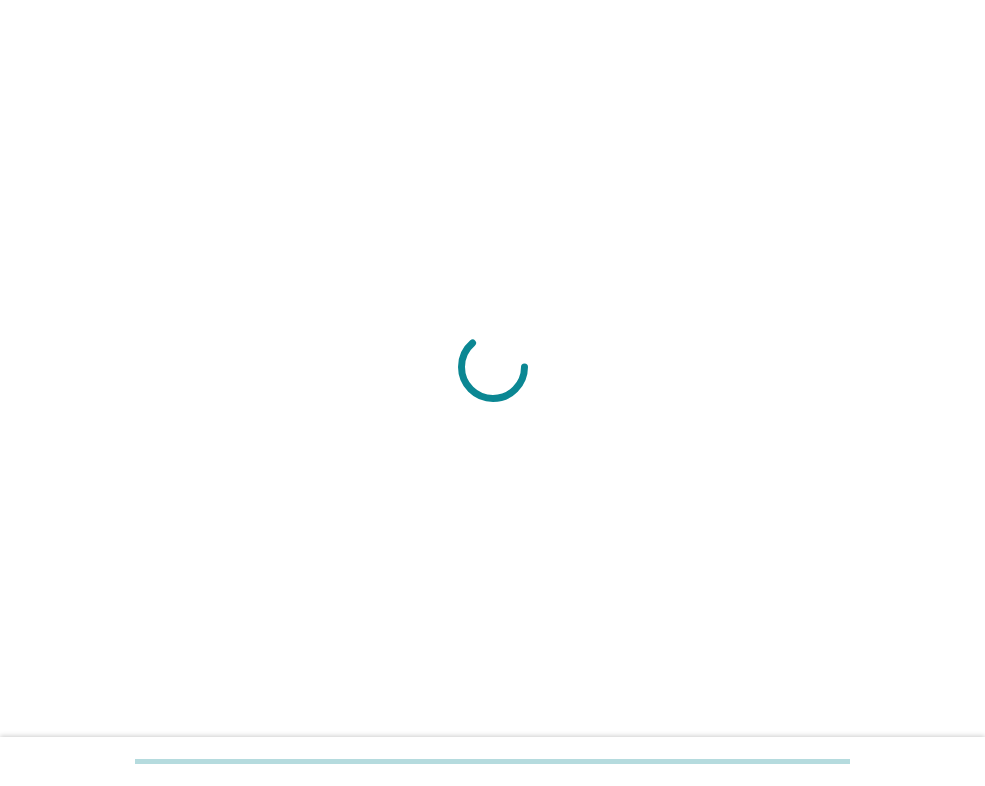 scroll, scrollTop: 0, scrollLeft: 0, axis: both 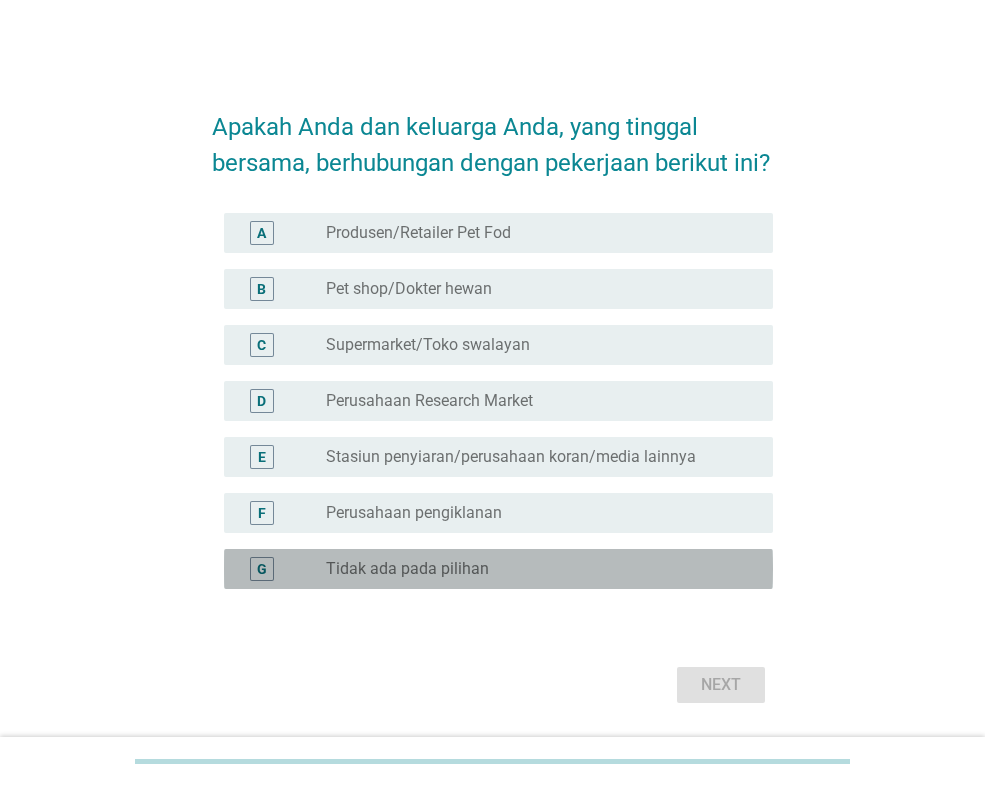 click on "G     radio_button_unchecked Tidak ada pada pilihan" at bounding box center (498, 569) 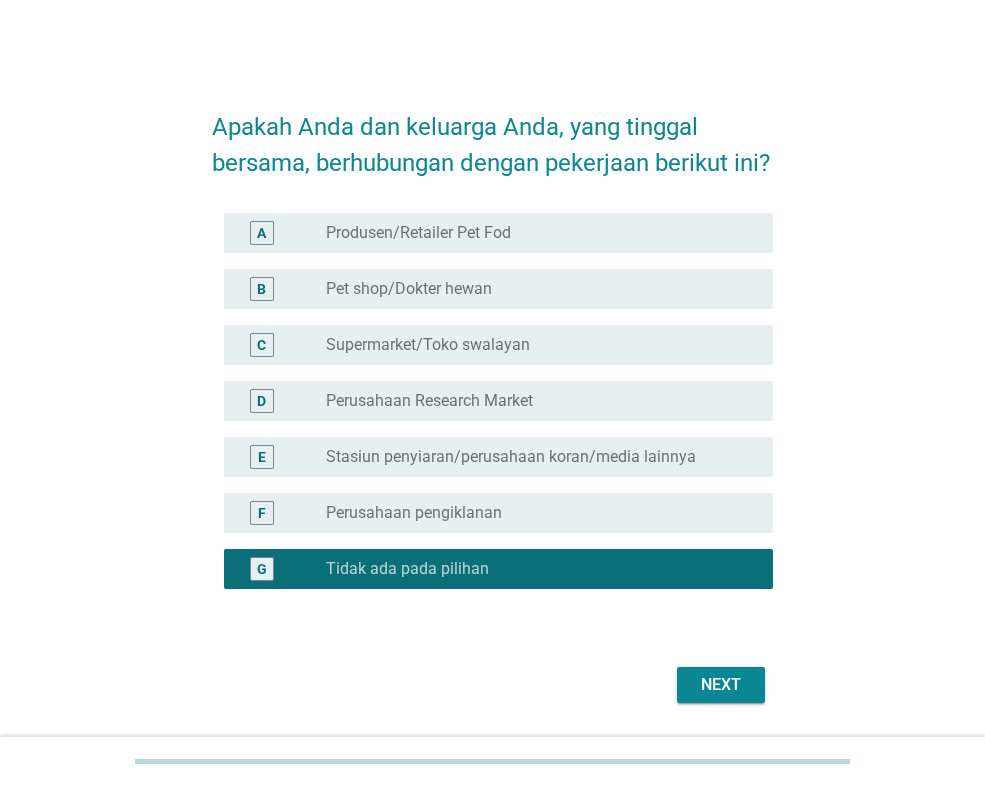 click on "Next" at bounding box center (721, 685) 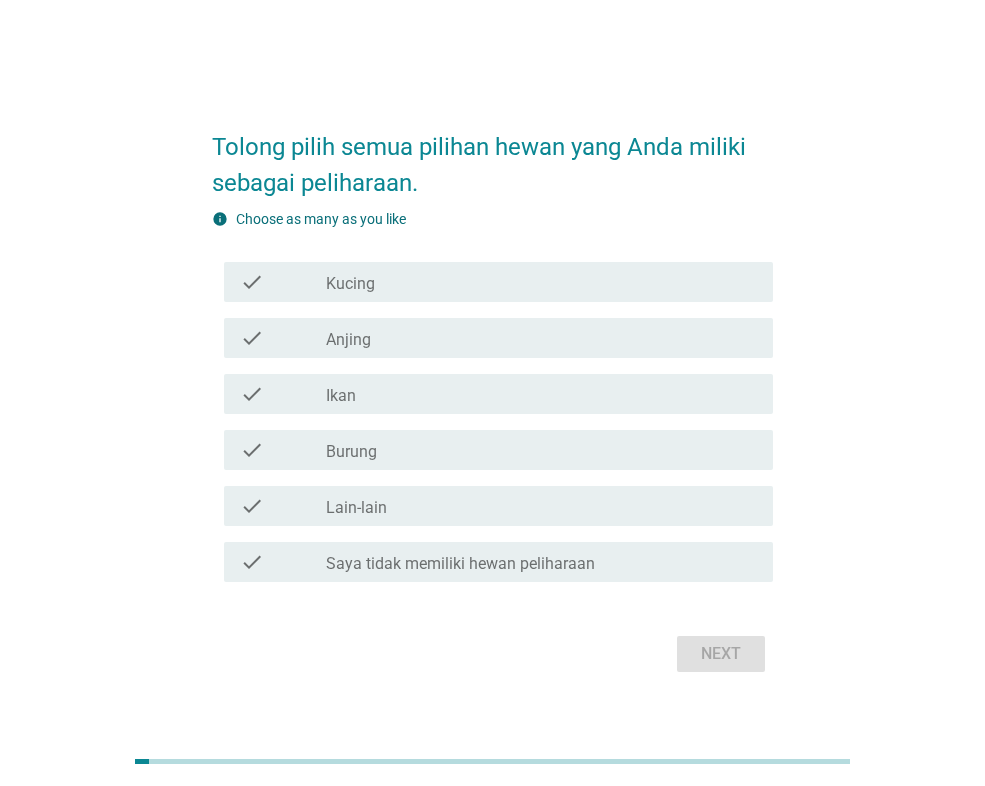 click on "Kucing" at bounding box center [350, 284] 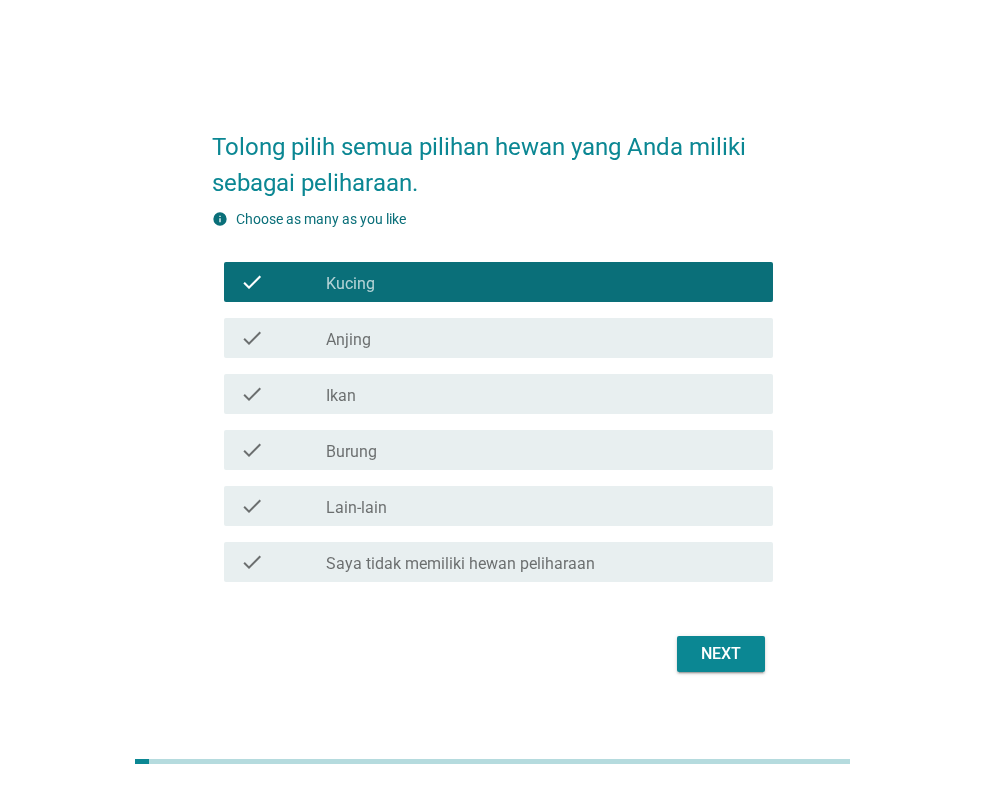 click on "Anjing" at bounding box center [348, 340] 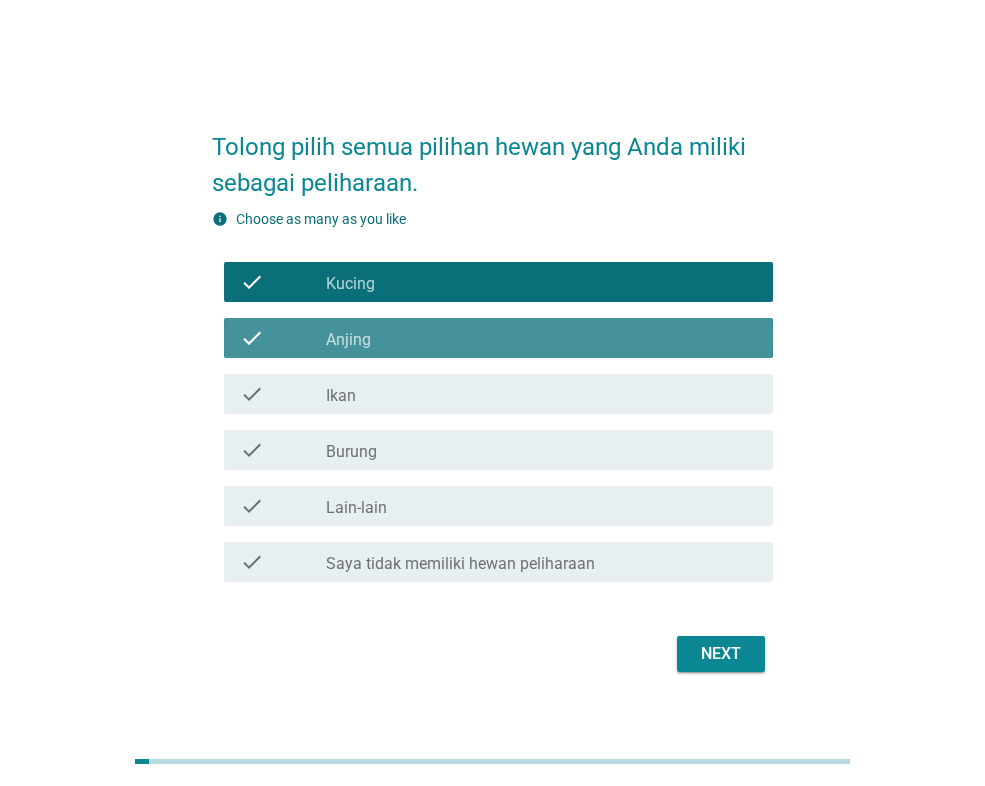 click on "Anjing" at bounding box center [348, 340] 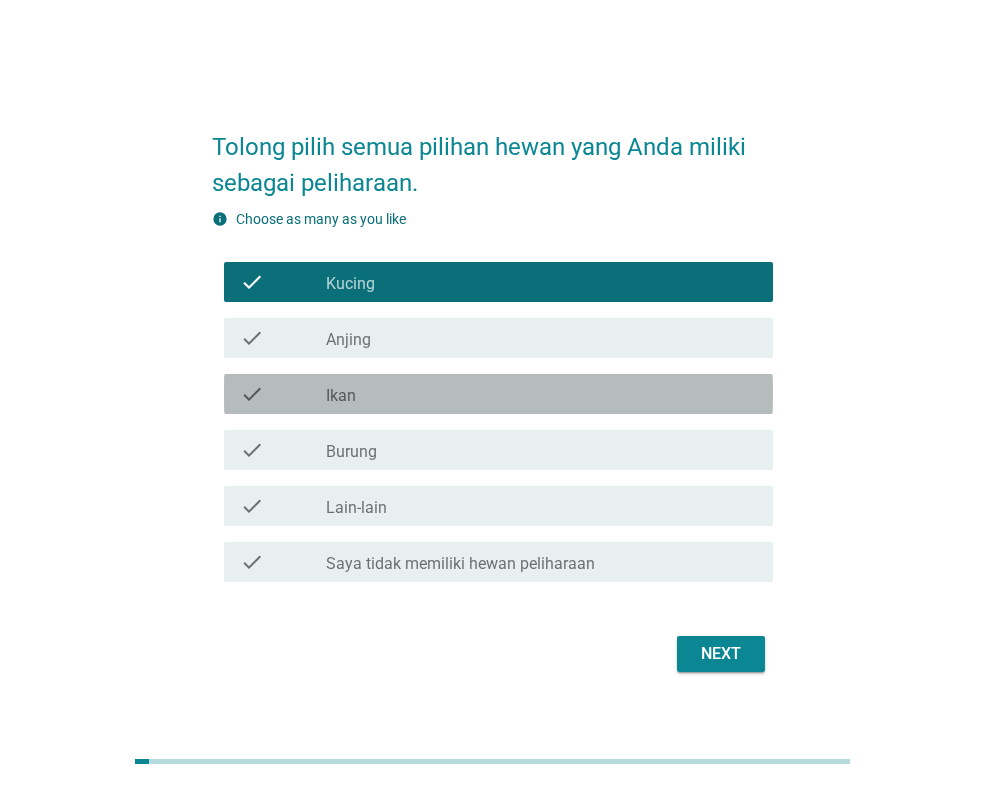 click on "check_box_outline_blank Ikan" at bounding box center (541, 394) 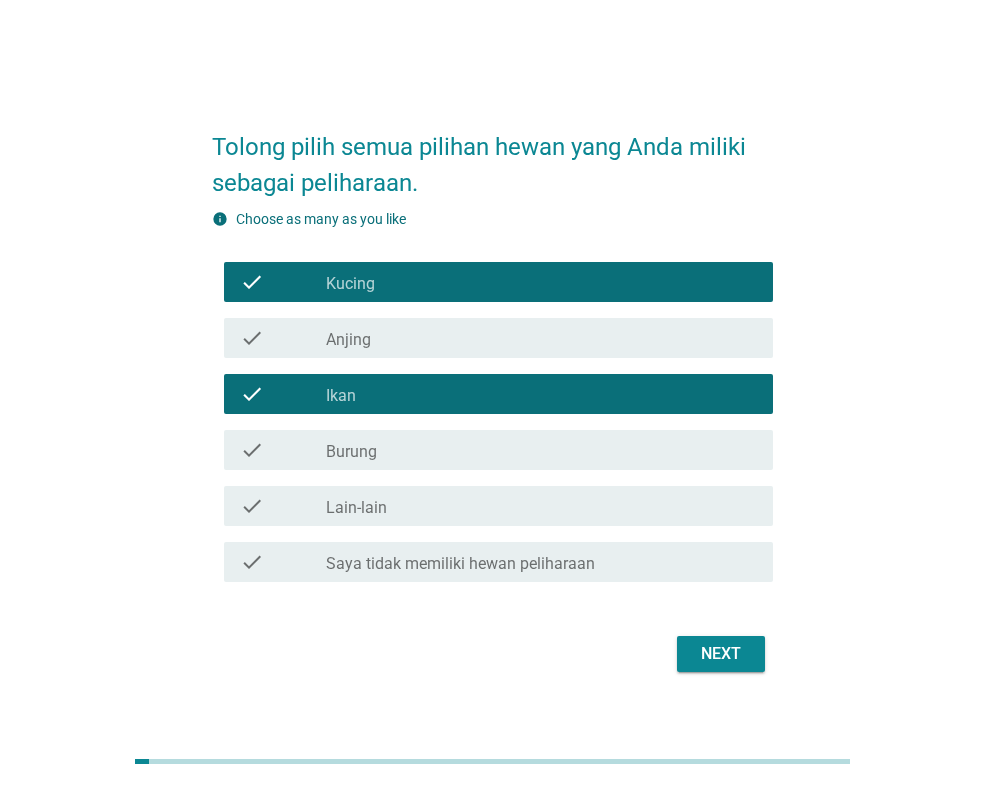 click on "Next" at bounding box center [721, 654] 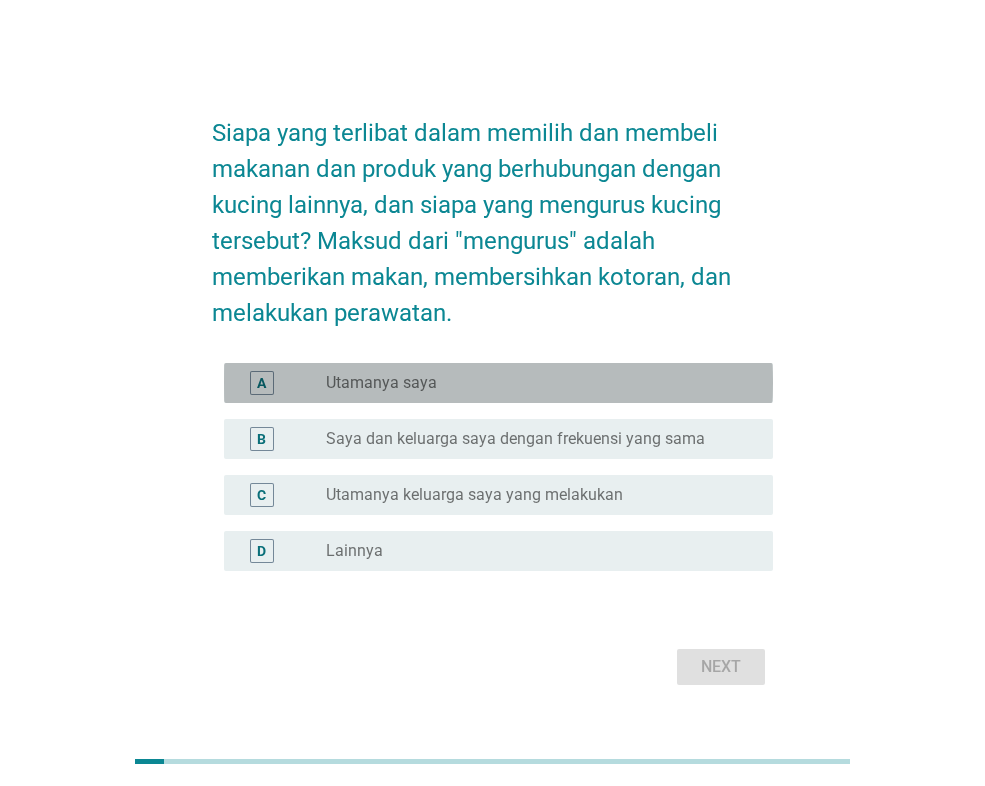 click on "radio_button_unchecked Utamanya saya" at bounding box center (533, 383) 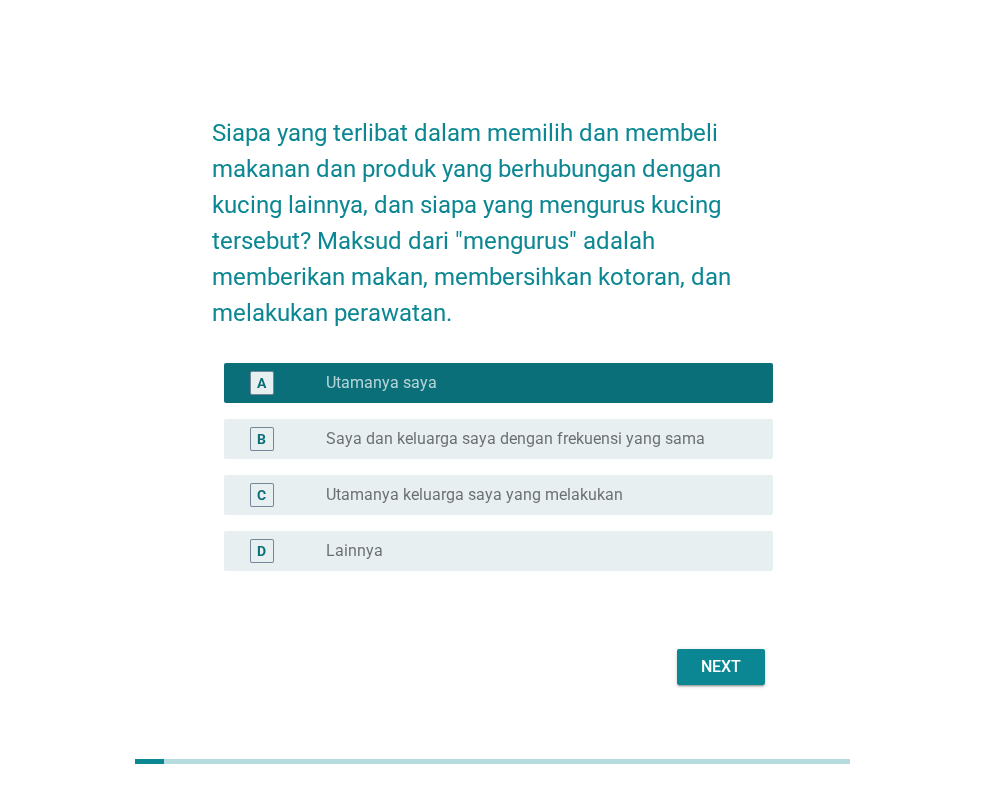 click on "Next" at bounding box center [721, 667] 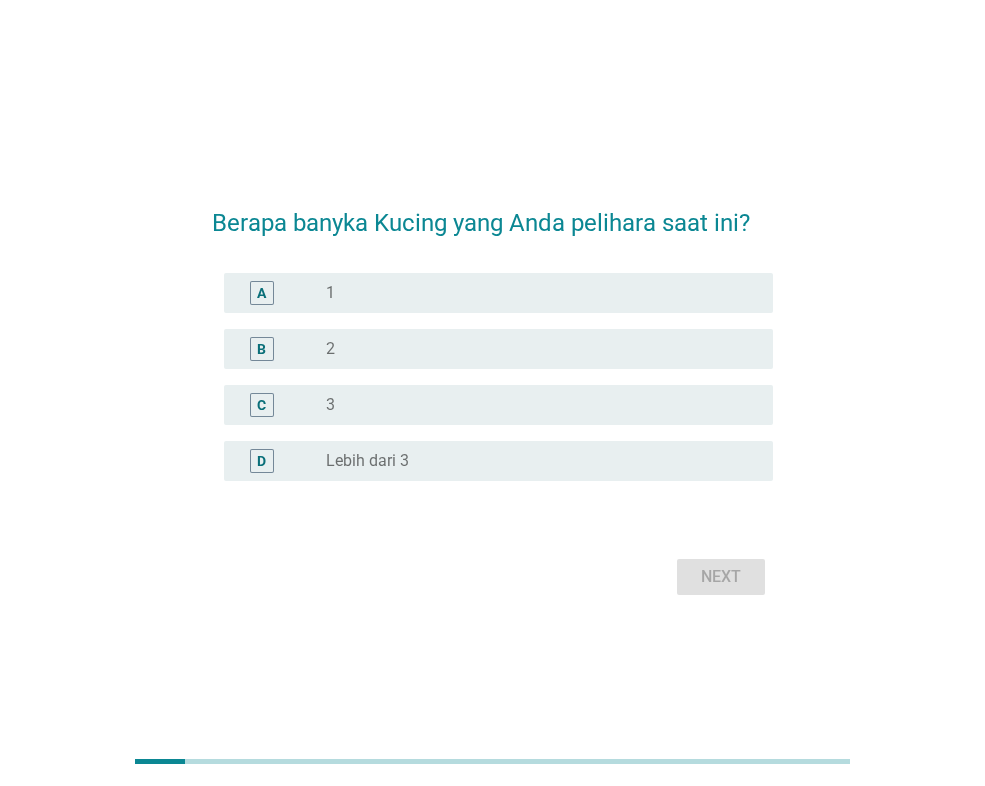 click on "radio_button_unchecked 2" at bounding box center [541, 349] 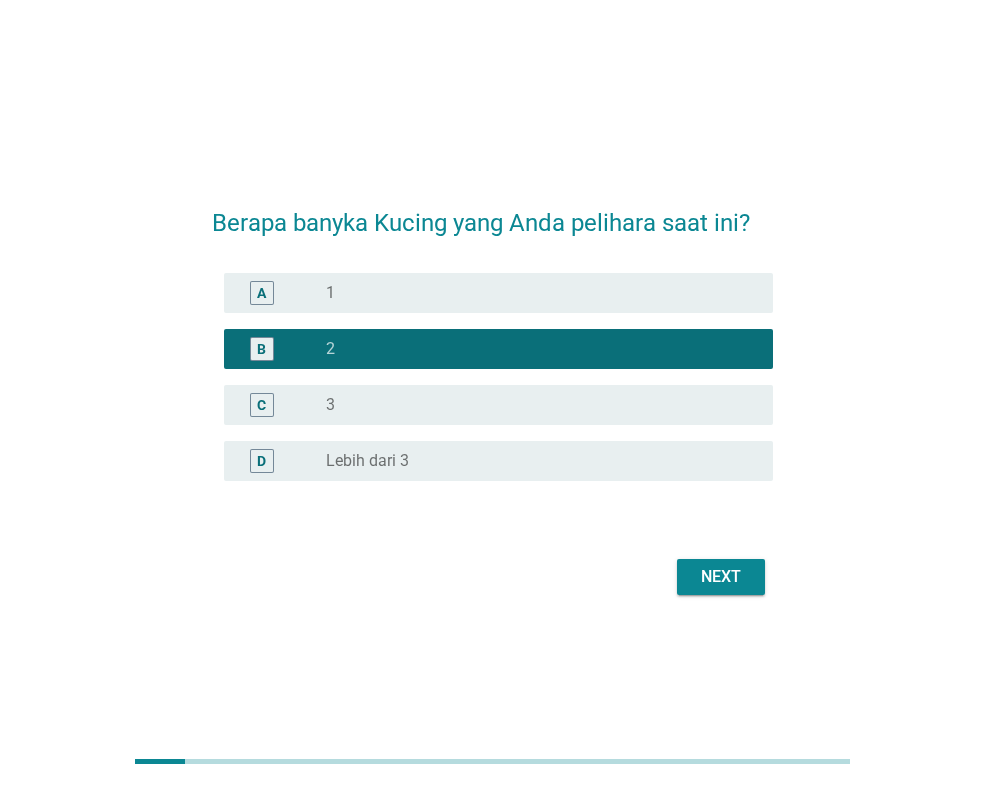 click on "Next" at bounding box center [721, 577] 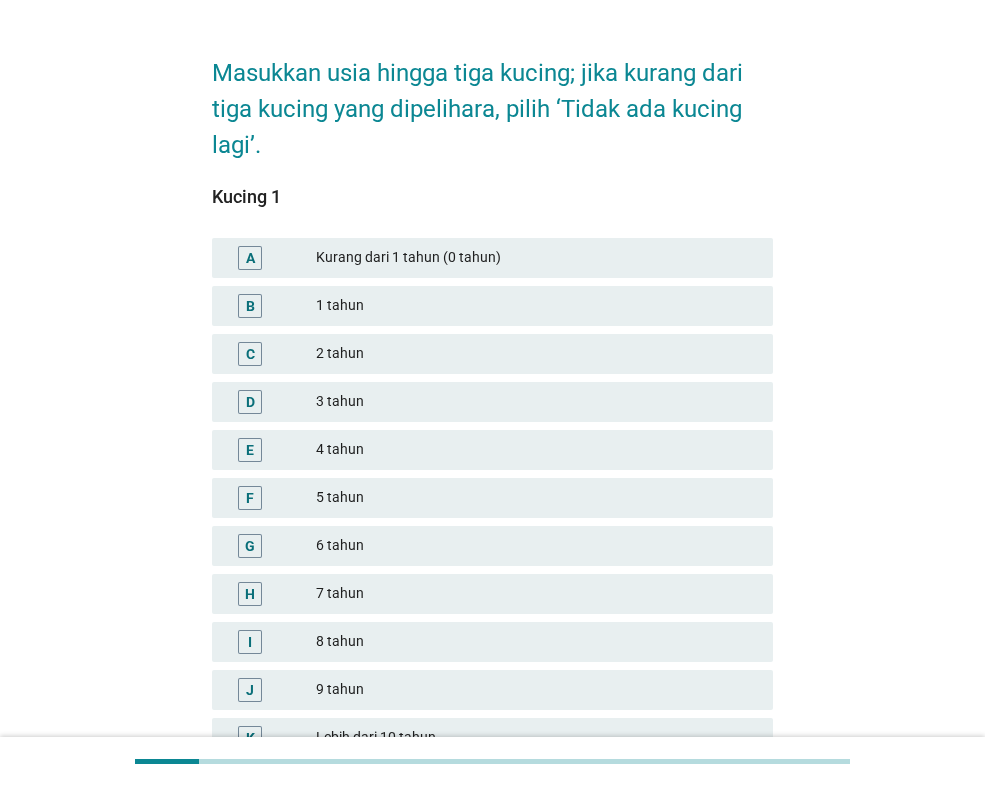 scroll, scrollTop: 100, scrollLeft: 0, axis: vertical 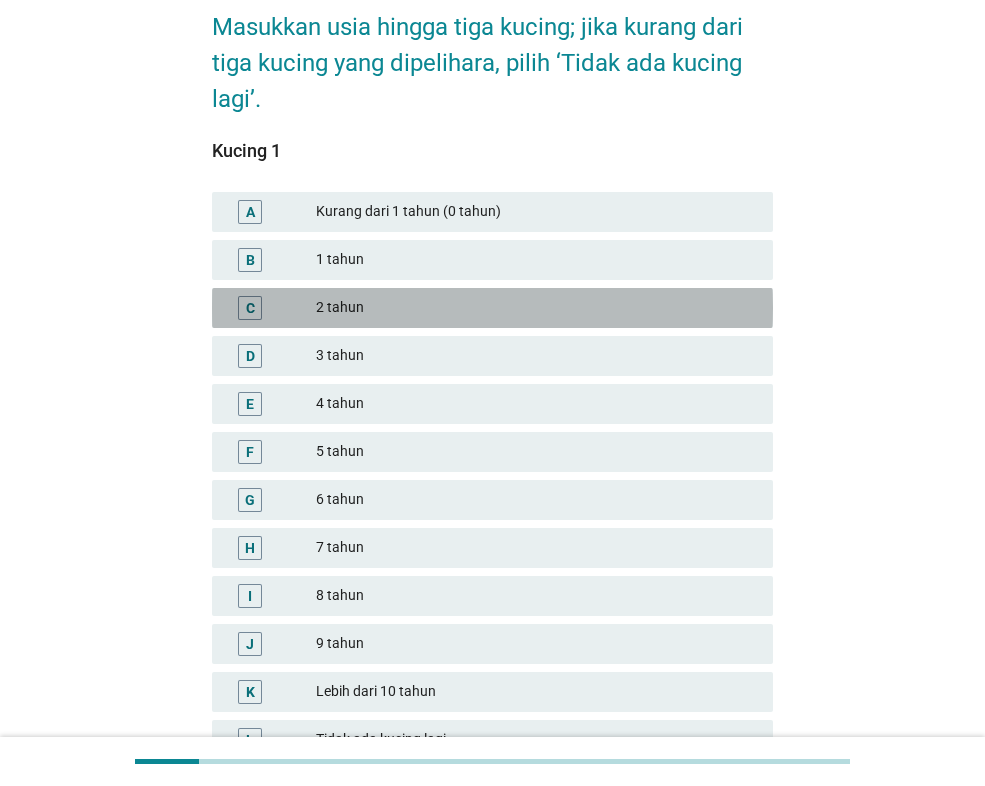 click on "2 tahun" at bounding box center [536, 308] 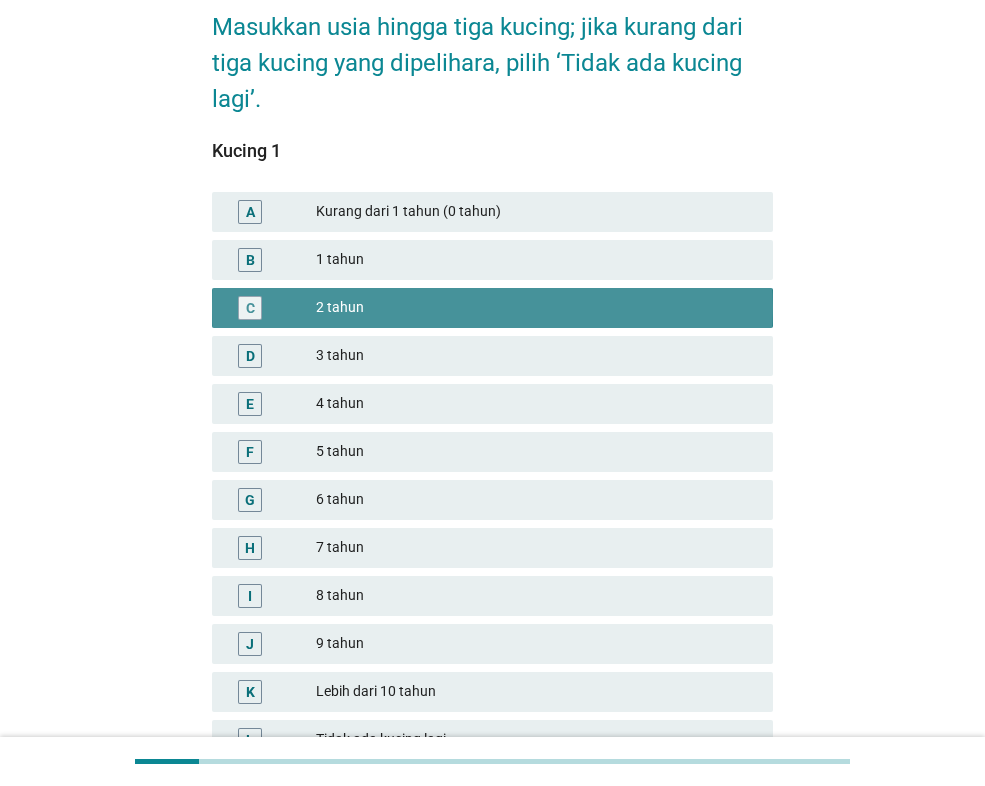 click on "2 tahun" at bounding box center [536, 308] 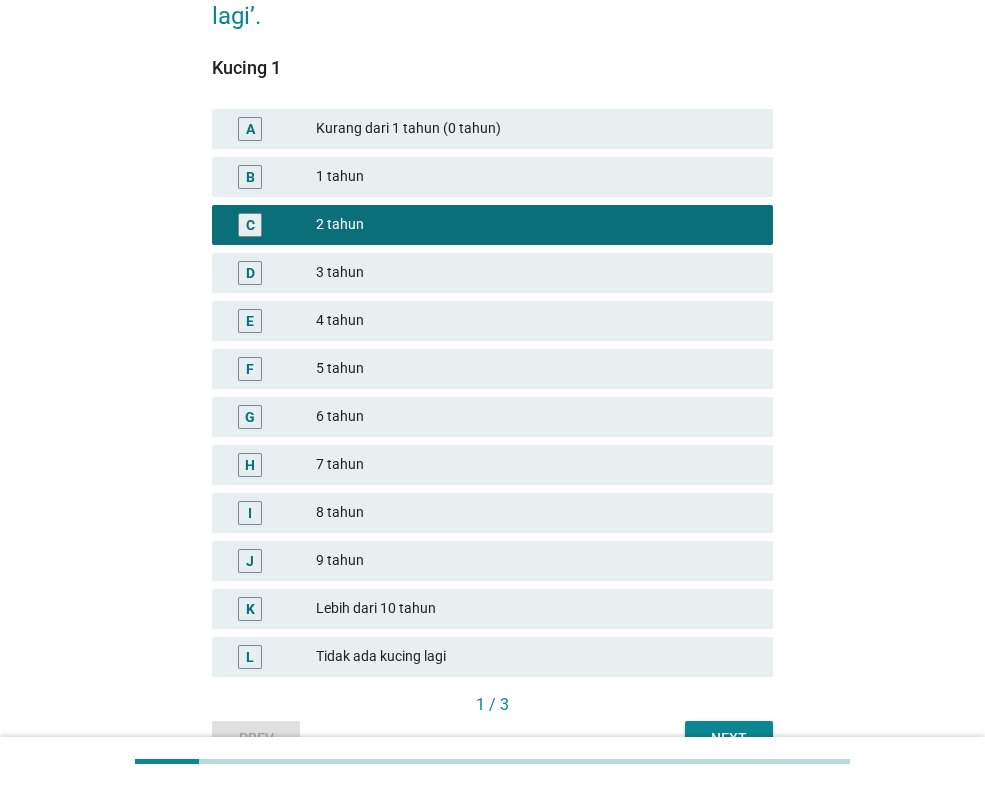 scroll, scrollTop: 291, scrollLeft: 0, axis: vertical 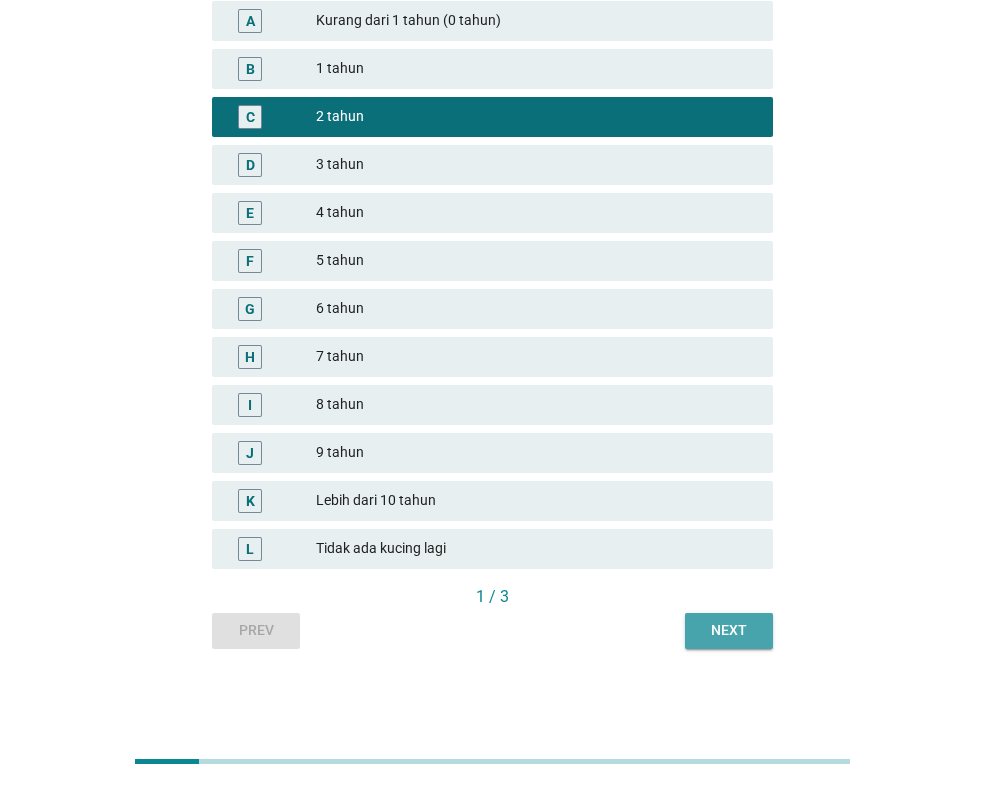click on "Next" at bounding box center (729, 630) 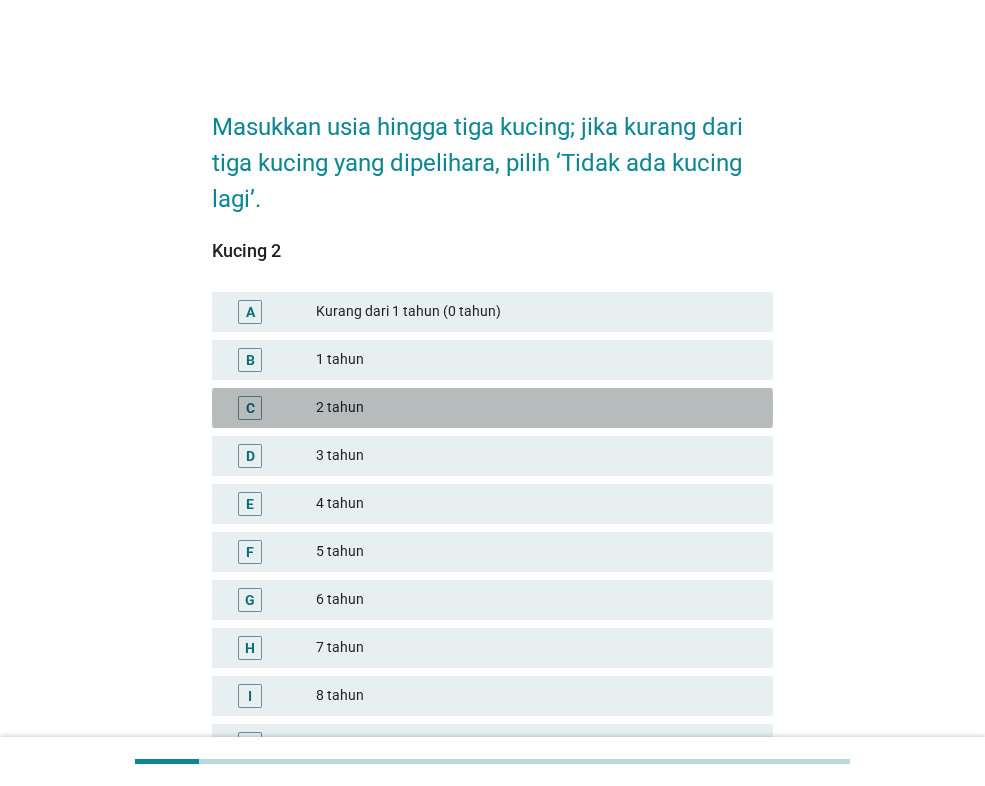 click on "2 tahun" at bounding box center (536, 408) 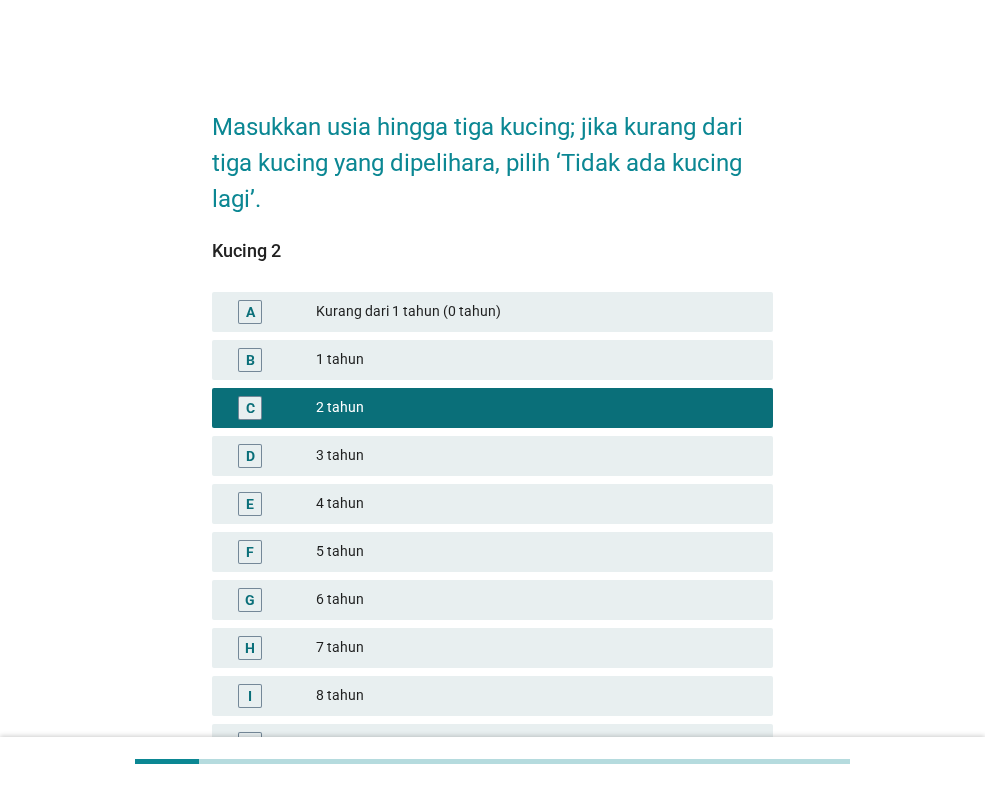 click on "B   1 tahun" at bounding box center [492, 360] 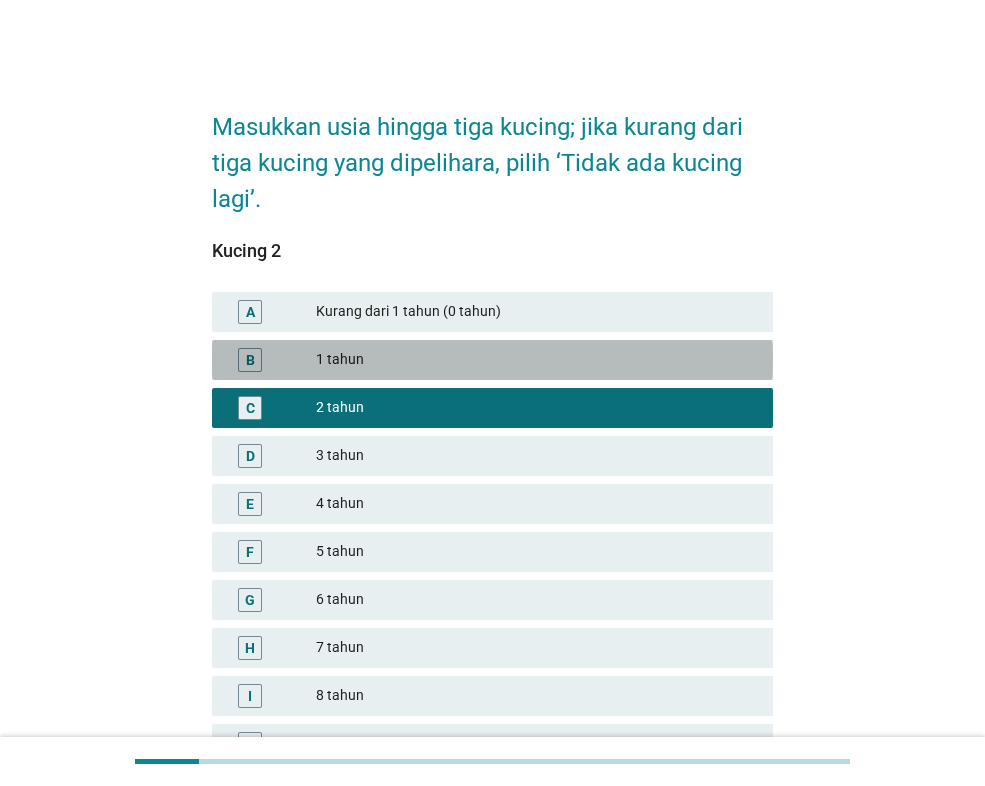 click on "B   1 tahun" at bounding box center (492, 360) 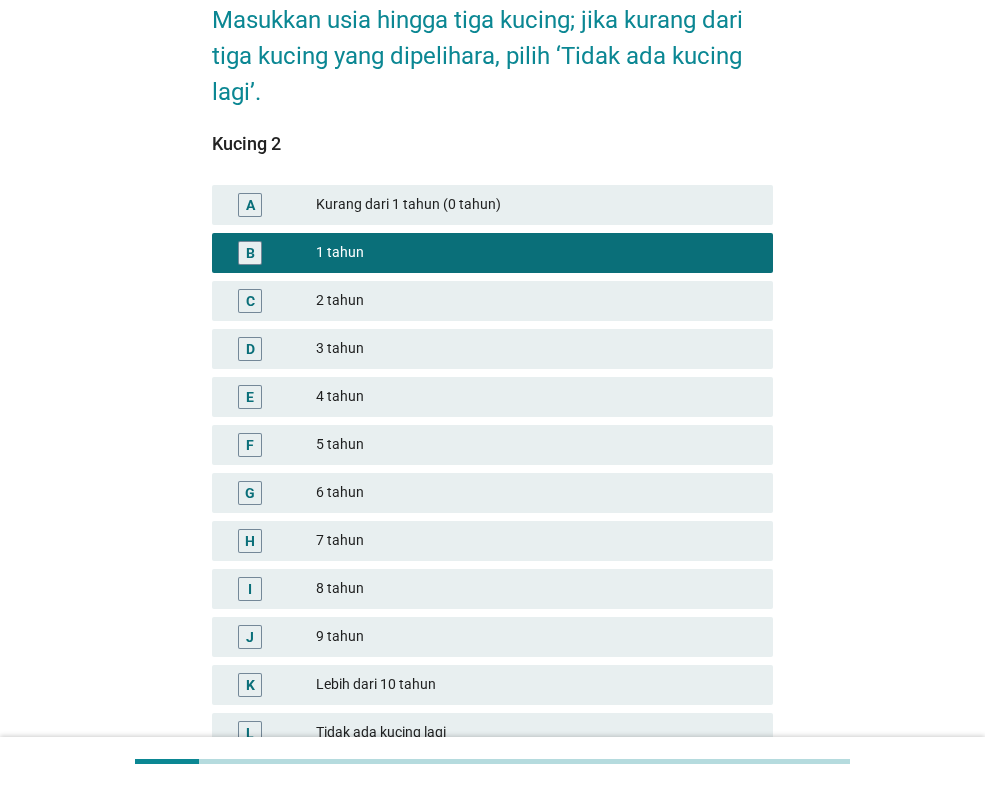 scroll, scrollTop: 291, scrollLeft: 0, axis: vertical 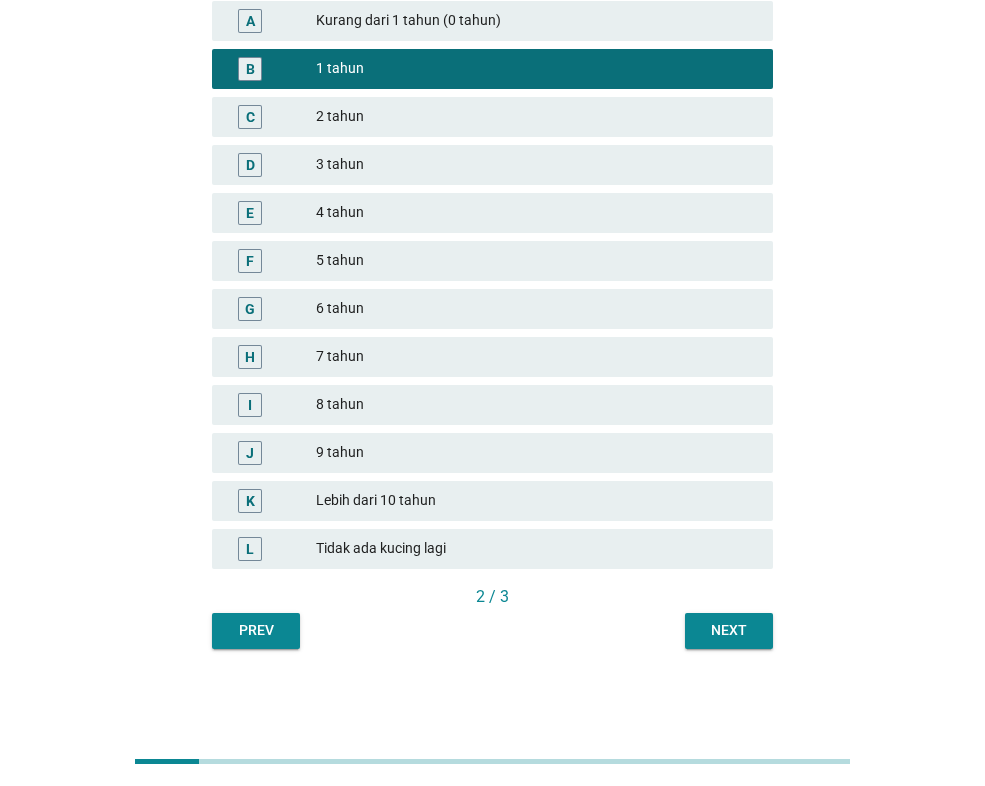 click on "Next" at bounding box center (729, 630) 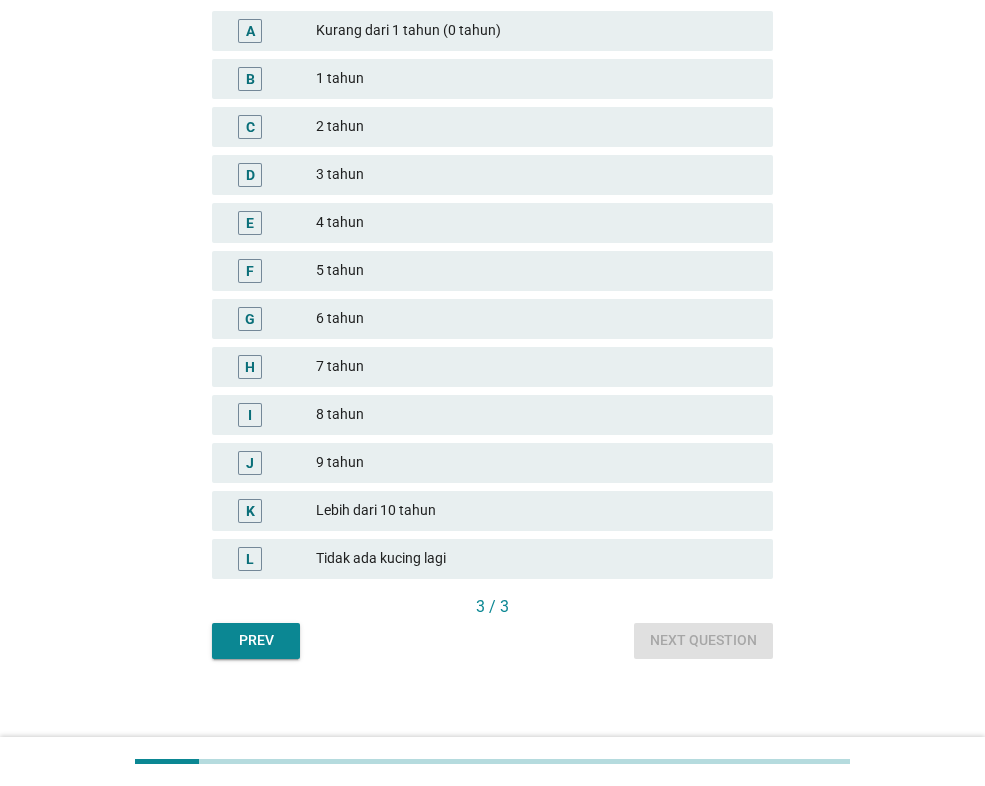 scroll, scrollTop: 291, scrollLeft: 0, axis: vertical 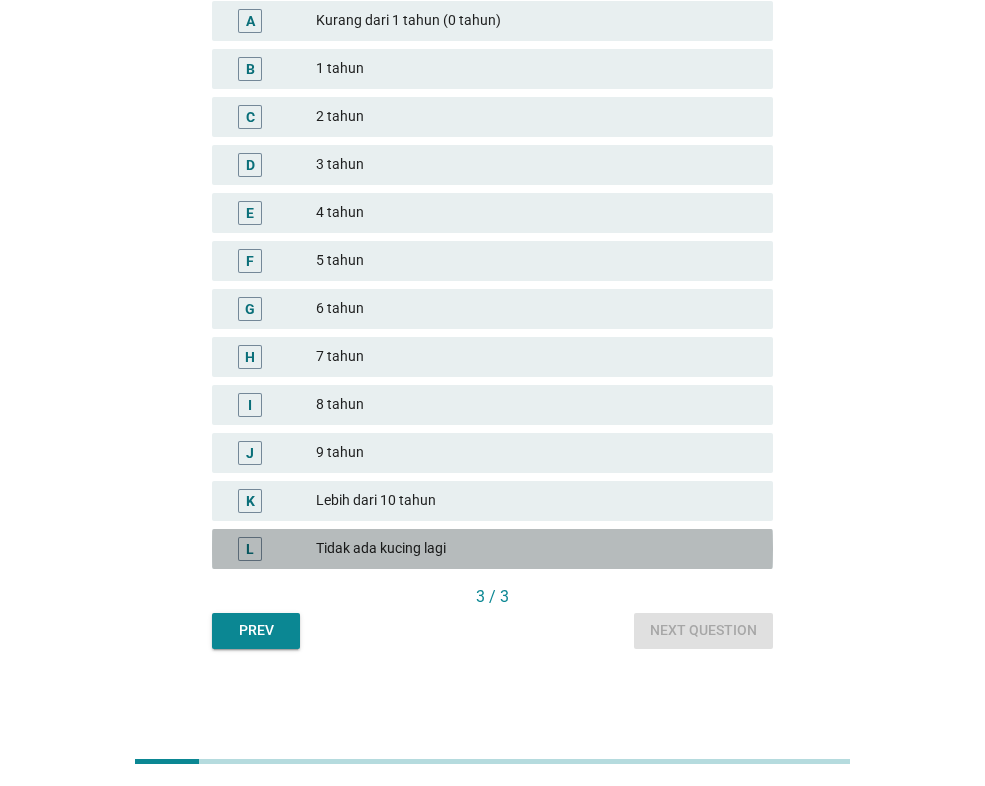 click on "Tidak ada kucing lagi" at bounding box center [536, 549] 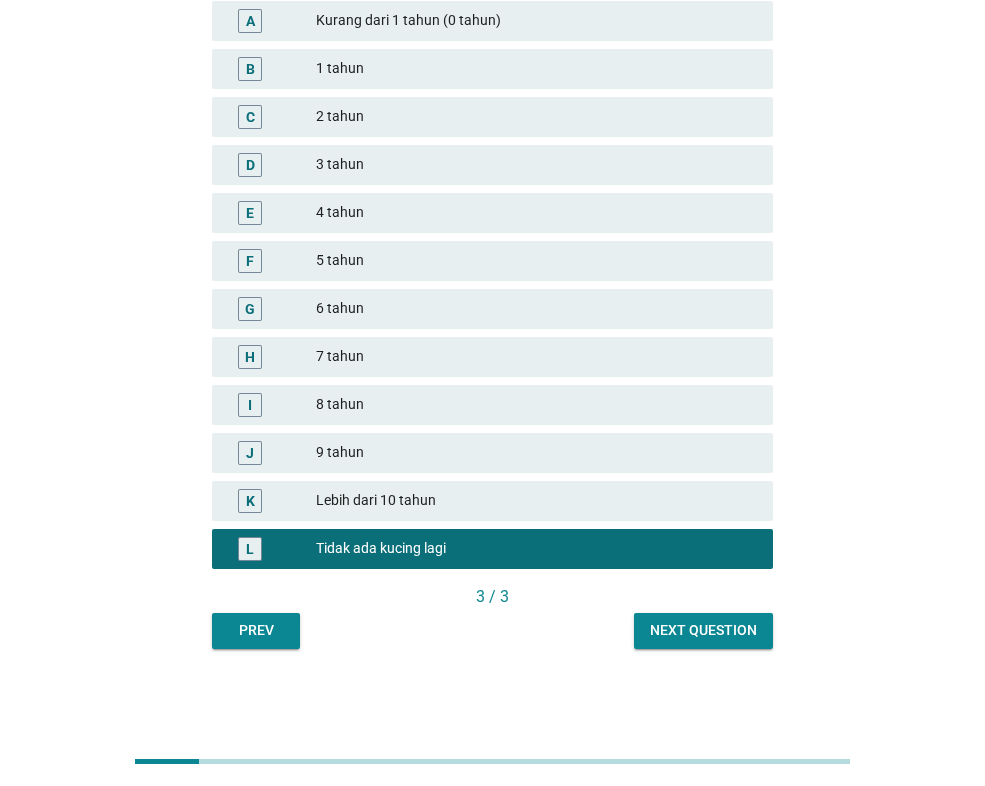 click on "Next question" at bounding box center [703, 630] 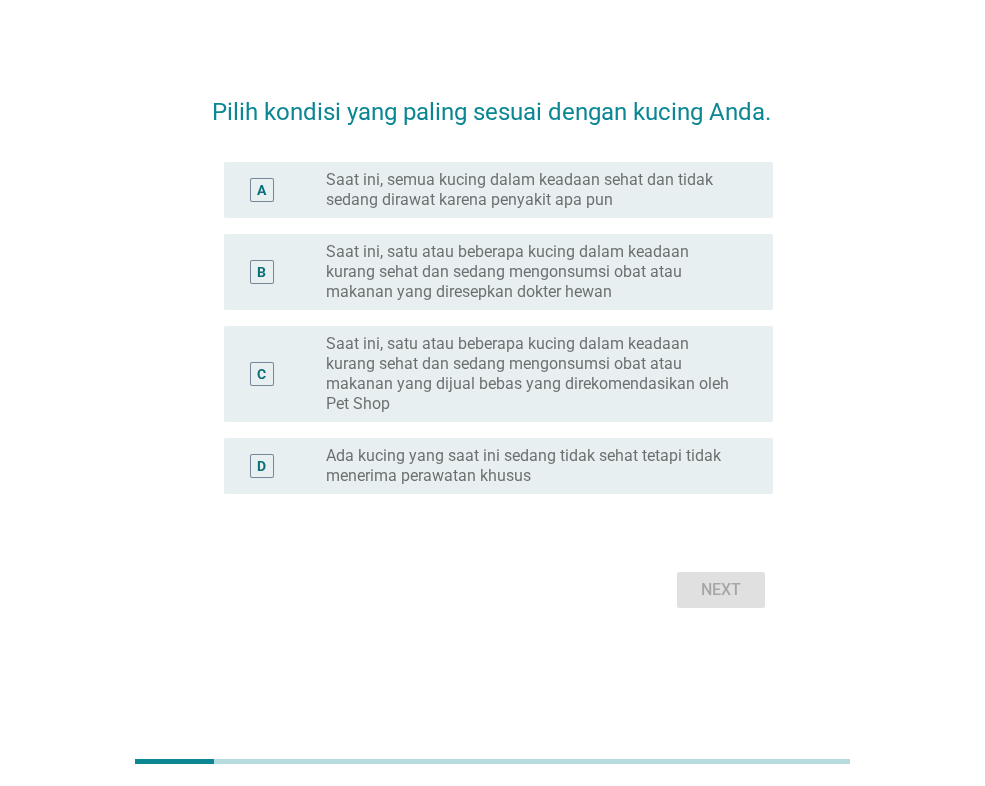 scroll, scrollTop: 0, scrollLeft: 0, axis: both 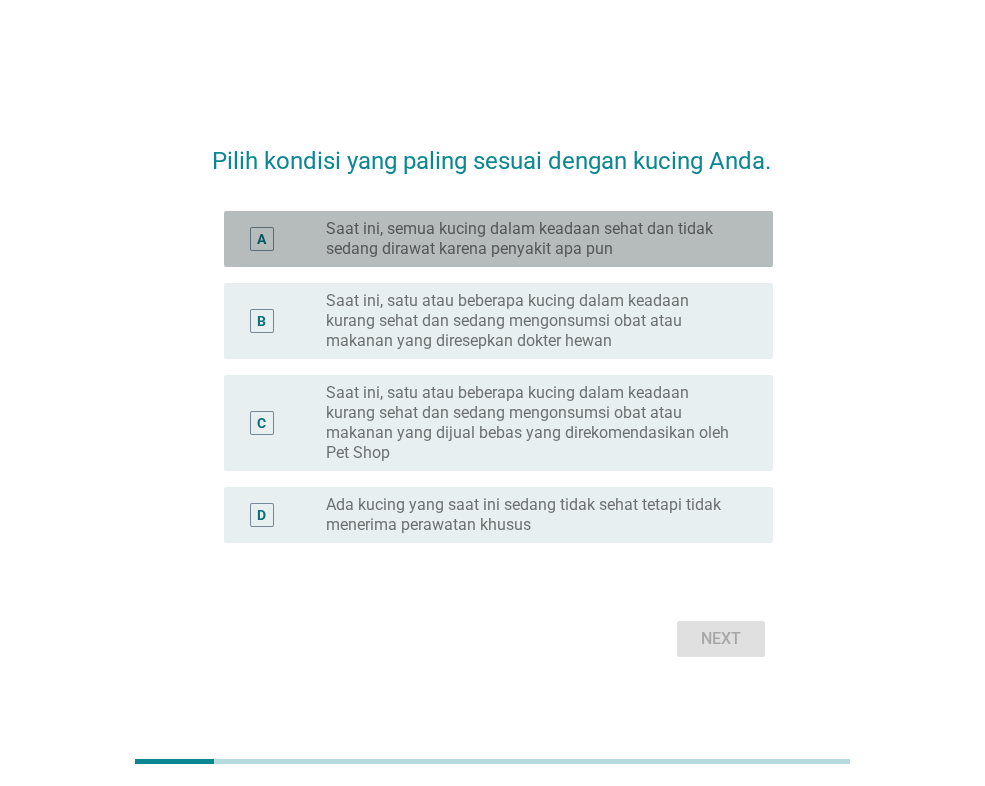 click on "Saat ini, semua kucing dalam keadaan sehat dan tidak sedang dirawat karena penyakit apa pun" at bounding box center [533, 239] 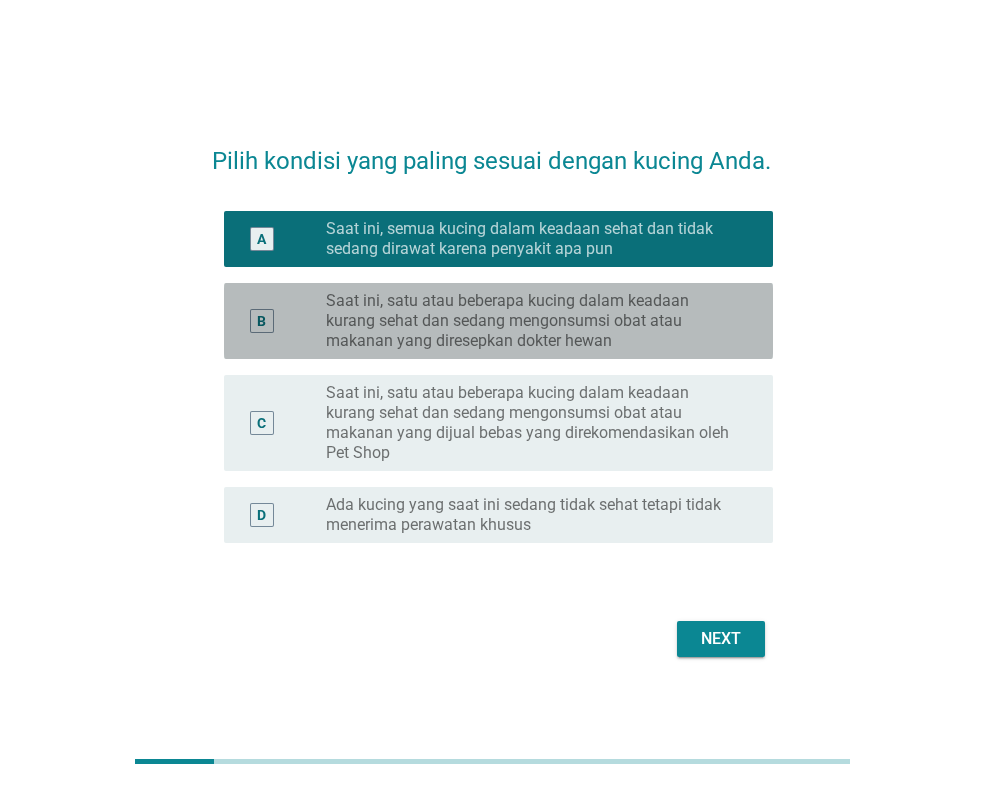 click on "Saat ini, satu atau beberapa kucing dalam keadaan kurang sehat dan sedang mengonsumsi obat atau makanan yang diresepkan dokter hewan" at bounding box center (533, 321) 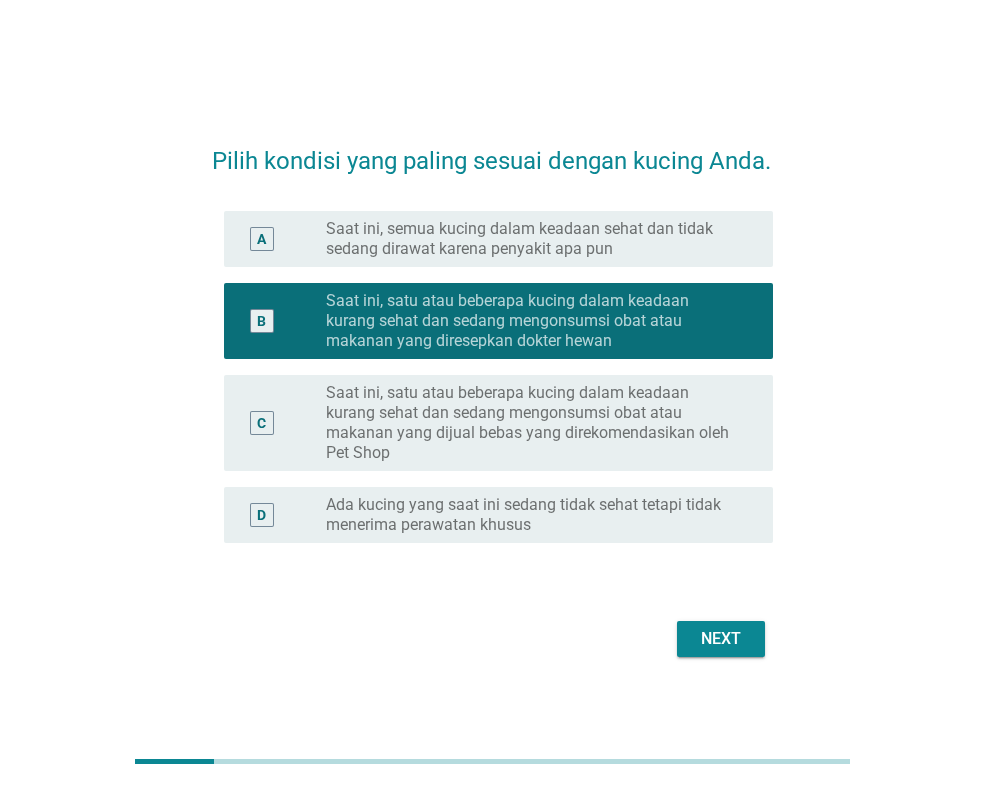 click on "Next" at bounding box center (721, 639) 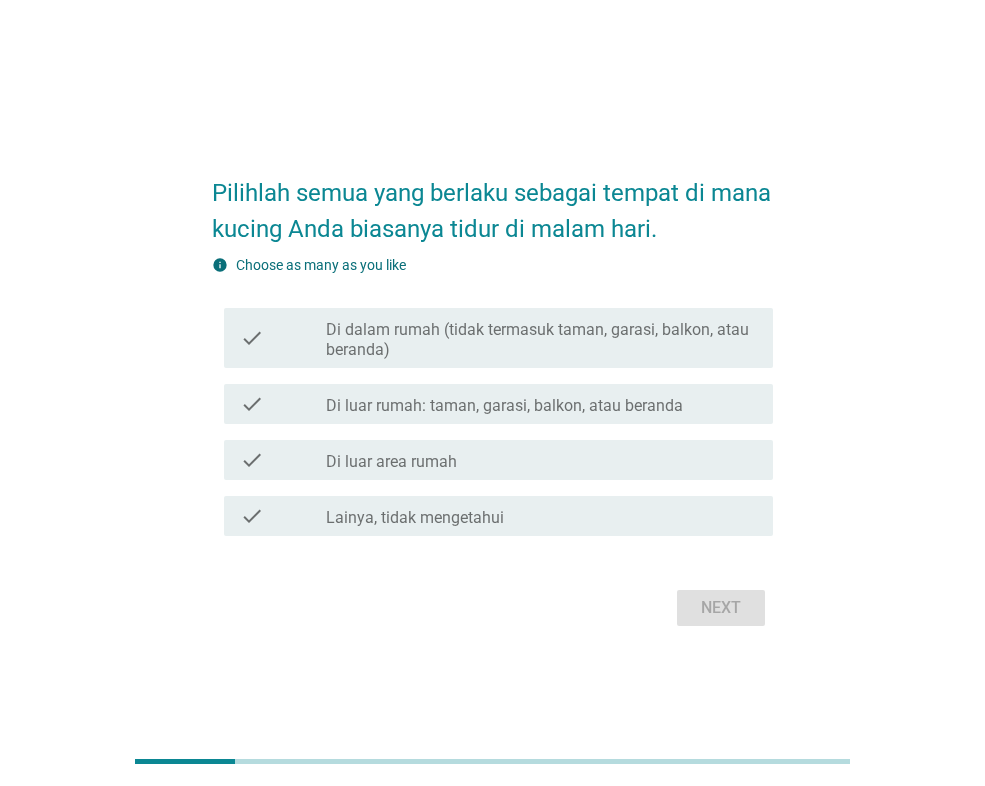 click on "check     check_box_outline_blank Di dalam rumah (tidak termasuk taman, garasi, balkon, atau beranda)" at bounding box center [498, 338] 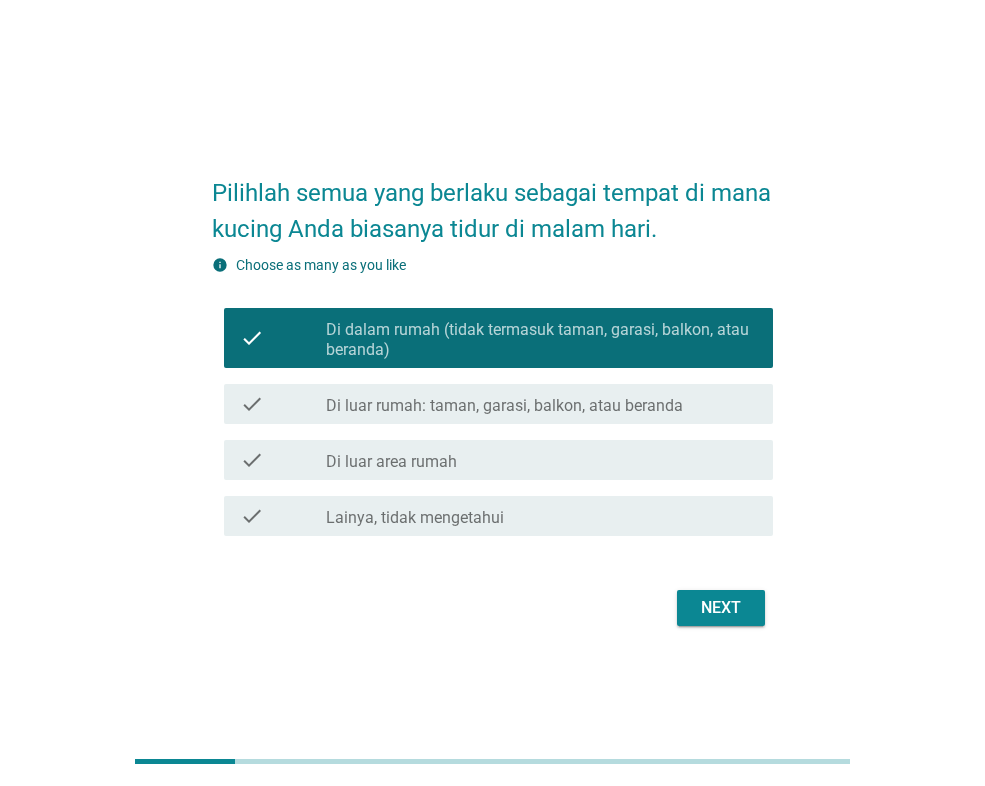 click on "check_box_outline_blank Di luar area rumah" at bounding box center (541, 460) 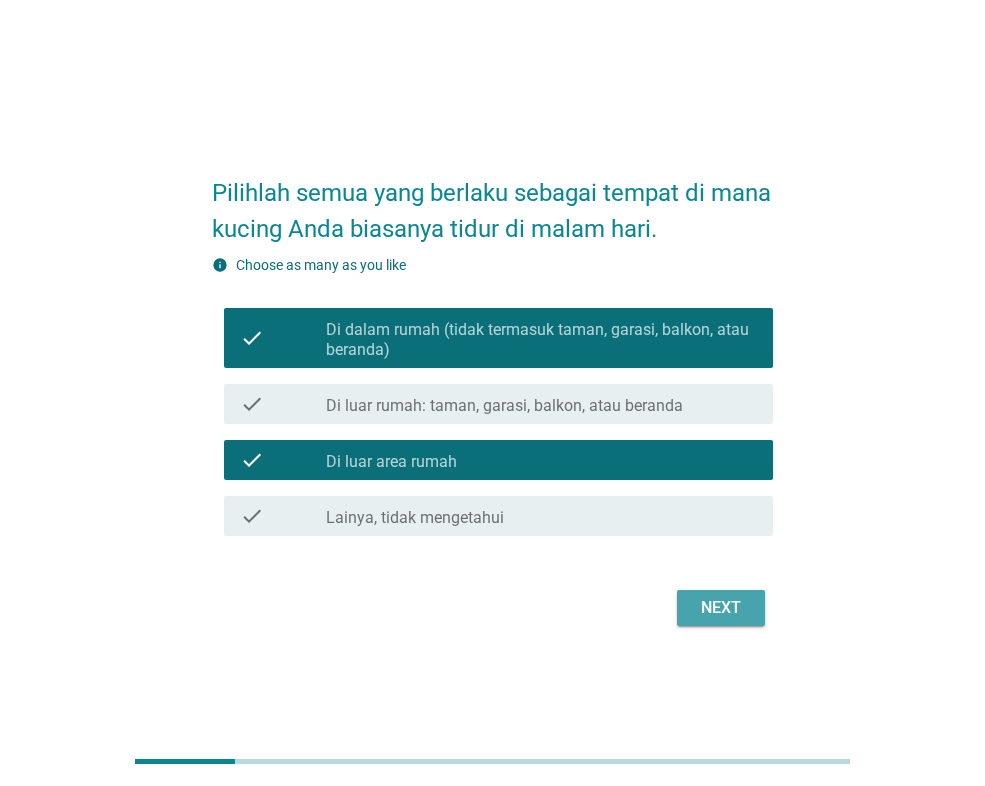 click on "Next" at bounding box center (721, 608) 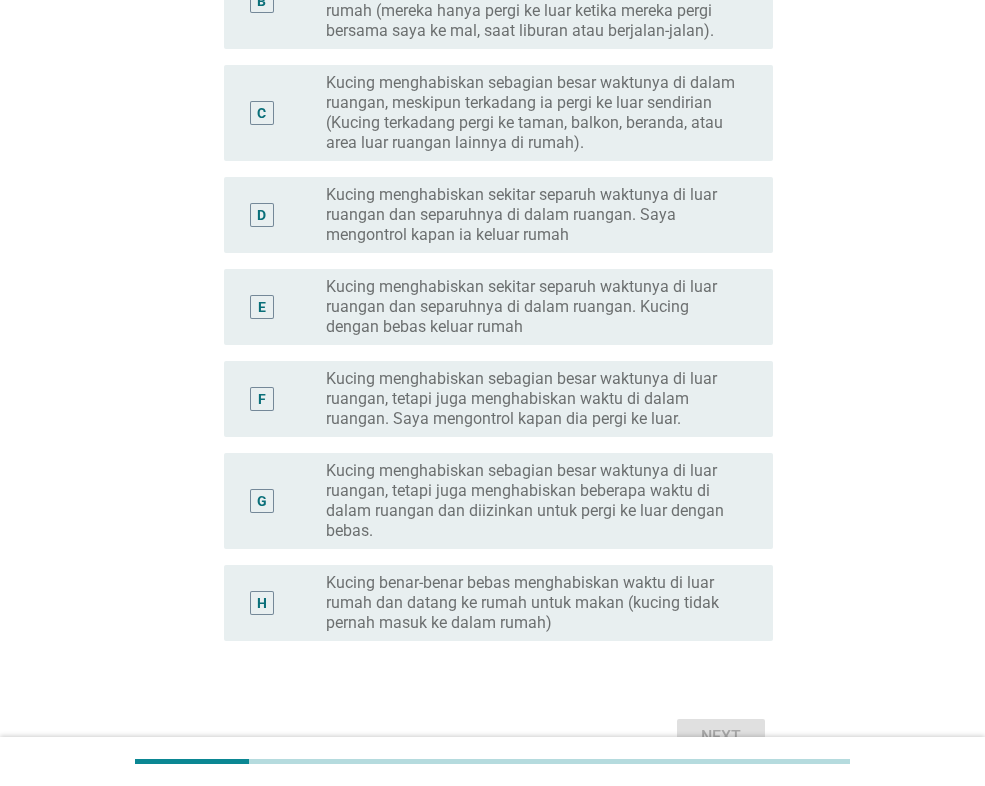 scroll, scrollTop: 500, scrollLeft: 0, axis: vertical 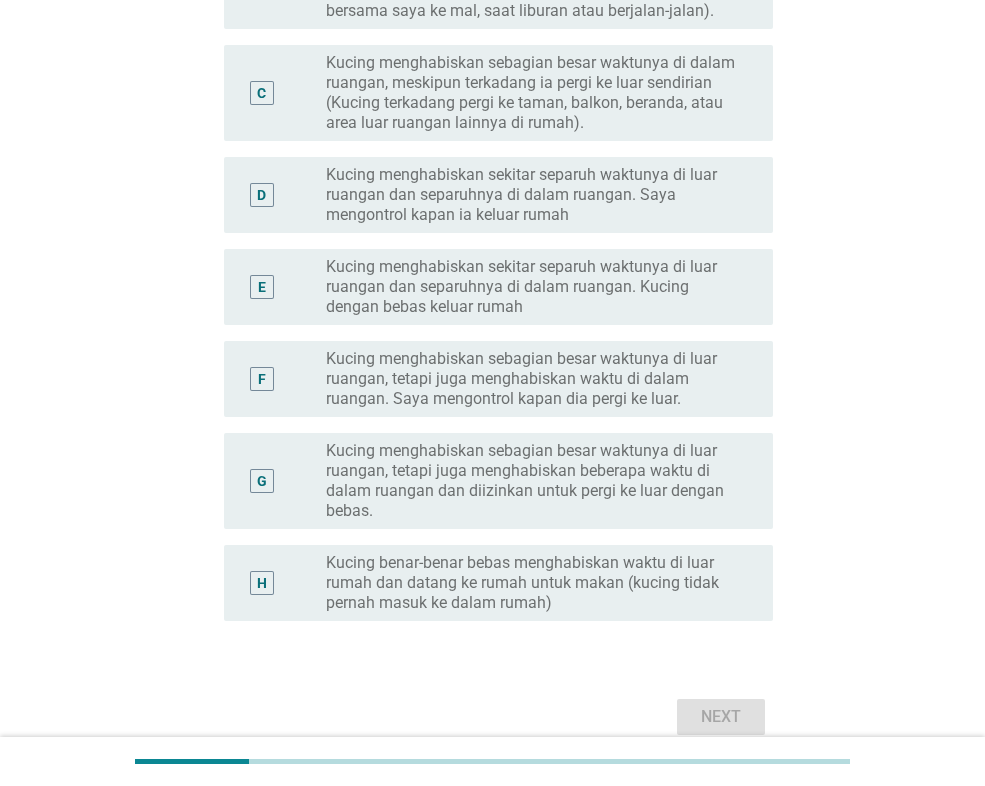 click on "Kucing benar-benar bebas menghabiskan waktu di luar rumah dan datang ke rumah untuk makan (kucing tidak pernah masuk ke dalam rumah)" at bounding box center [533, 583] 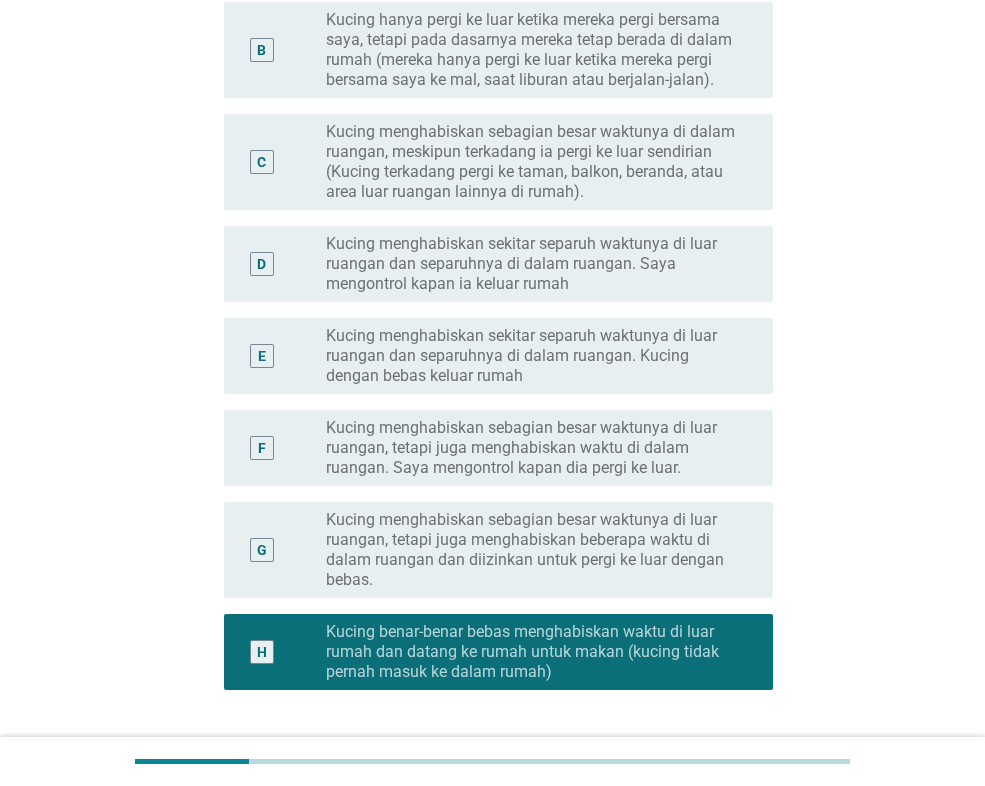scroll, scrollTop: 400, scrollLeft: 0, axis: vertical 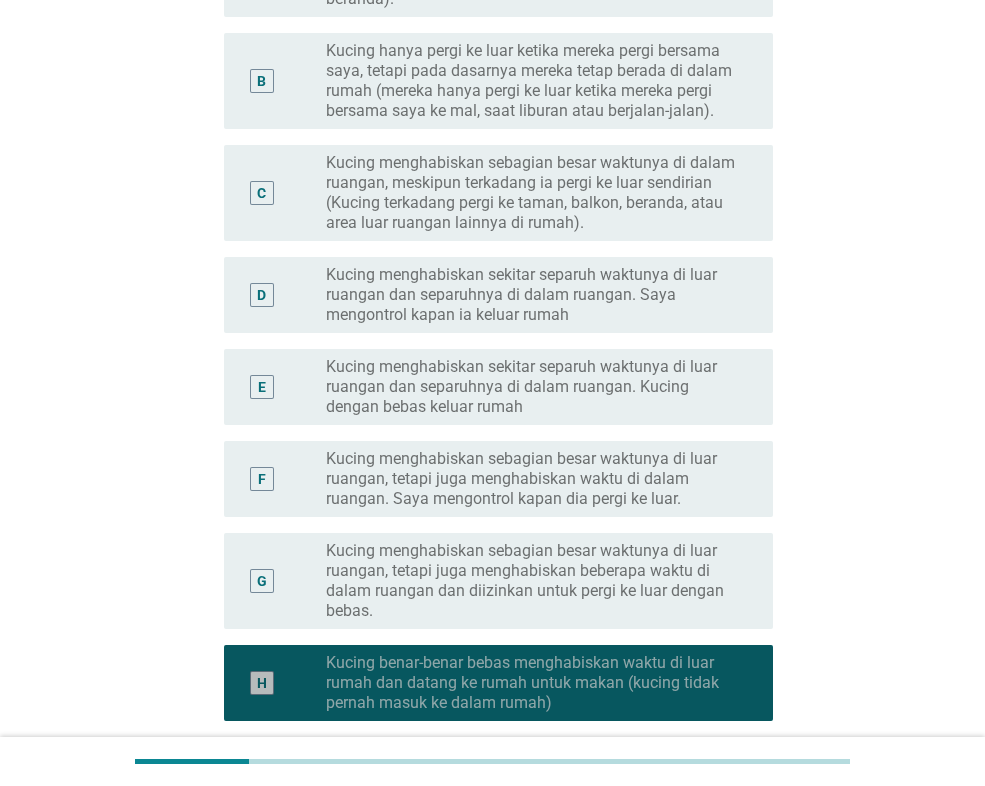click on "Kucing benar-benar bebas menghabiskan waktu di luar rumah dan datang ke rumah untuk makan (kucing tidak pernah masuk ke dalam rumah)" at bounding box center (533, 683) 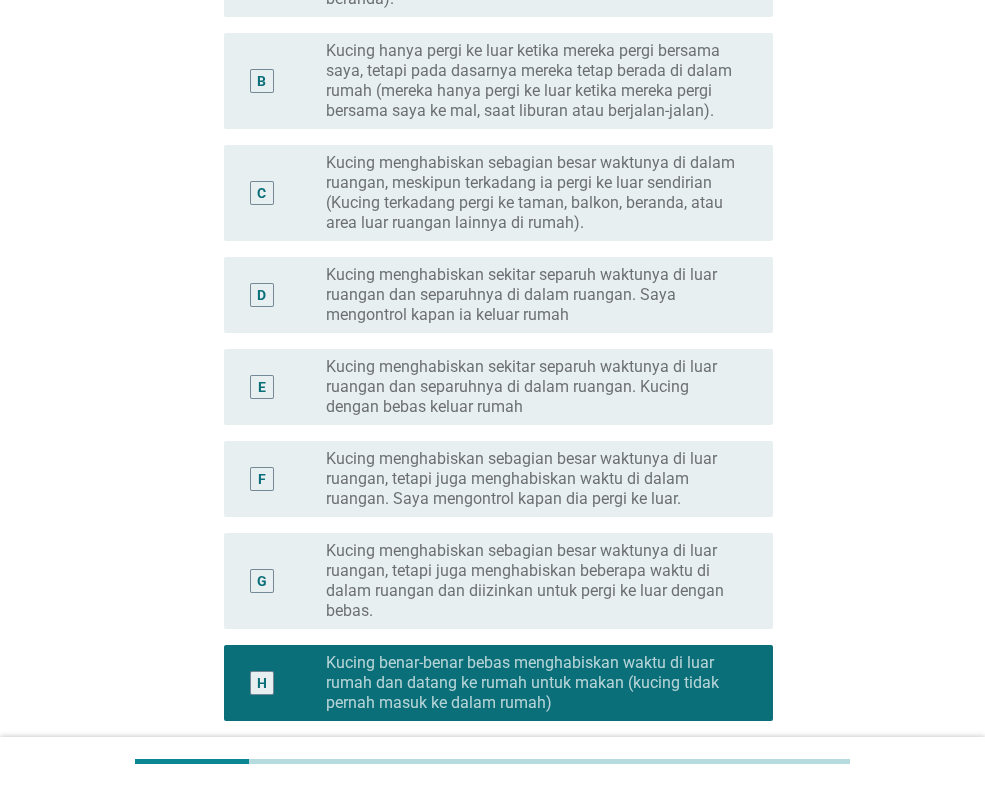 drag, startPoint x: 286, startPoint y: 661, endPoint x: 269, endPoint y: 669, distance: 18.788294 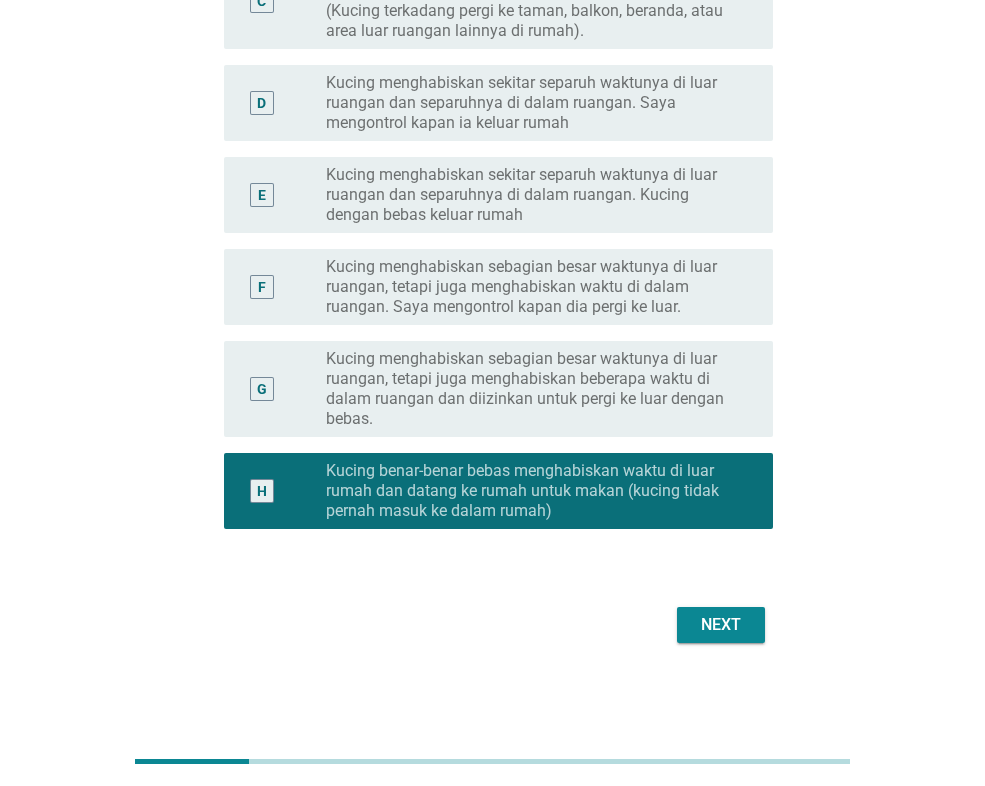 click on "Kucing benar-benar bebas menghabiskan waktu di luar rumah dan datang ke rumah untuk makan (kucing tidak pernah masuk ke dalam rumah)" at bounding box center [533, 491] 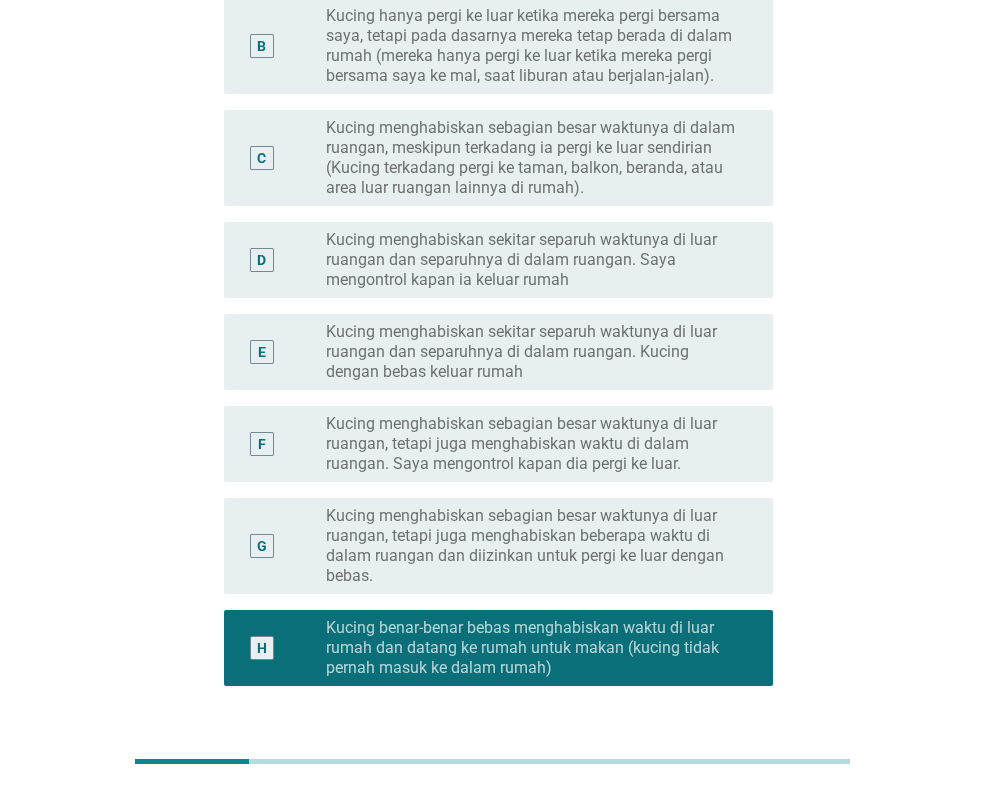 scroll, scrollTop: 292, scrollLeft: 0, axis: vertical 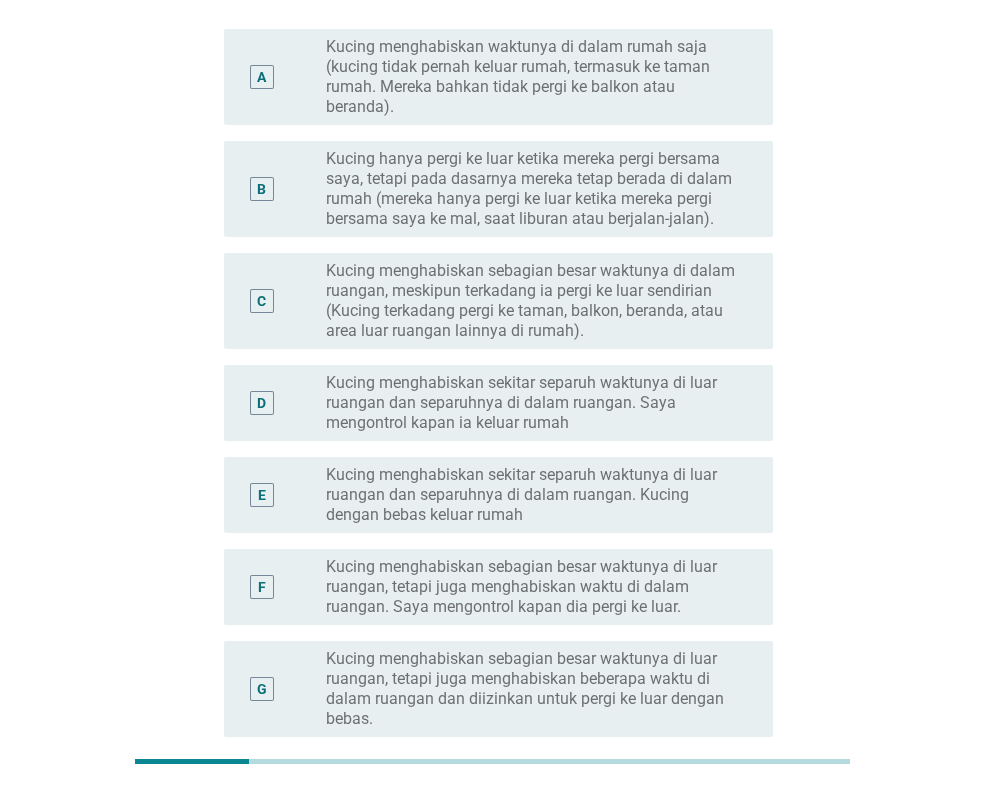 click on "C     radio_button_unchecked Kucing menghabiskan sebagian besar waktunya di dalam ruangan, meskipun terkadang ia pergi ke luar sendirian (Kucing terkadang pergi ke taman, balkon, beranda, atau area luar ruangan lainnya di rumah)." at bounding box center (492, 301) 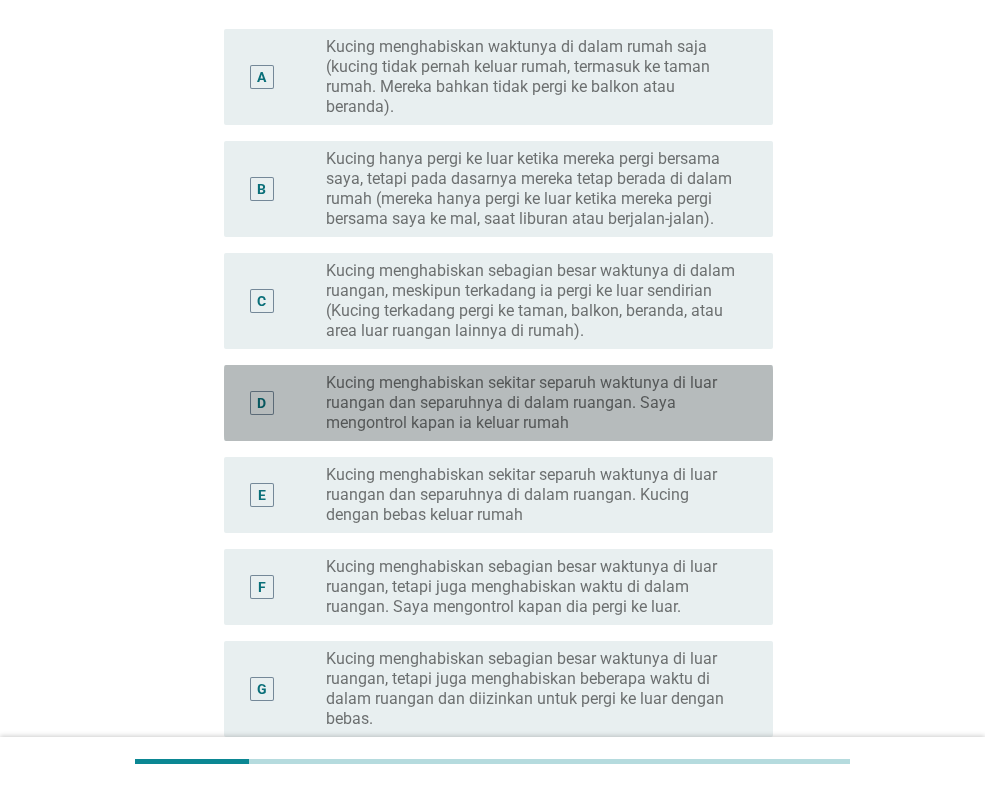 click on "Kucing menghabiskan sekitar separuh waktunya di luar ruangan dan separuhnya di dalam ruangan. Saya mengontrol kapan ia keluar rumah" at bounding box center (533, 403) 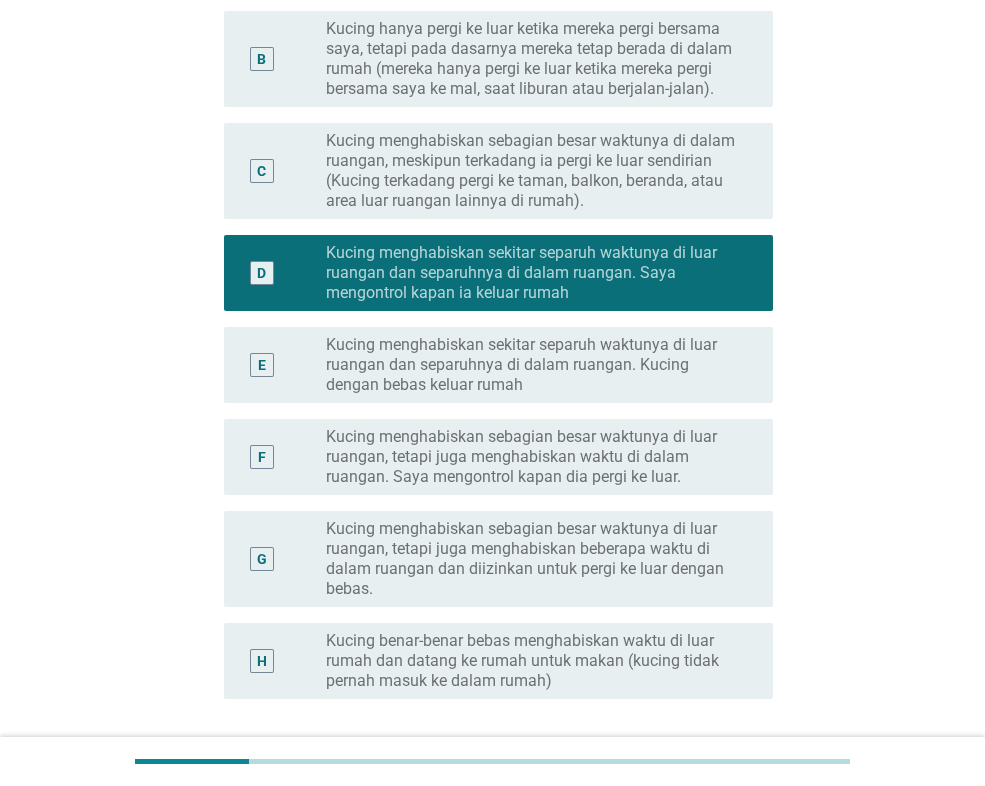 scroll, scrollTop: 592, scrollLeft: 0, axis: vertical 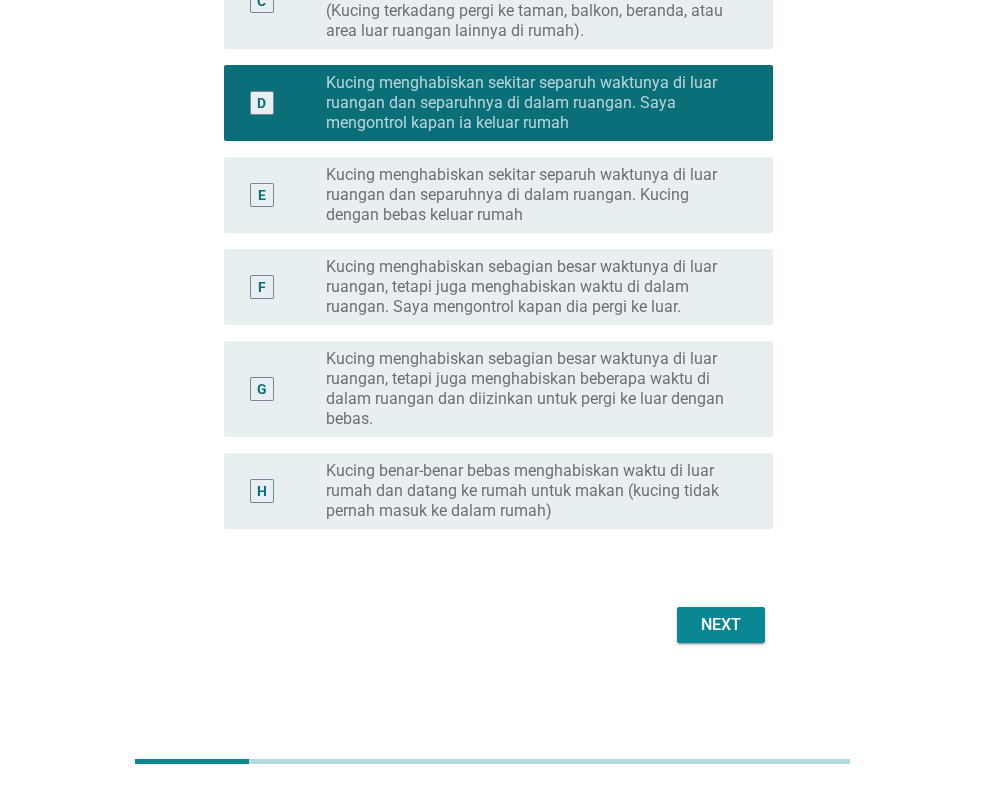 click on "Next" at bounding box center (721, 625) 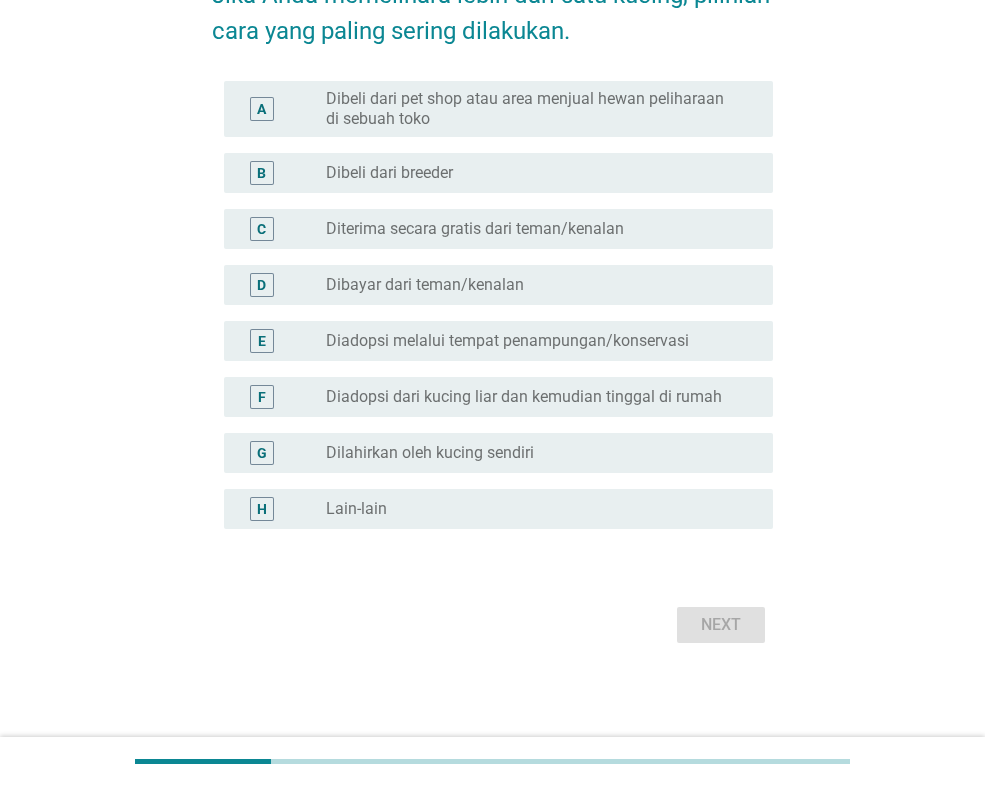 scroll, scrollTop: 0, scrollLeft: 0, axis: both 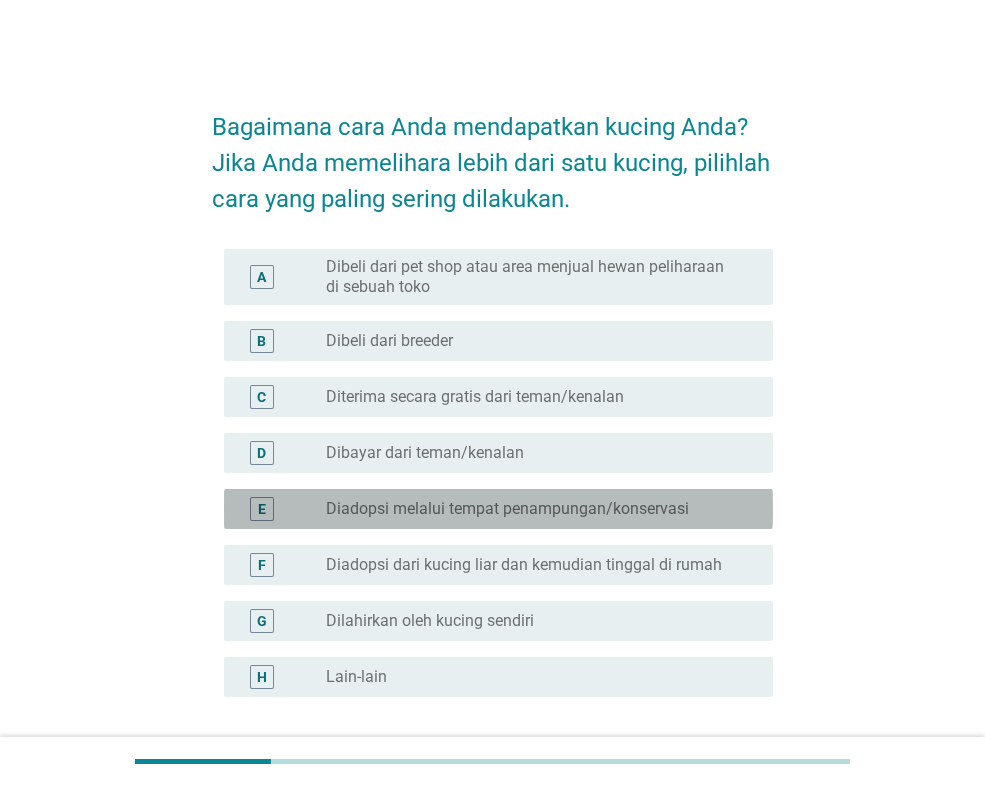 click on "E     radio_button_unchecked Diadopsi melalui tempat penampungan/konservasi" at bounding box center (498, 509) 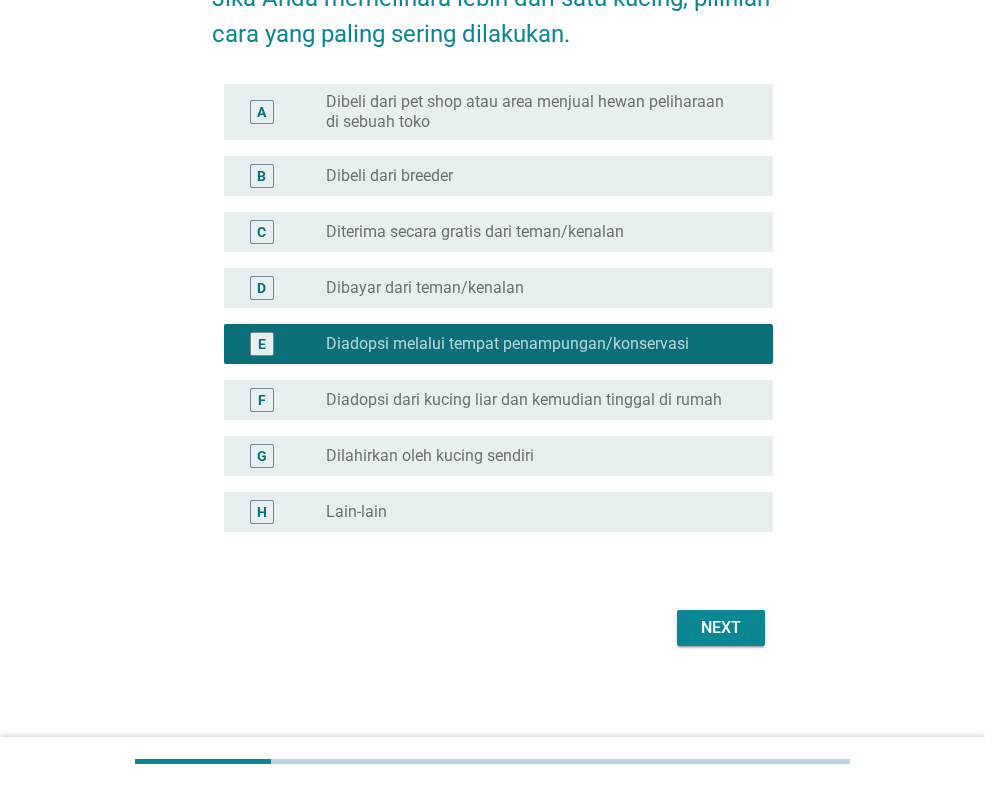 scroll, scrollTop: 168, scrollLeft: 0, axis: vertical 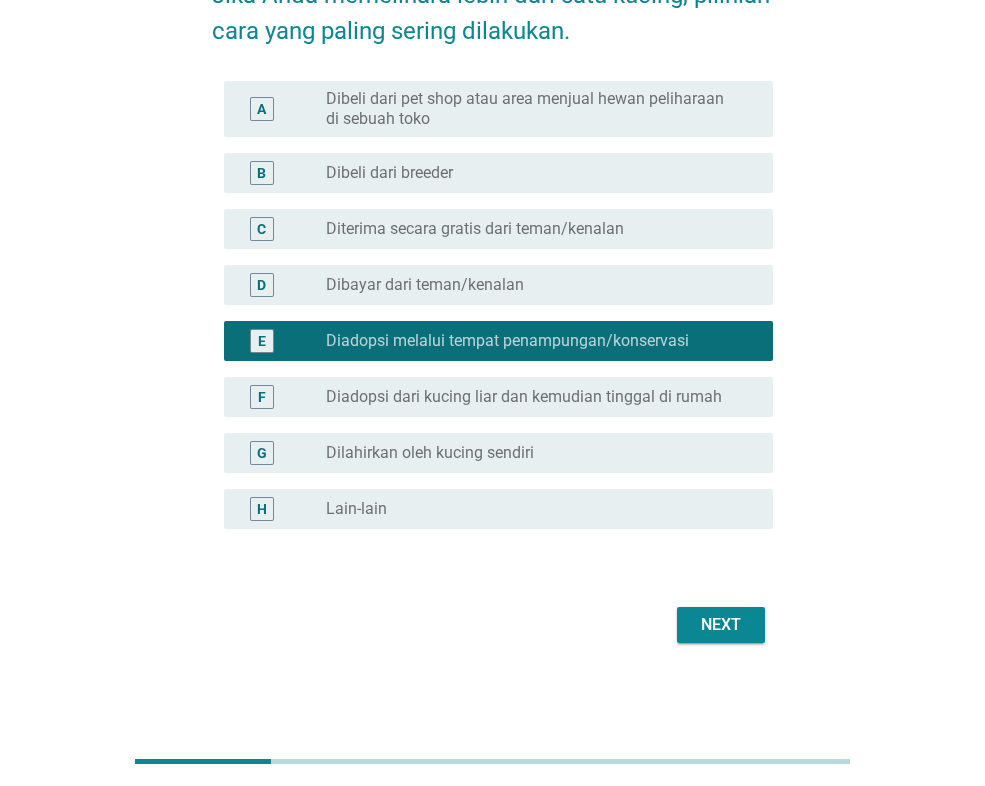 click on "Next" at bounding box center (721, 625) 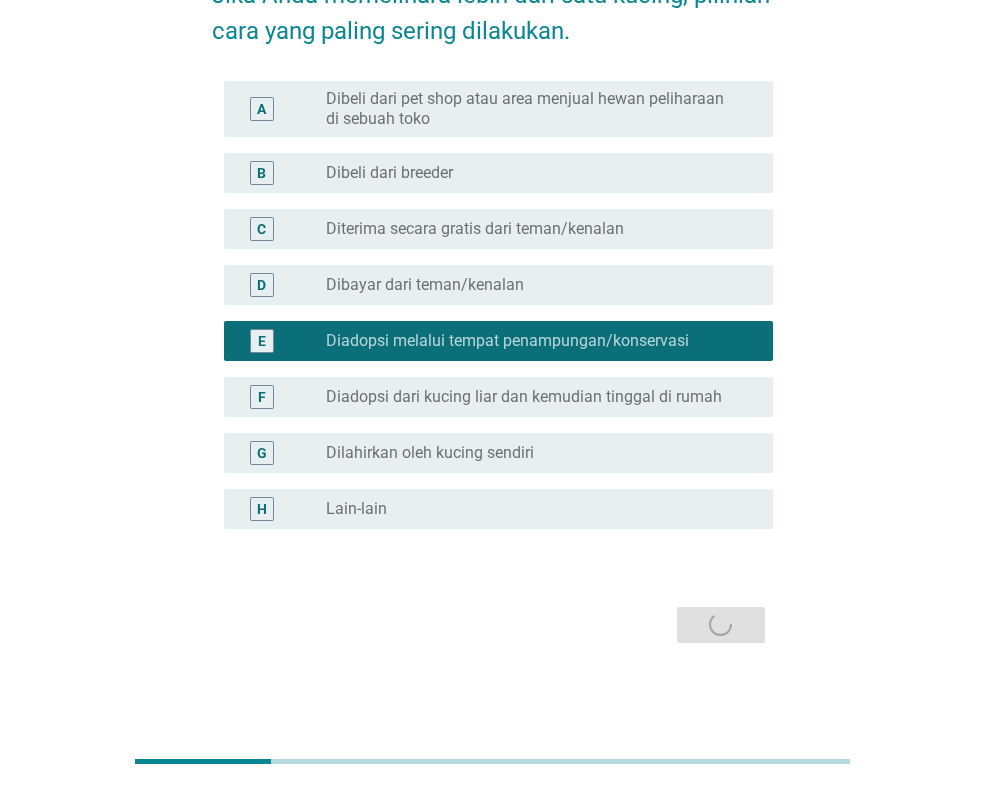 scroll, scrollTop: 0, scrollLeft: 0, axis: both 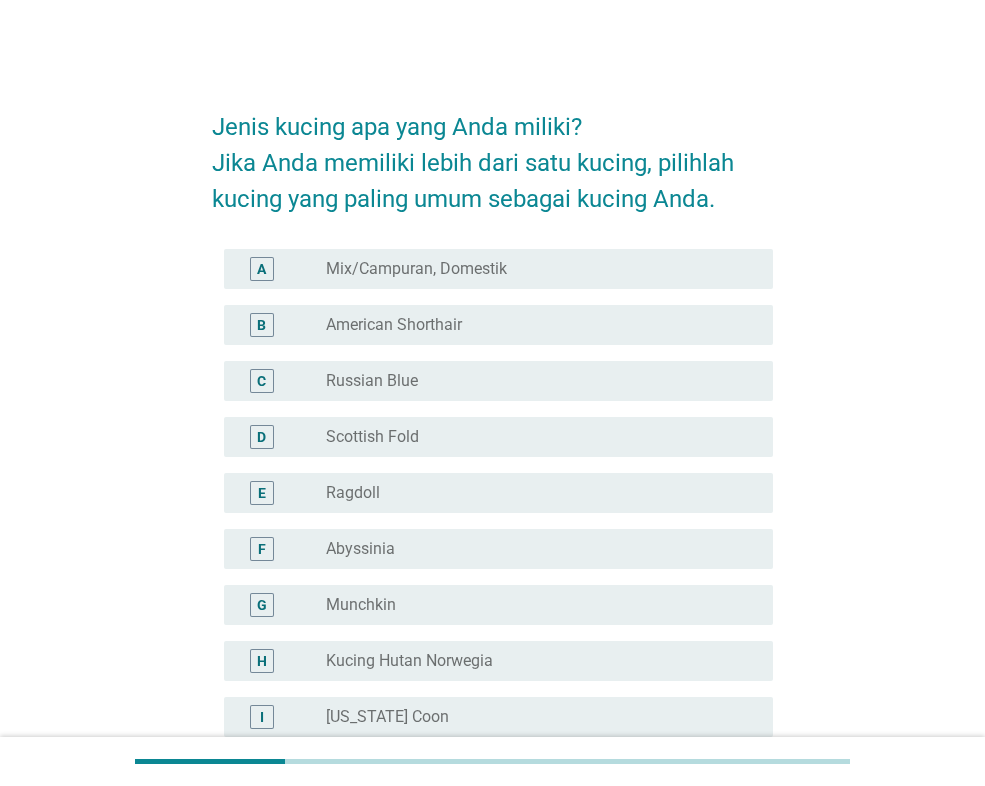 click on "Mix/Campuran, Domestik" at bounding box center [416, 269] 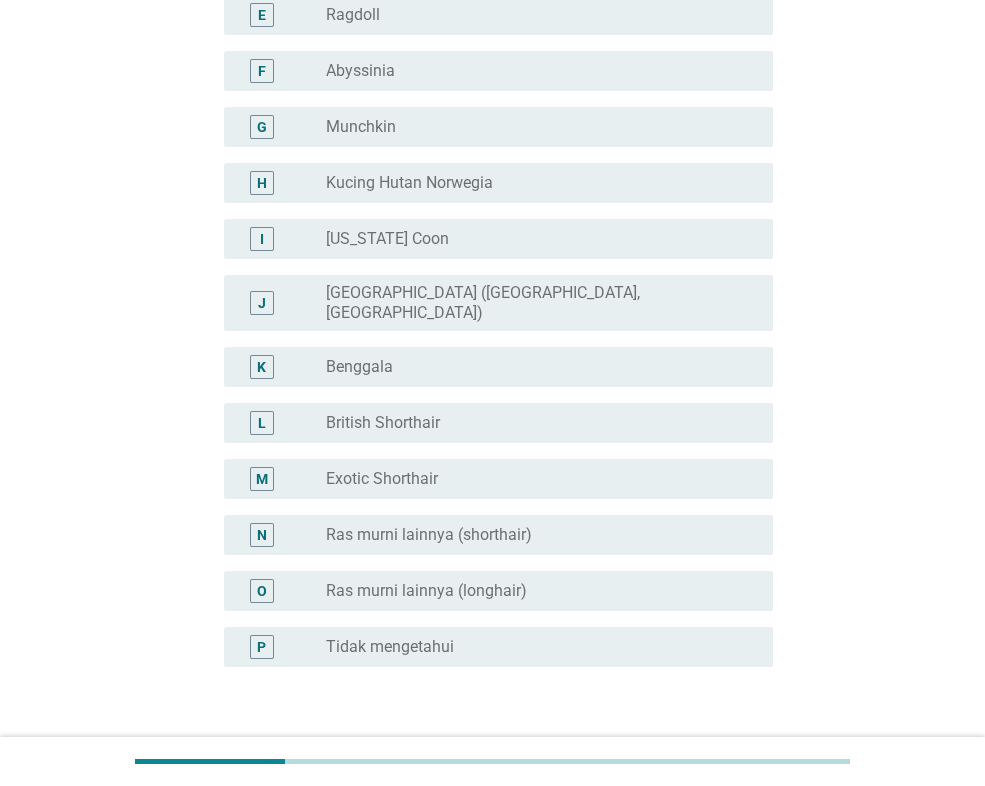scroll, scrollTop: 500, scrollLeft: 0, axis: vertical 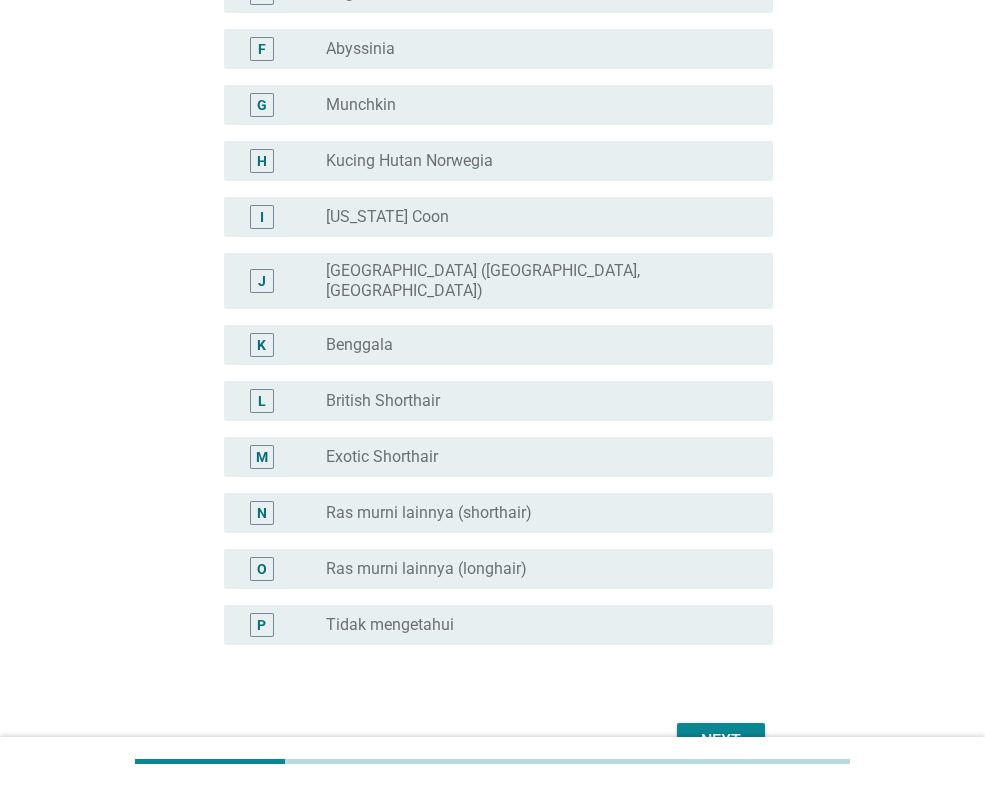 click on "Next" at bounding box center [721, 741] 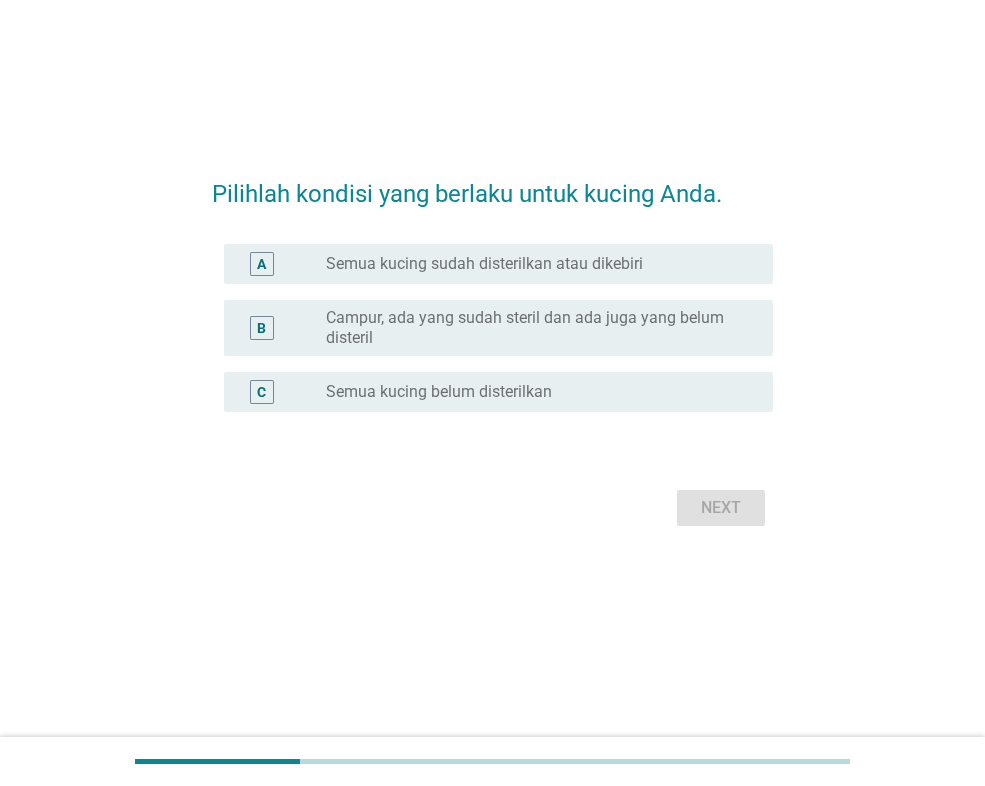 scroll, scrollTop: 0, scrollLeft: 0, axis: both 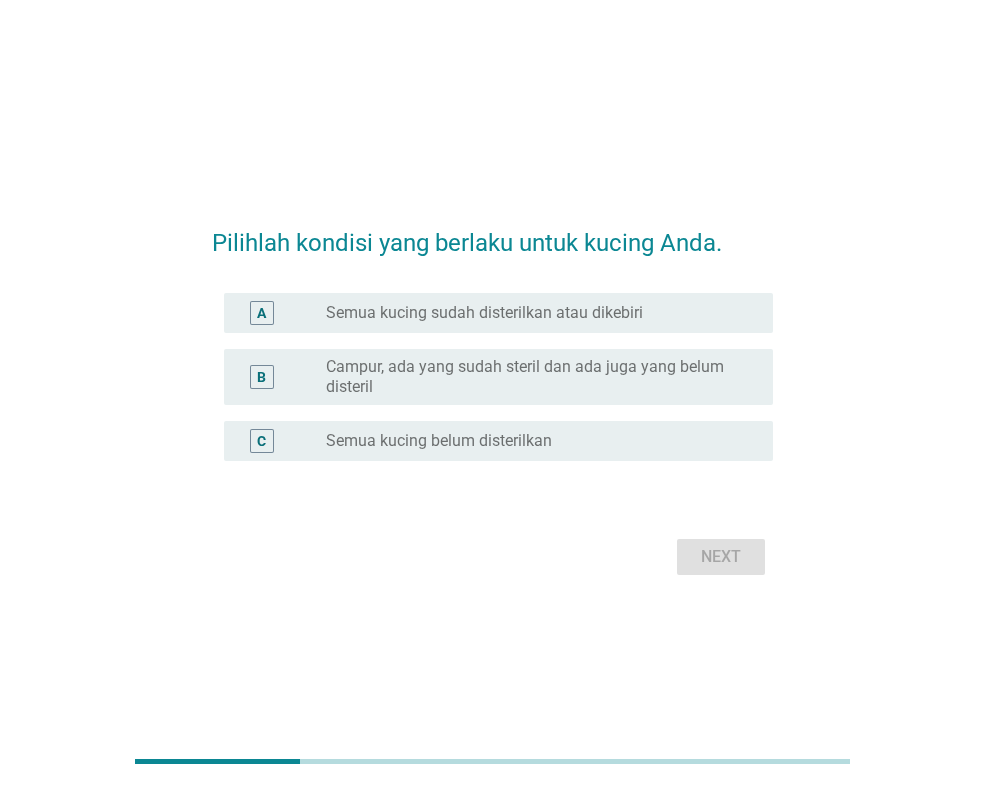 click on "Campur, ada yang sudah steril dan ada juga yang belum disteril" at bounding box center (533, 377) 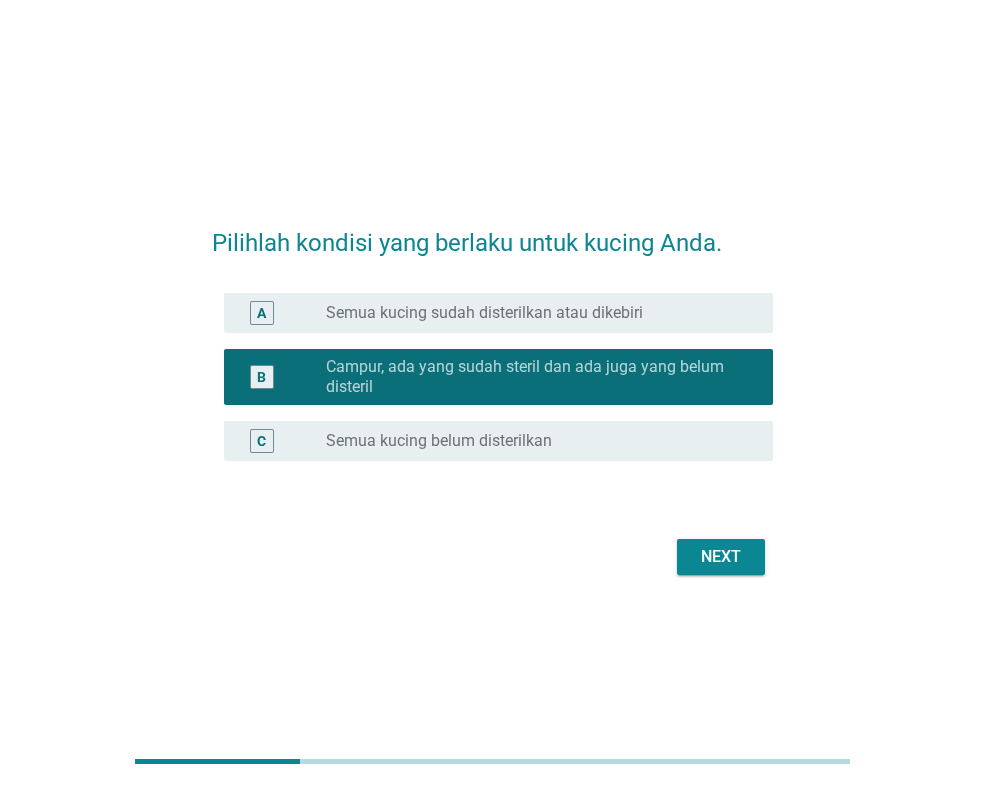 drag, startPoint x: 679, startPoint y: 450, endPoint x: 679, endPoint y: 464, distance: 14 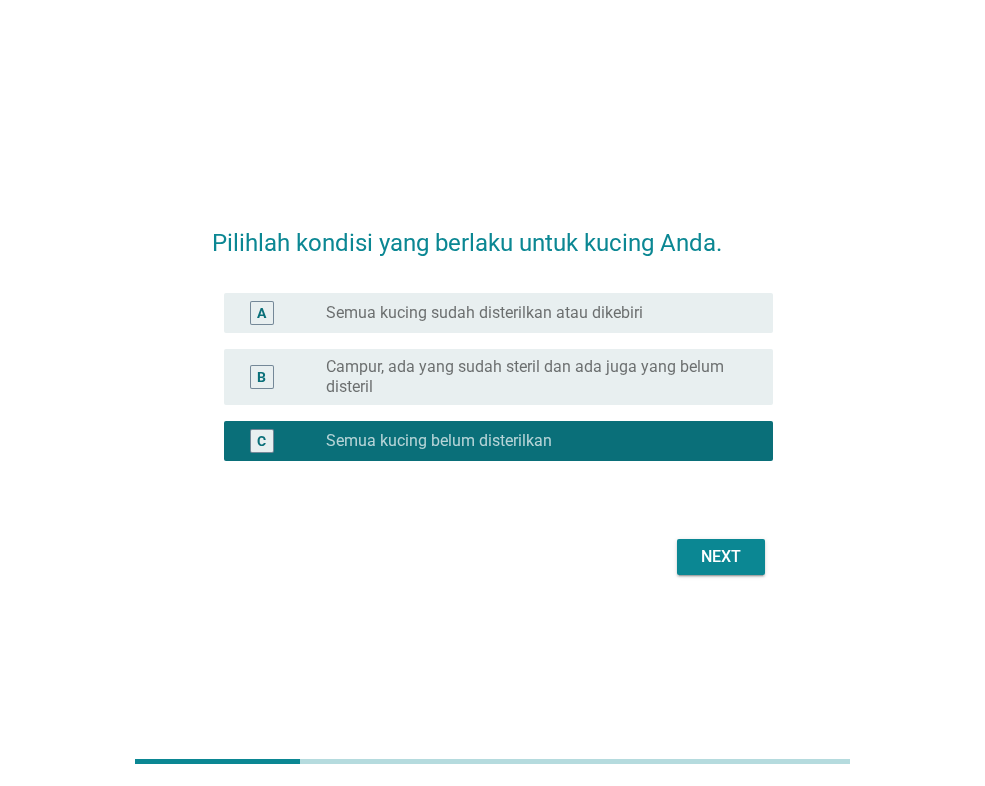 click on "Next" at bounding box center (721, 557) 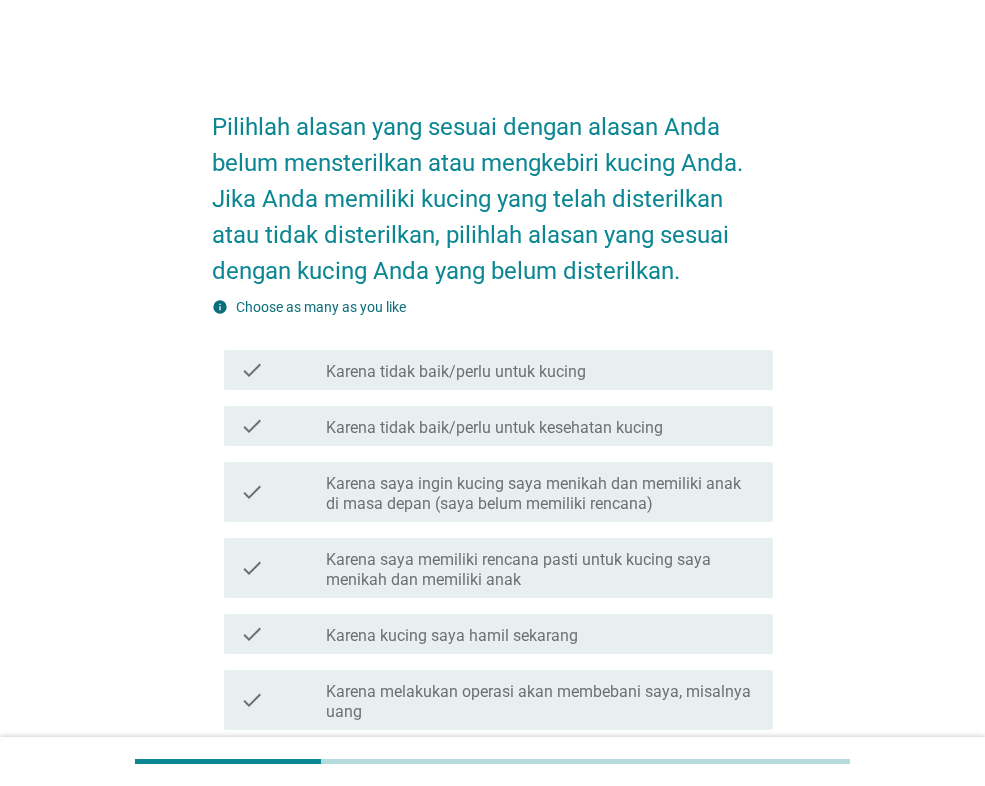 scroll, scrollTop: 100, scrollLeft: 0, axis: vertical 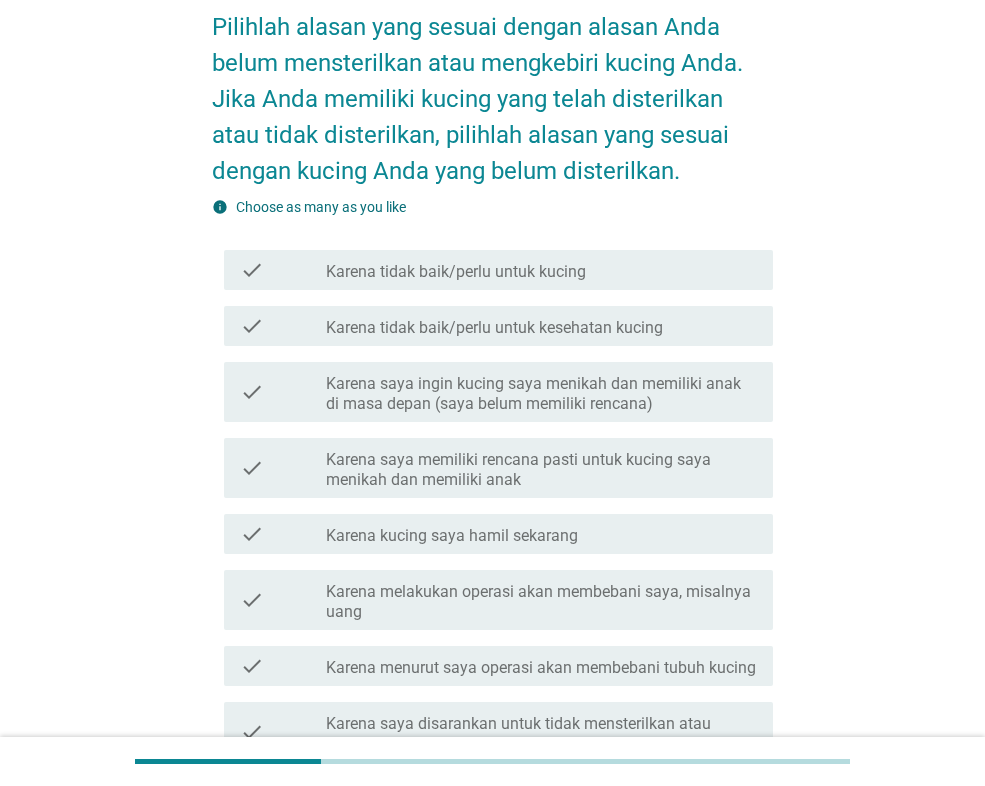 click on "check     check_box_outline_blank Karena tidak baik/perlu untuk kesehatan kucing" at bounding box center (498, 326) 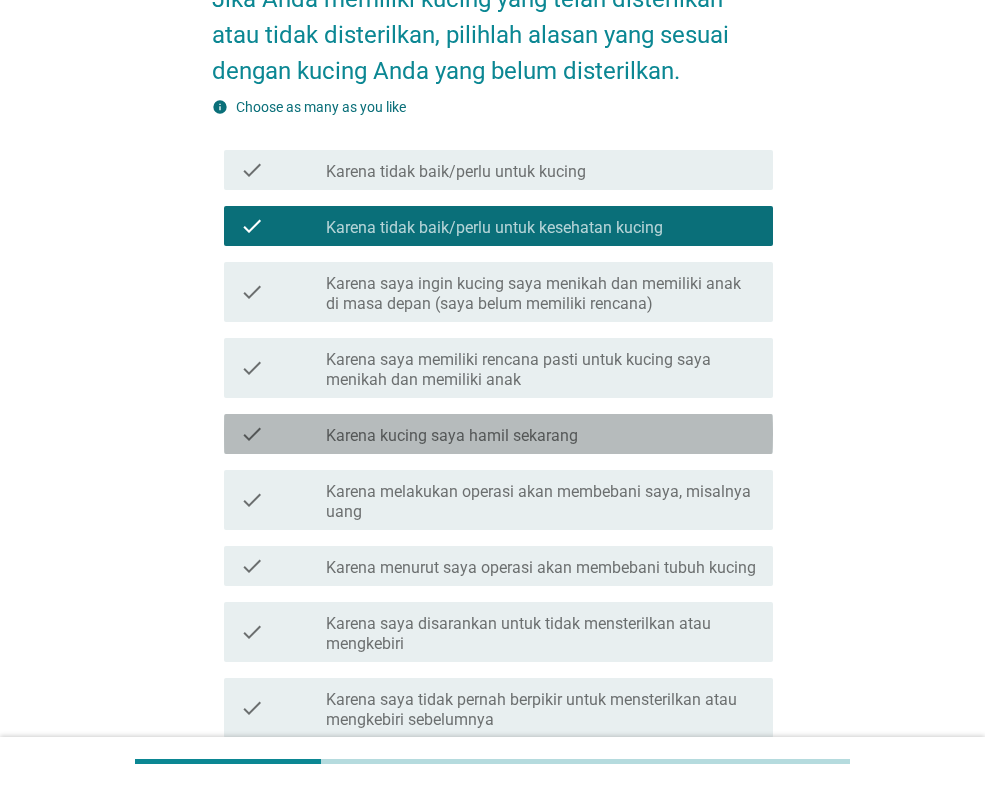 click on "check     check_box_outline_blank Karena kucing saya hamil sekarang" at bounding box center [498, 434] 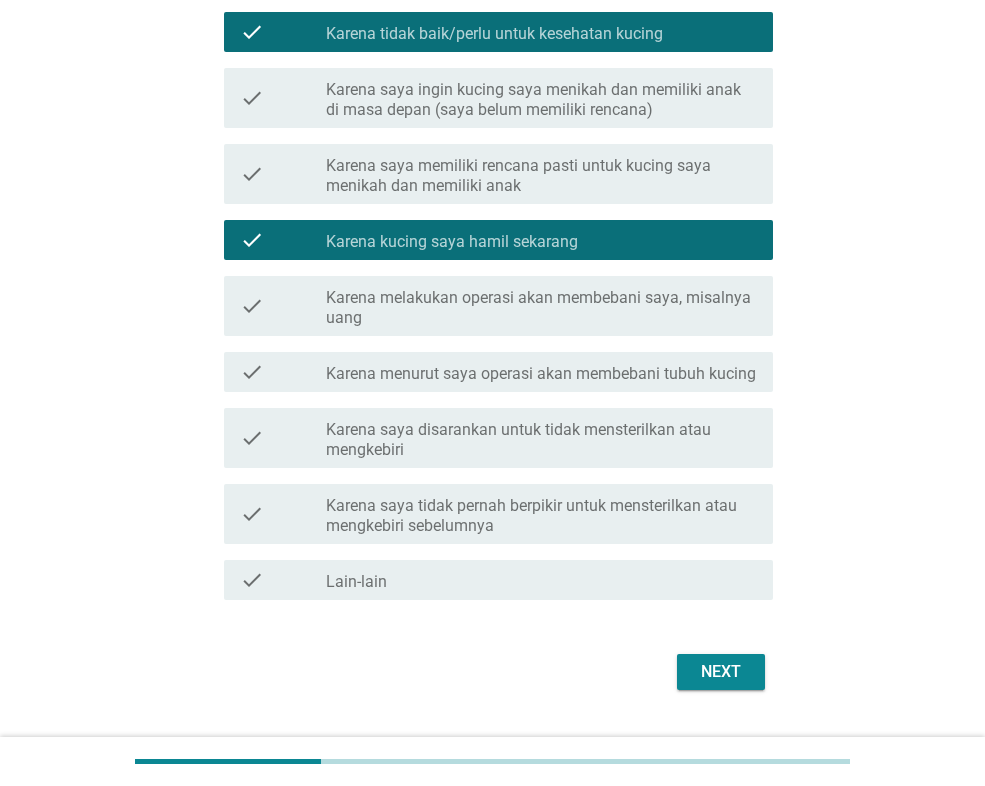 scroll, scrollTop: 400, scrollLeft: 0, axis: vertical 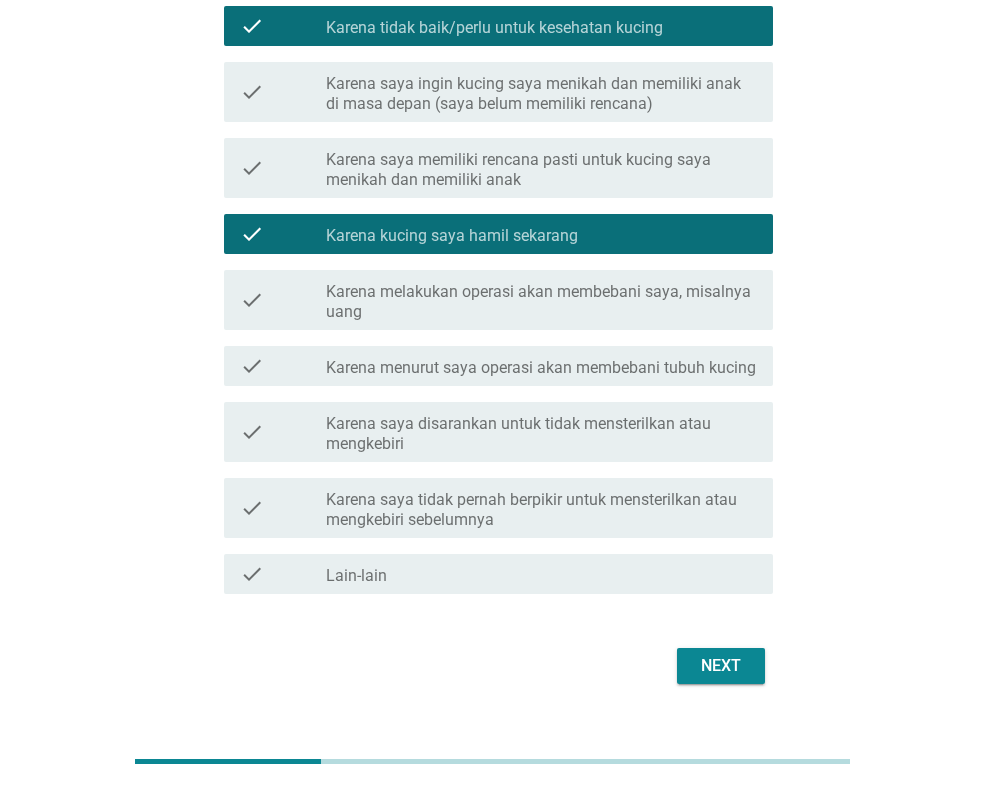 click on "check     check_box_outline_blank Karena saya tidak pernah berpikir untuk mensterilkan atau mengkebiri sebelumnya" at bounding box center [498, 508] 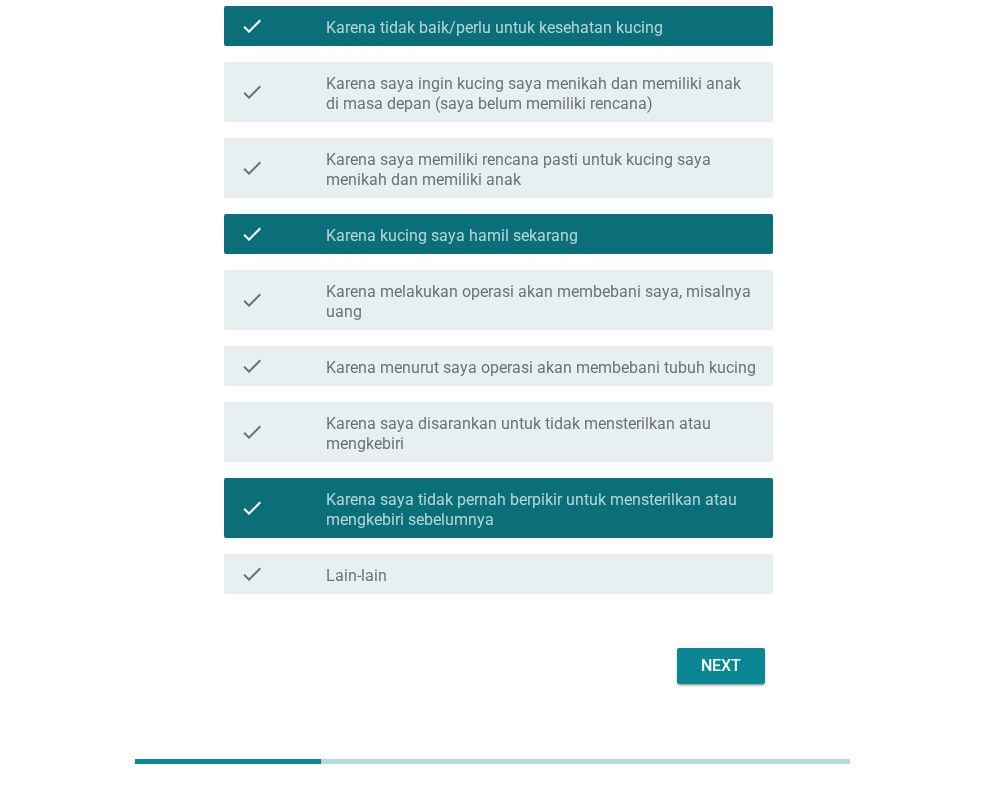 click on "Next" at bounding box center [721, 666] 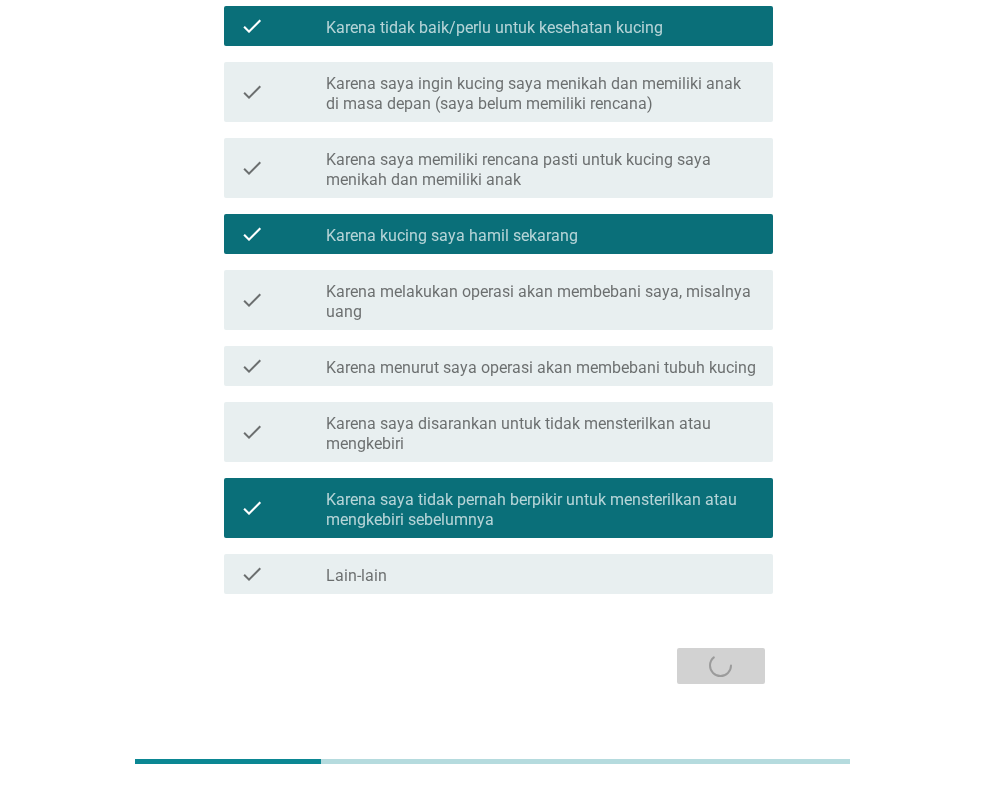 scroll, scrollTop: 0, scrollLeft: 0, axis: both 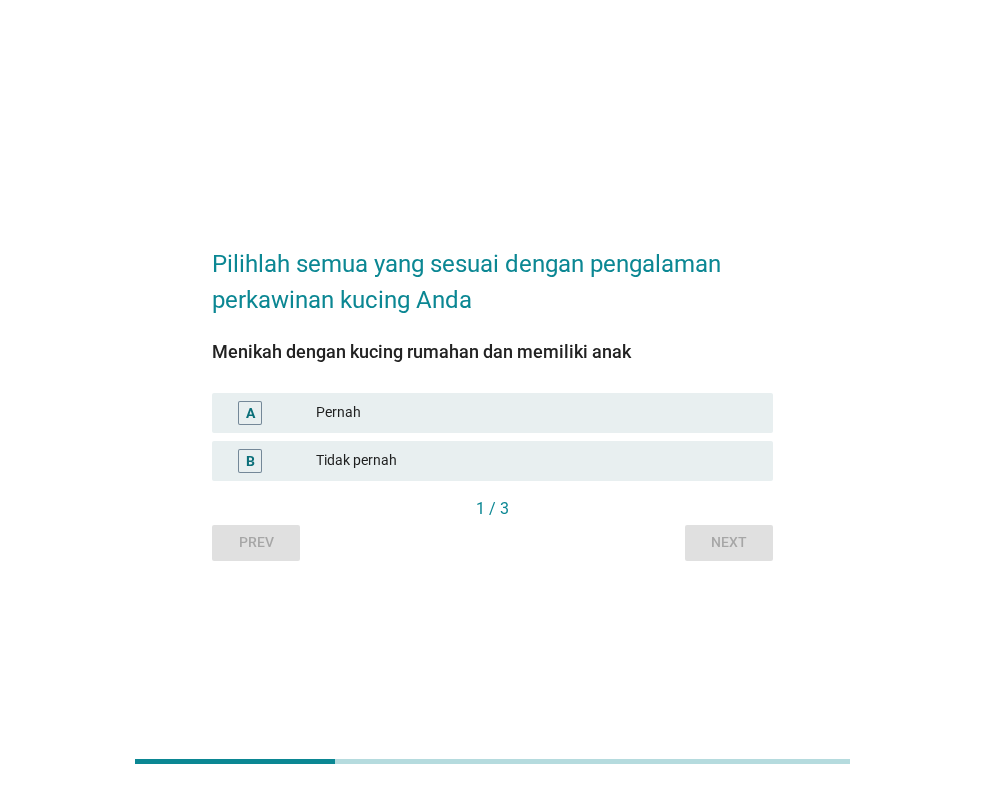 click on "Pernah" at bounding box center (536, 413) 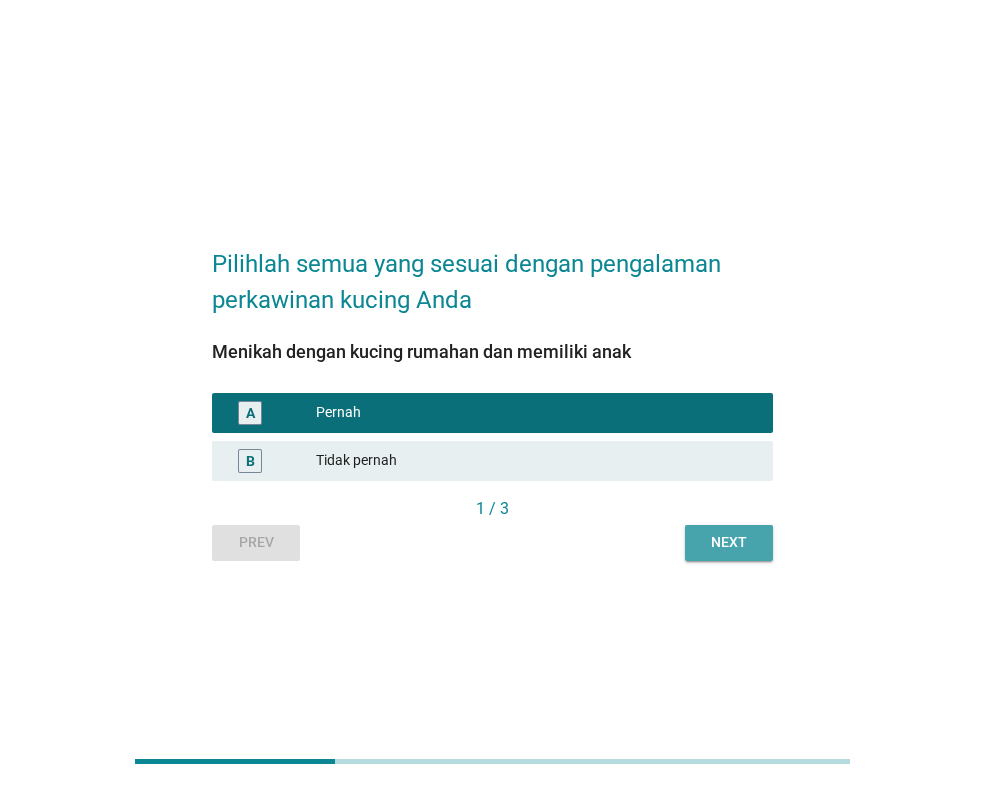 click on "Next" at bounding box center [729, 542] 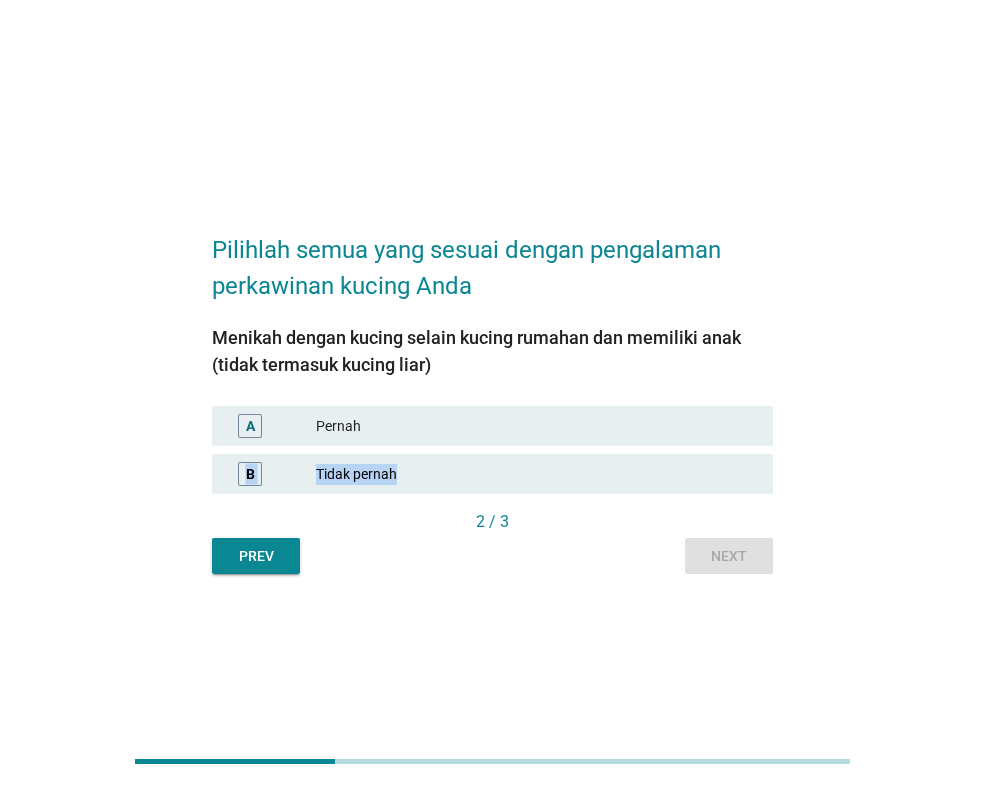 drag, startPoint x: 496, startPoint y: 442, endPoint x: 501, endPoint y: 452, distance: 11.18034 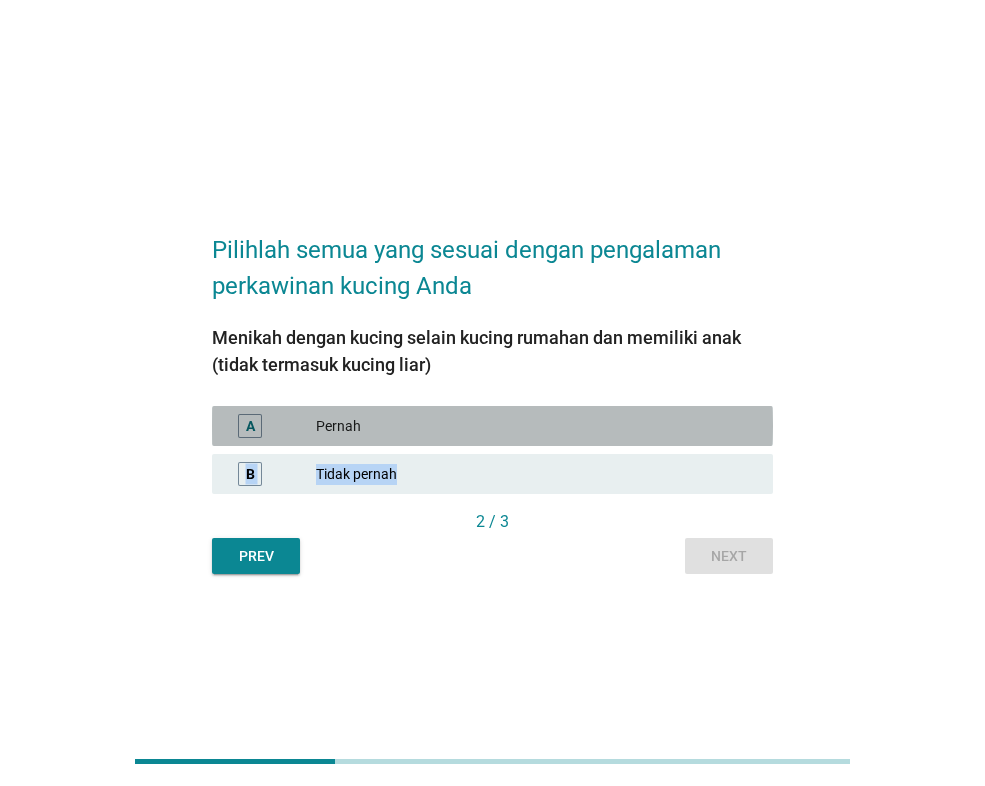 click on "A   Pernah" at bounding box center [492, 426] 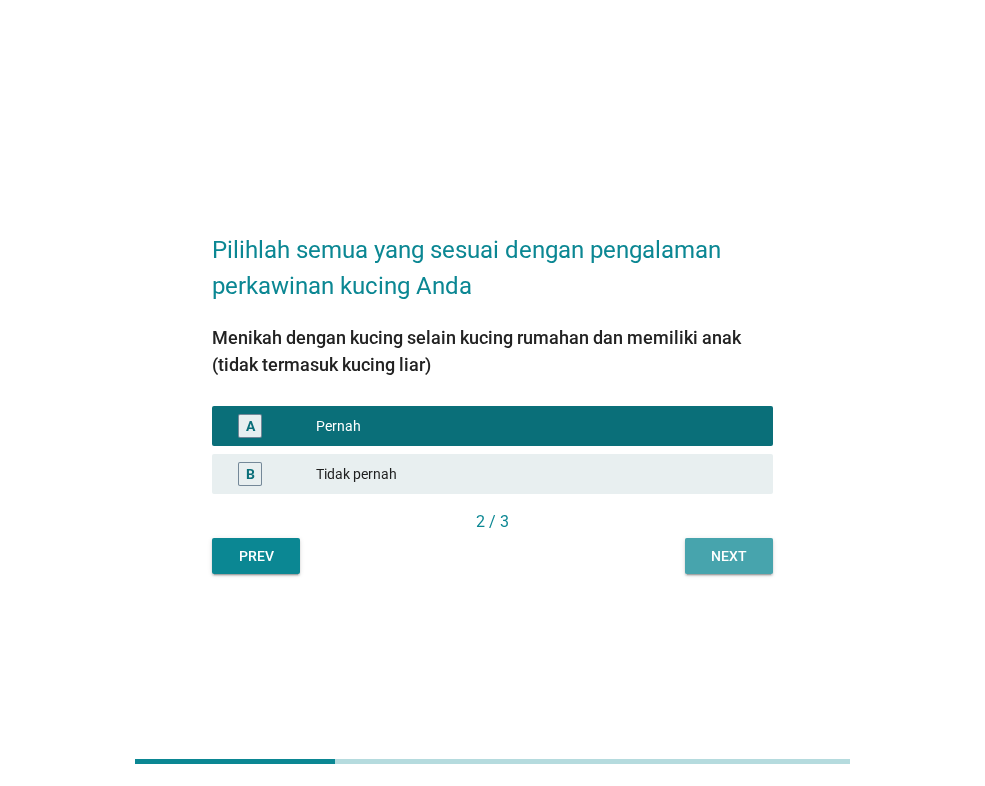 click on "Next" at bounding box center (729, 556) 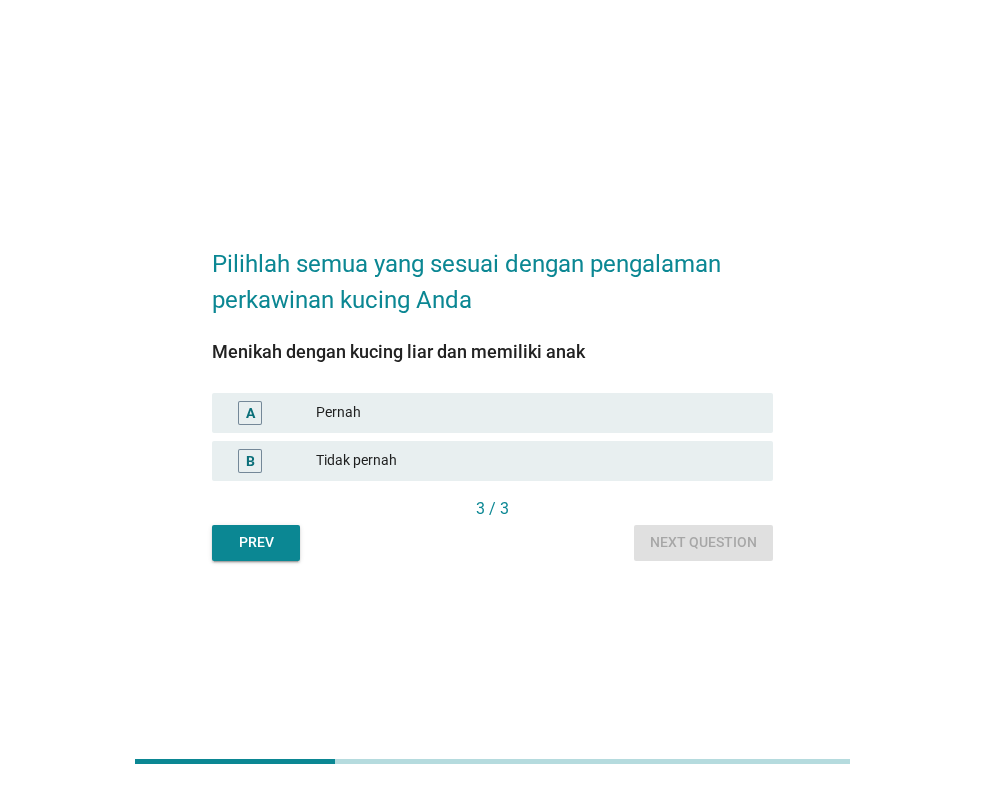 click on "Pernah" at bounding box center (536, 413) 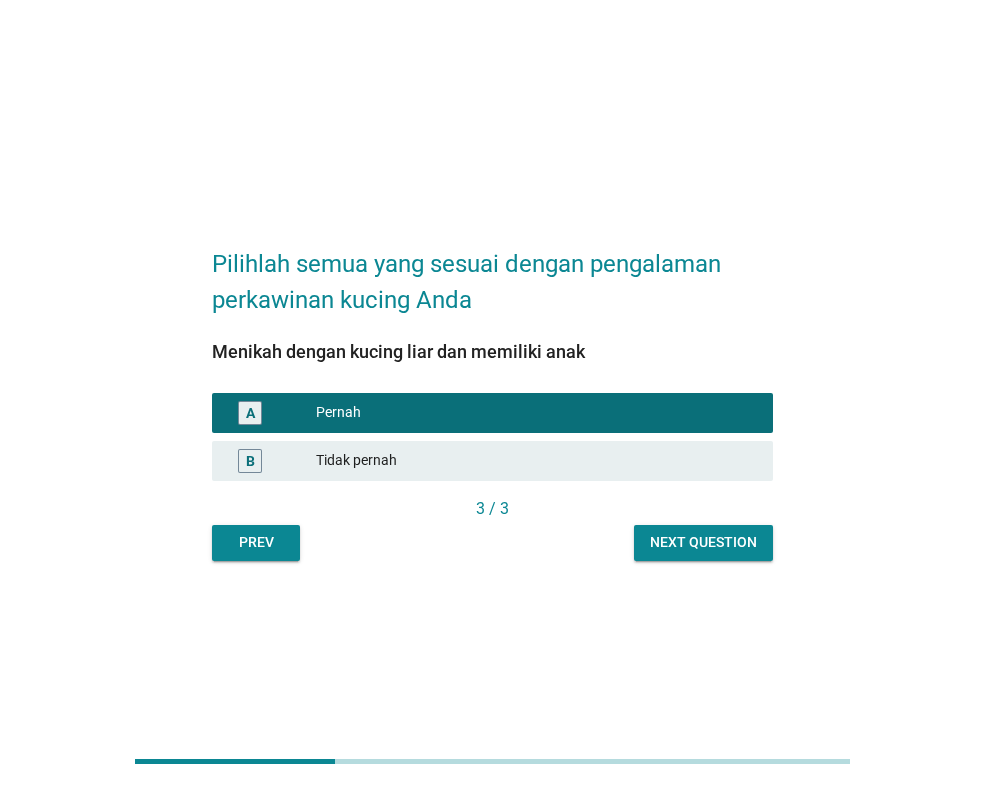 click on "Next question" at bounding box center [703, 543] 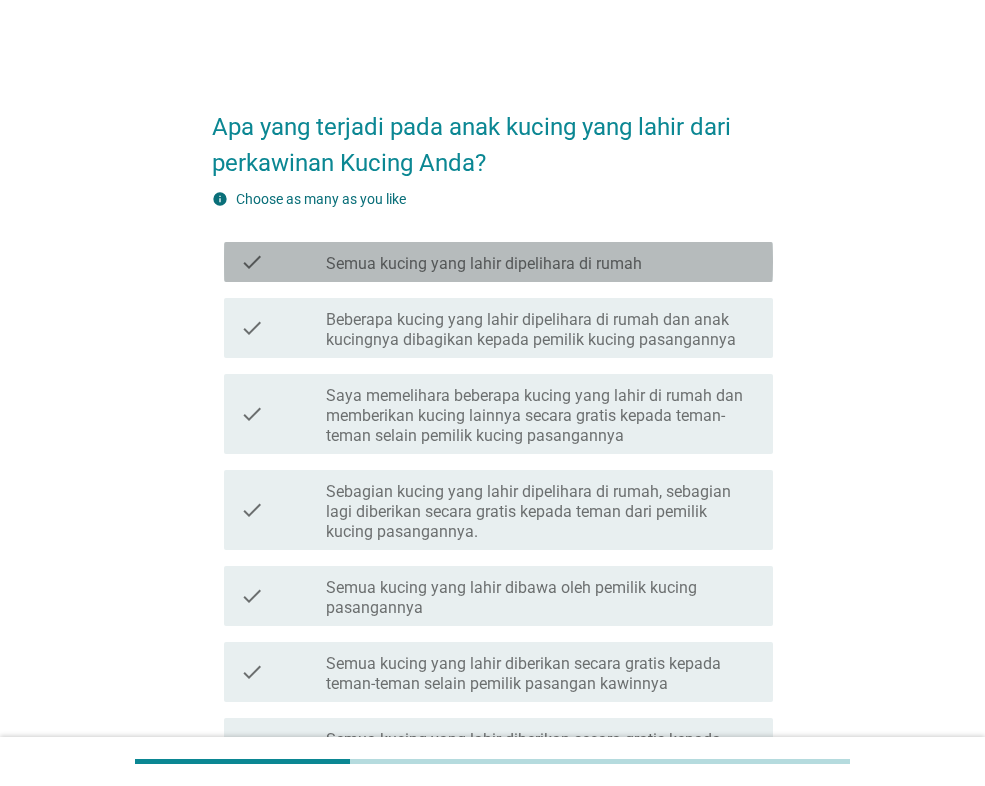 click on "Semua kucing yang lahir dipelihara di rumah" at bounding box center [484, 264] 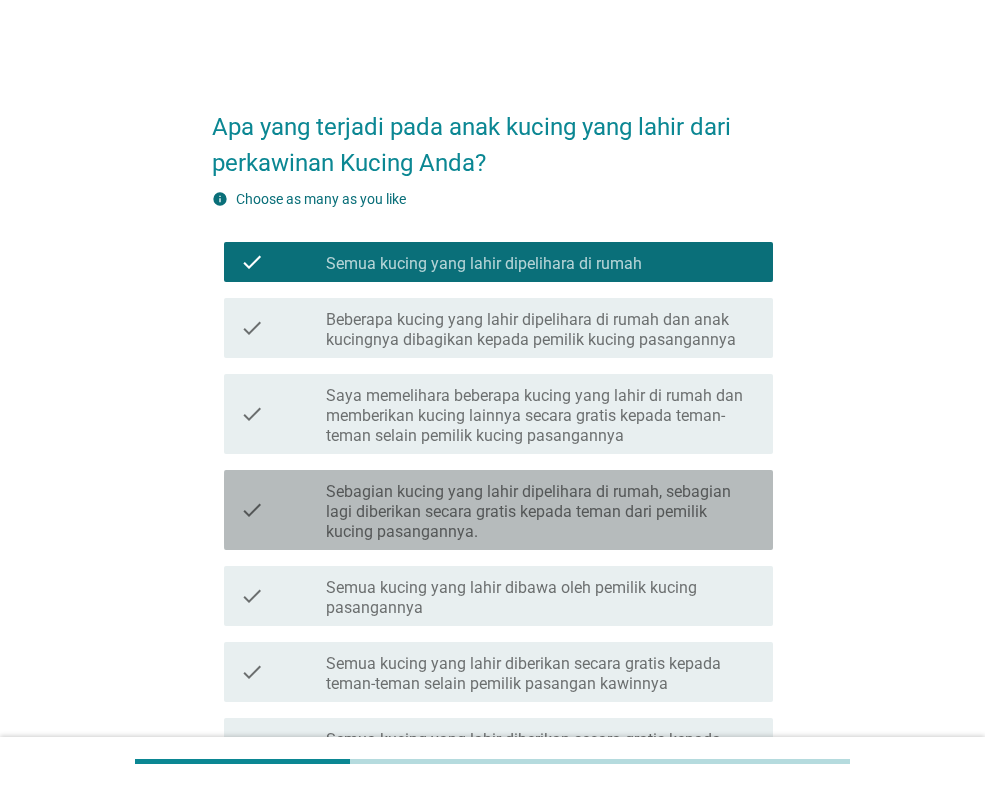 click on "check     check_box_outline_blank Sebagian kucing yang lahir dipelihara di rumah, sebagian lagi diberikan secara gratis kepada teman dari pemilik kucing pasangannya." at bounding box center [498, 510] 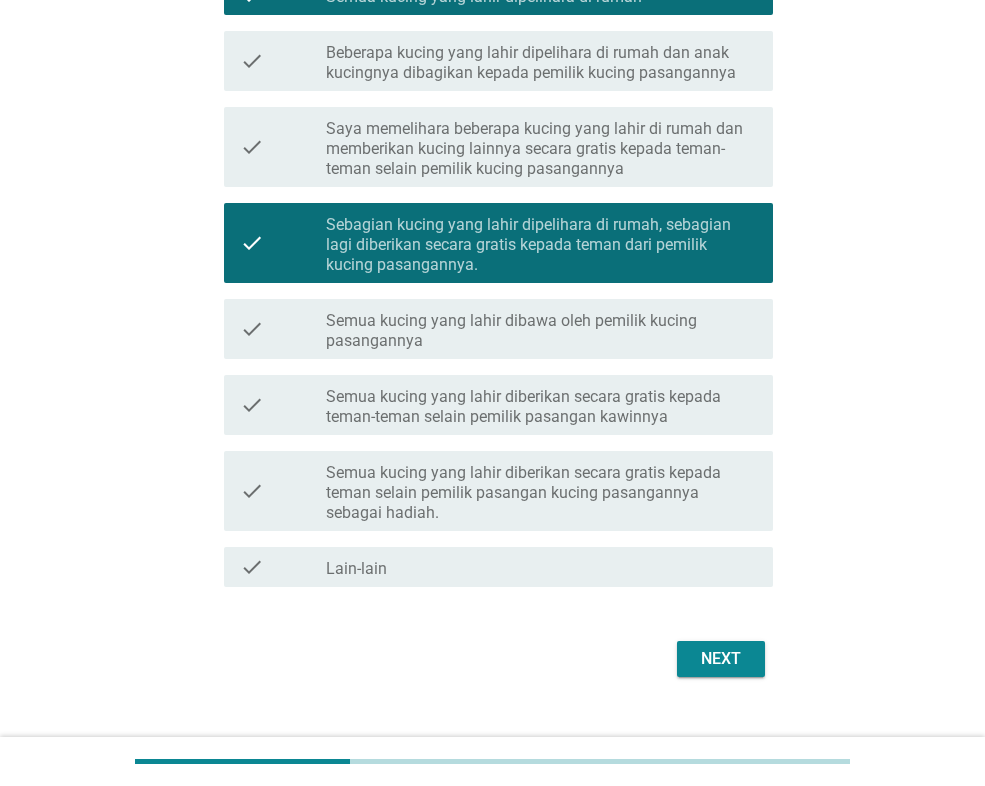 scroll, scrollTop: 301, scrollLeft: 0, axis: vertical 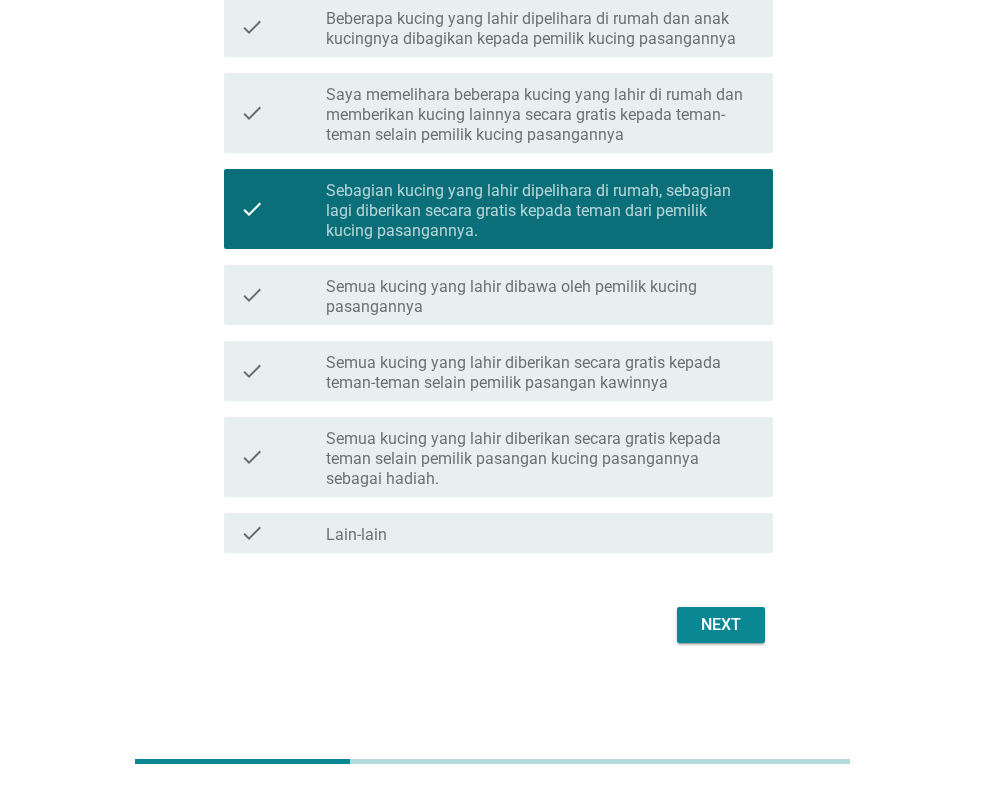 click on "Semua kucing yang lahir diberikan secara gratis kepada teman selain pemilik pasangan kucing pasangannya sebagai hadiah." at bounding box center [541, 459] 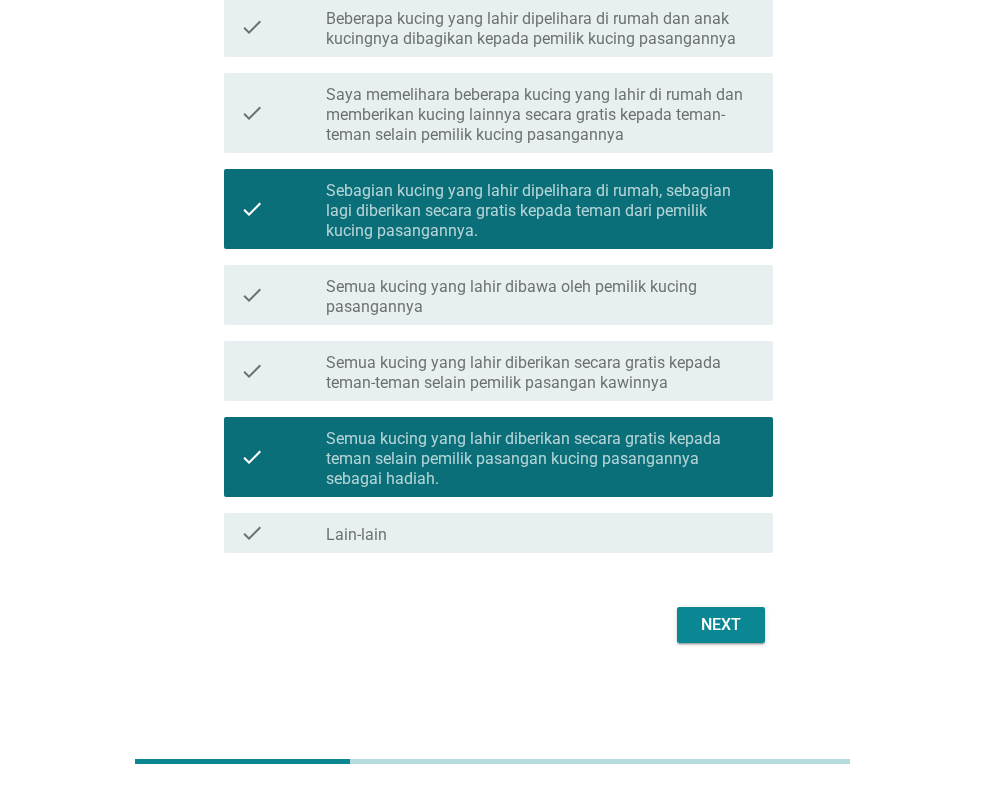click on "Semua kucing yang lahir diberikan secara gratis kepada teman selain pemilik pasangan kucing pasangannya sebagai hadiah." at bounding box center (541, 459) 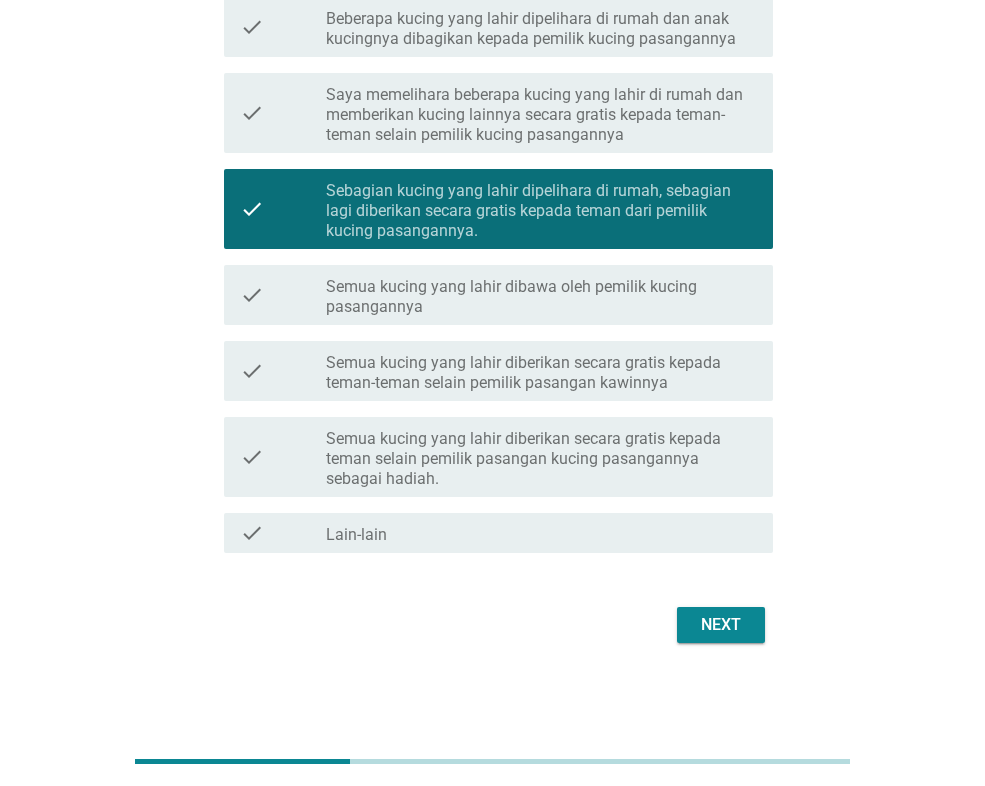 click on "Next" at bounding box center [721, 625] 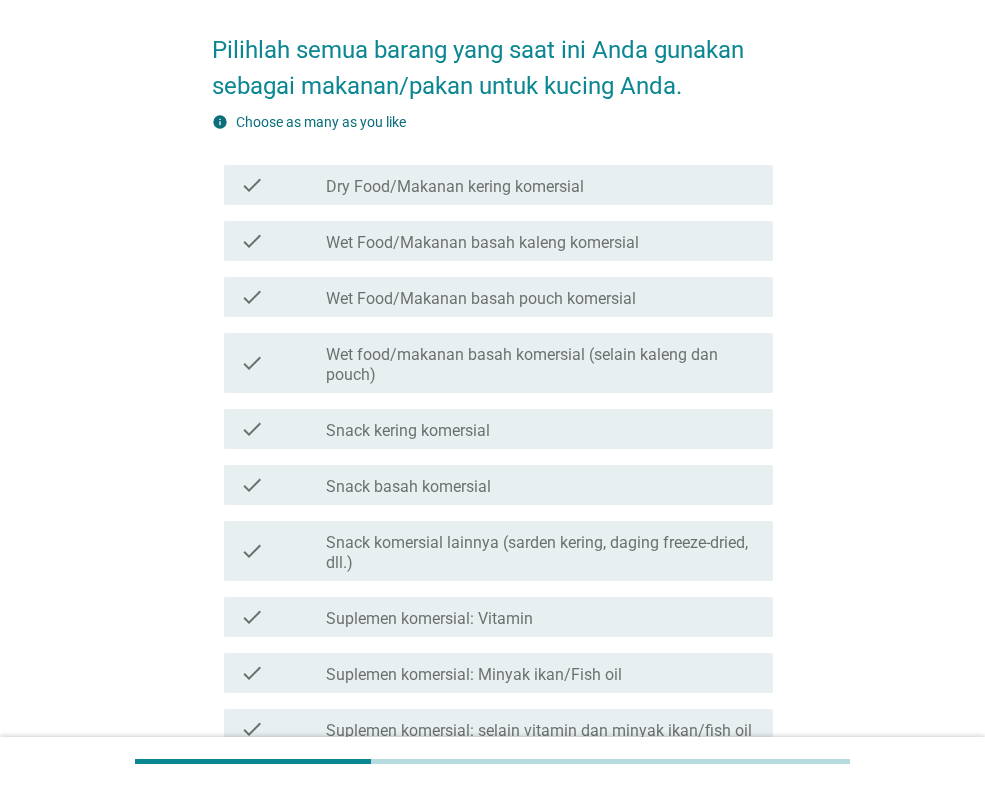 scroll, scrollTop: 100, scrollLeft: 0, axis: vertical 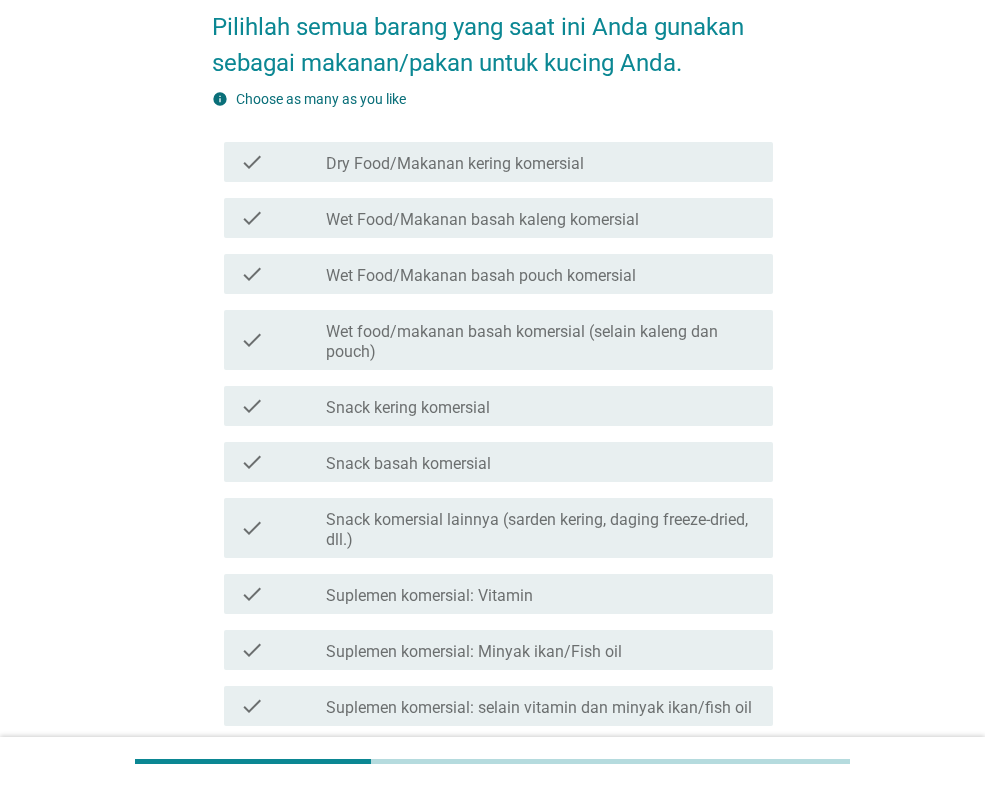 click on "Dry Food/Makanan kering komersial" at bounding box center (455, 164) 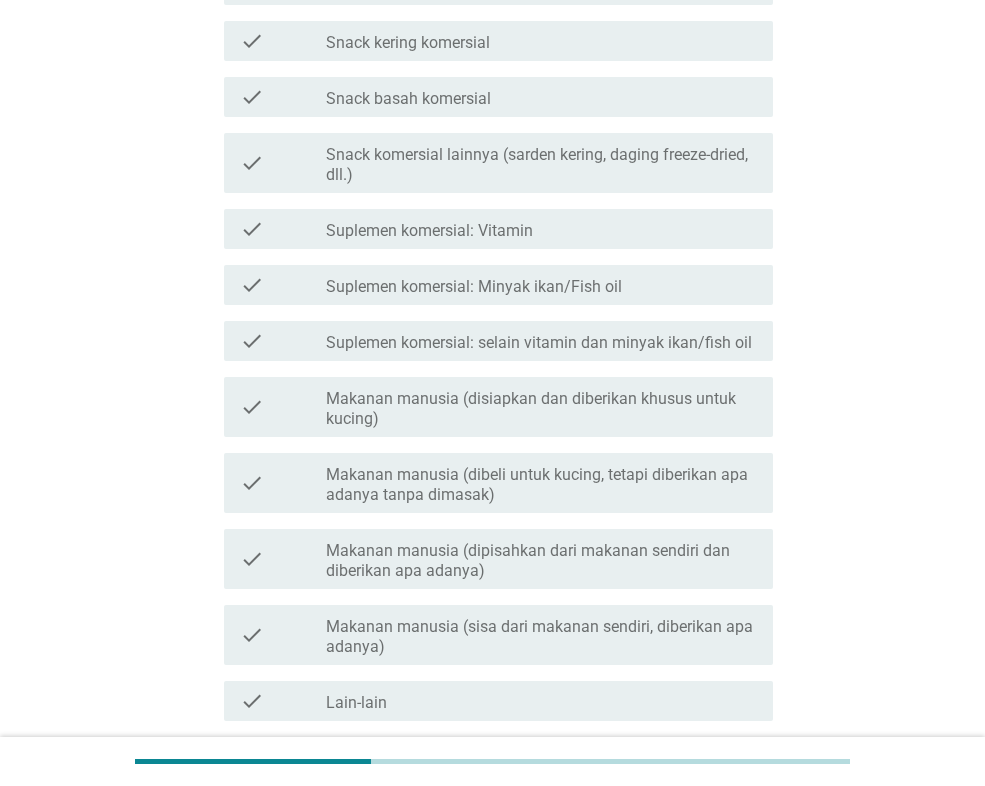 scroll, scrollTop: 500, scrollLeft: 0, axis: vertical 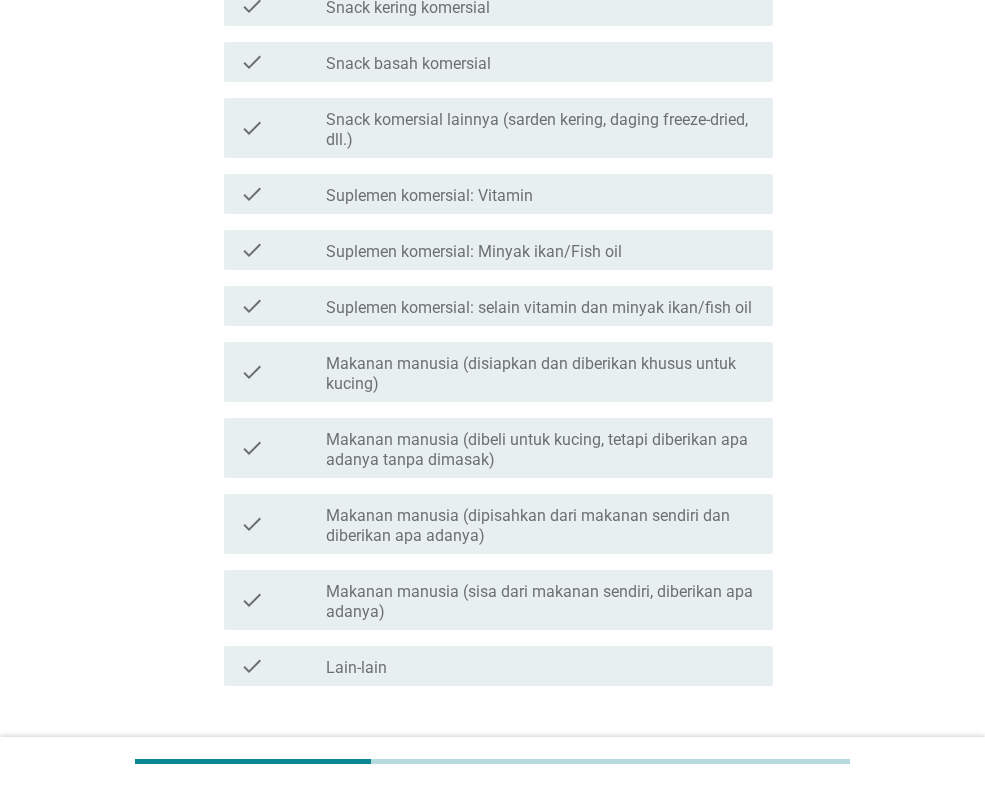 click on "Makanan manusia (disiapkan dan diberikan khusus untuk kucing)" at bounding box center (541, 374) 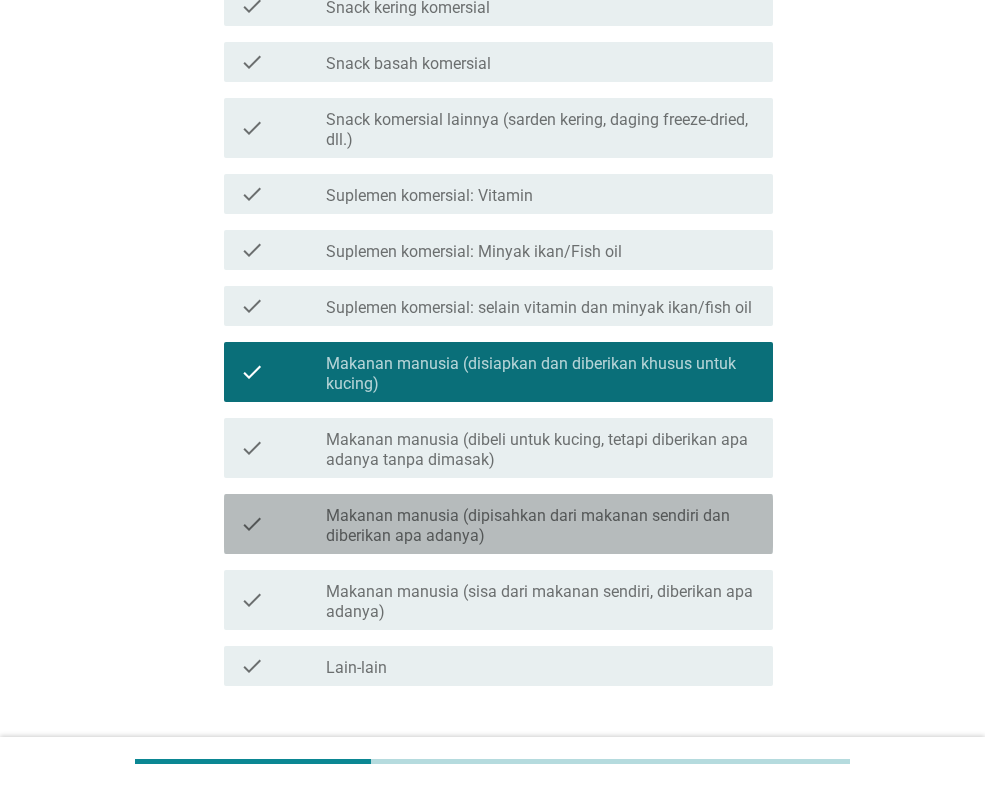click on "Makanan manusia (dipisahkan dari makanan sendiri dan diberikan apa adanya)" at bounding box center (541, 526) 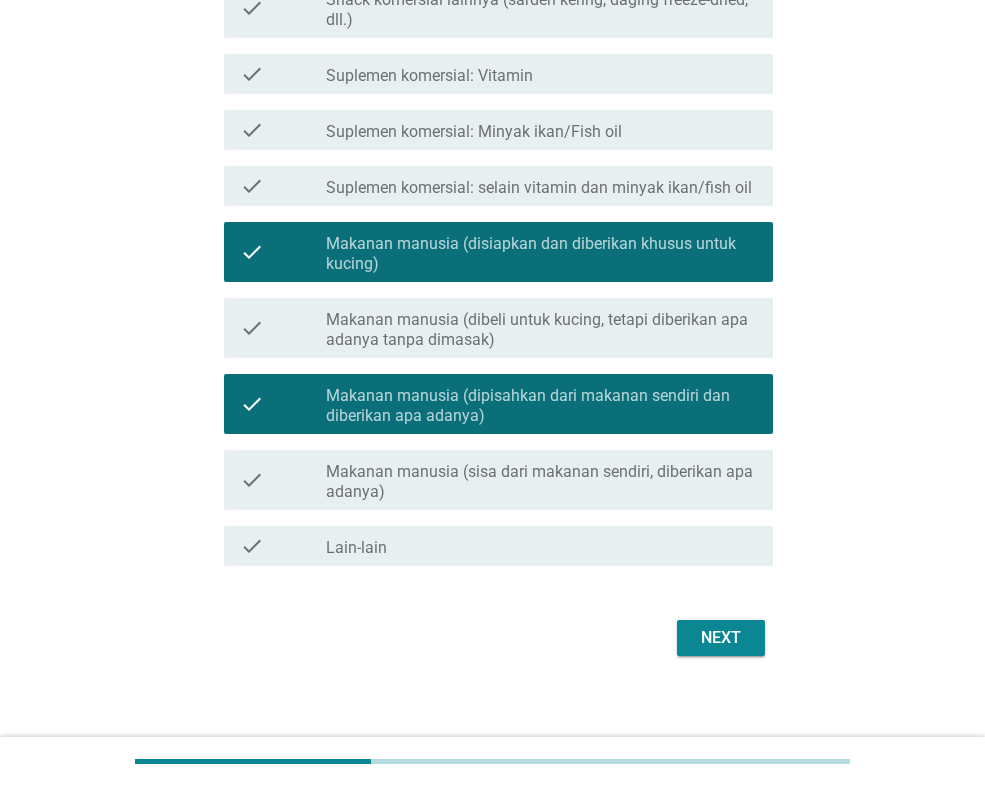 scroll, scrollTop: 633, scrollLeft: 0, axis: vertical 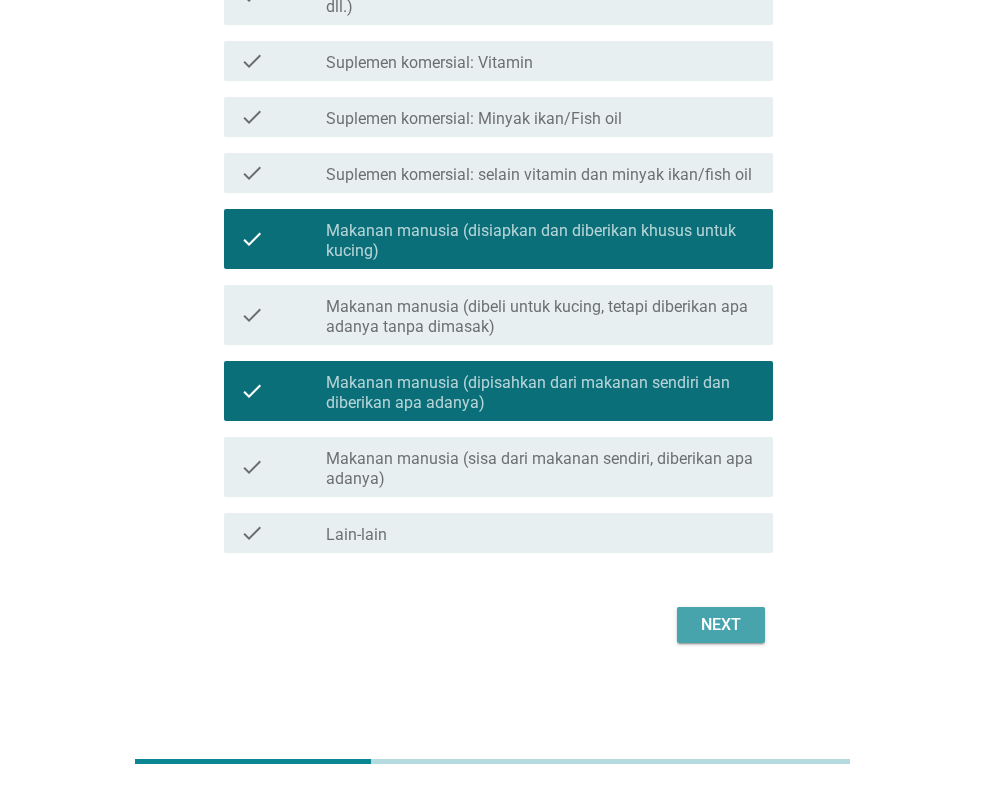 click on "Next" at bounding box center (721, 625) 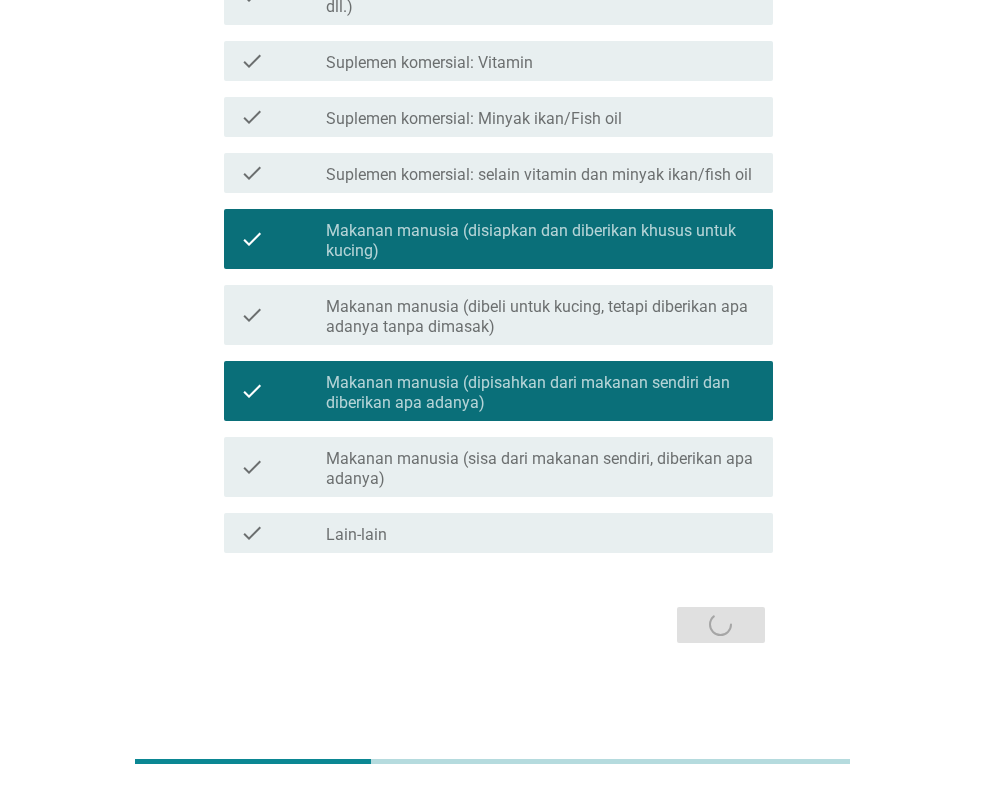 scroll, scrollTop: 0, scrollLeft: 0, axis: both 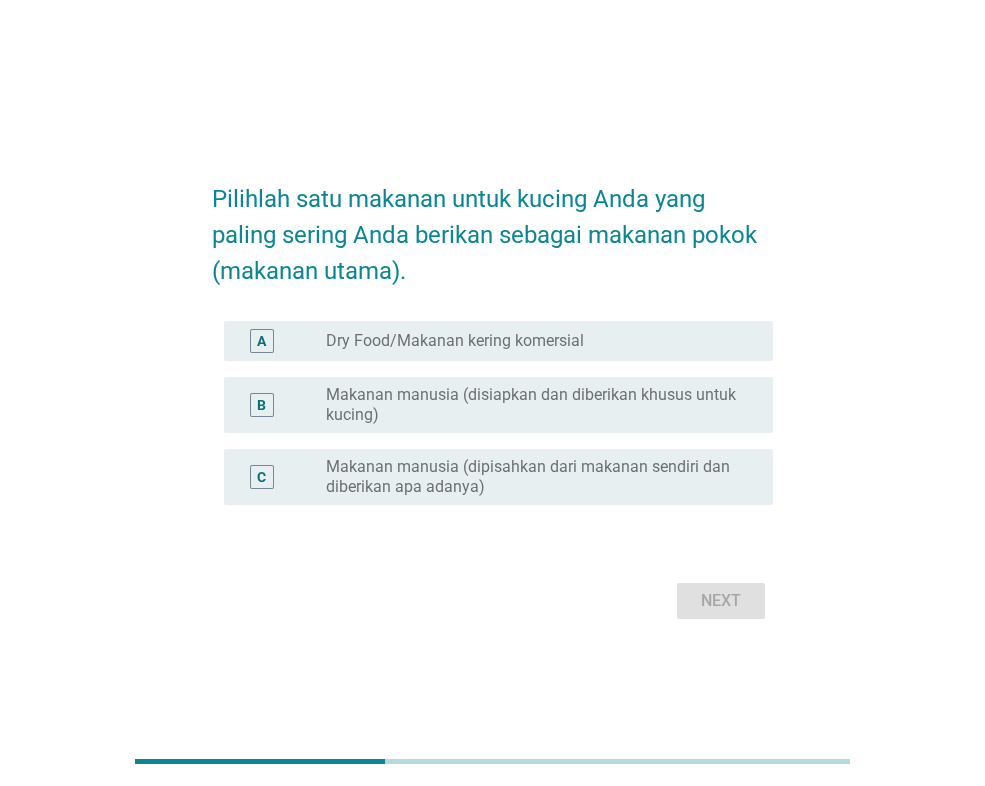 click on "B" at bounding box center (283, 405) 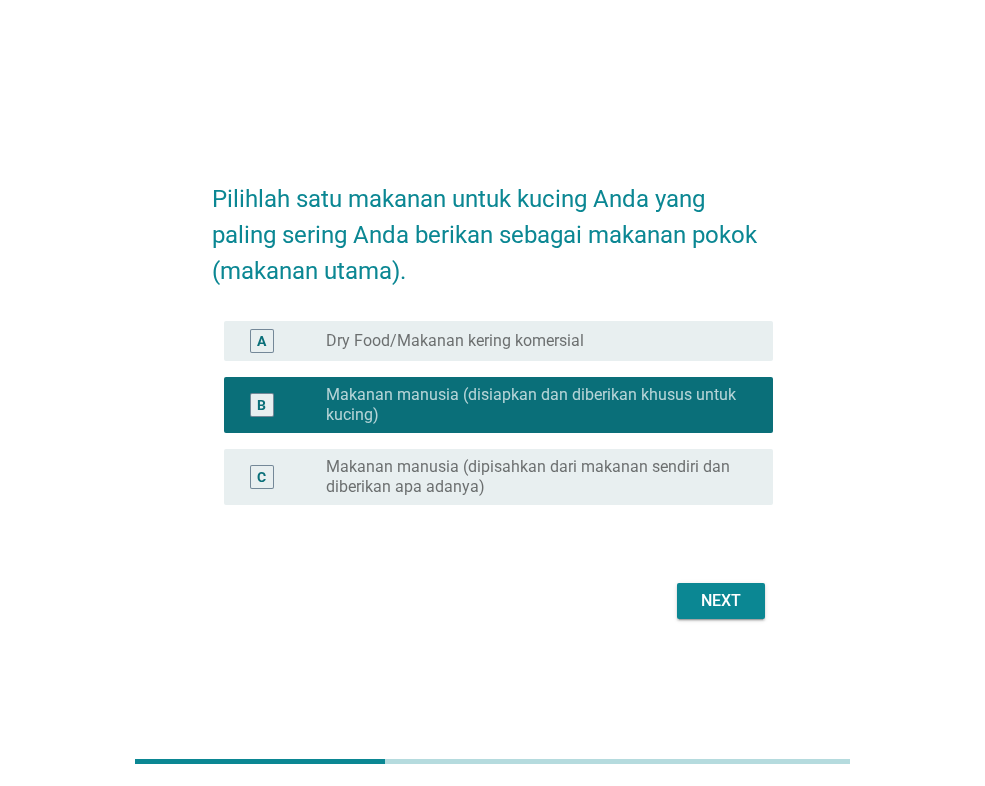 click on "Dry Food/Makanan kering komersial" at bounding box center (455, 341) 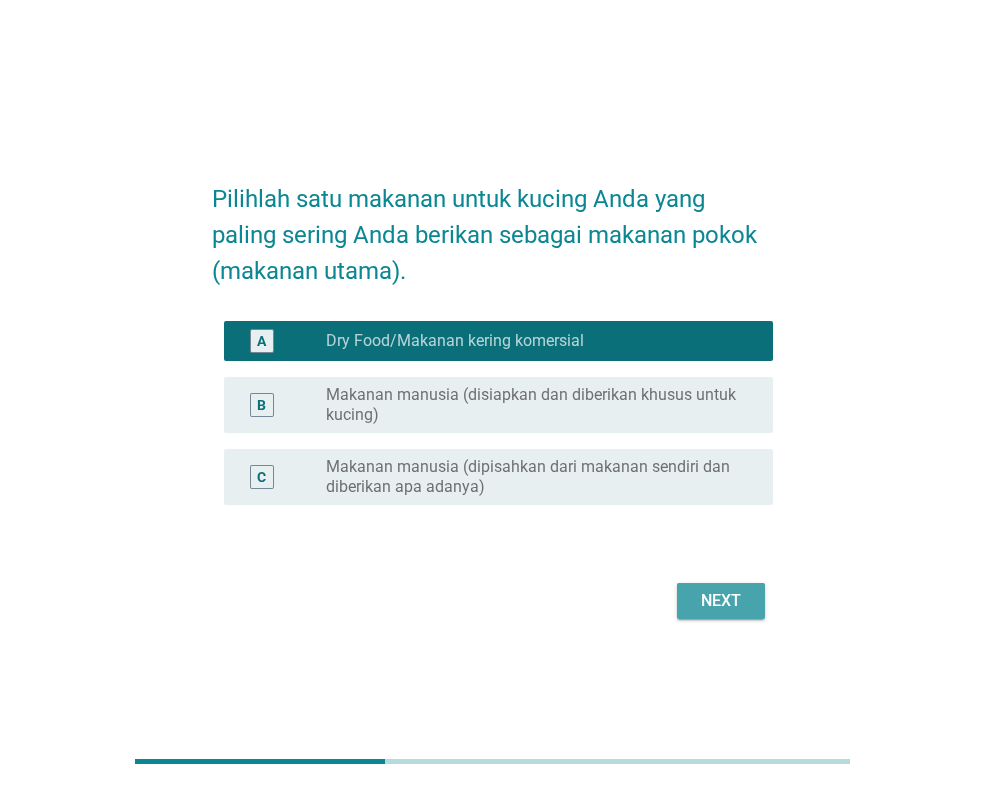 click on "Next" at bounding box center (721, 601) 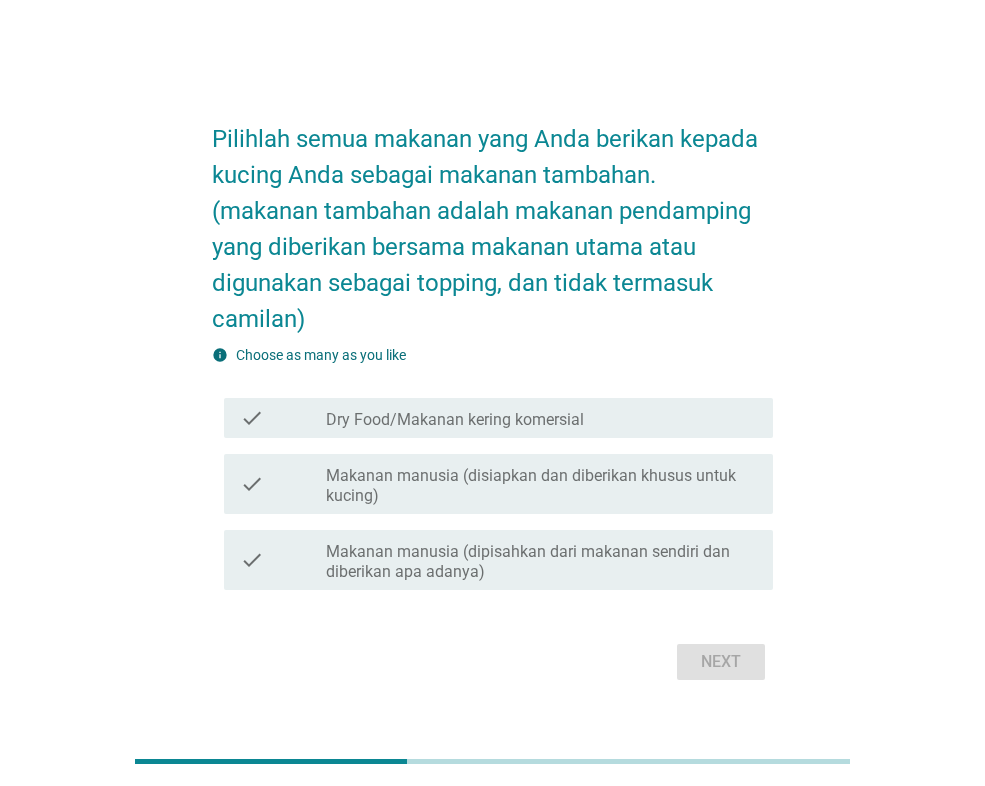 click on "Makanan manusia (disiapkan dan diberikan khusus untuk kucing)" at bounding box center (541, 486) 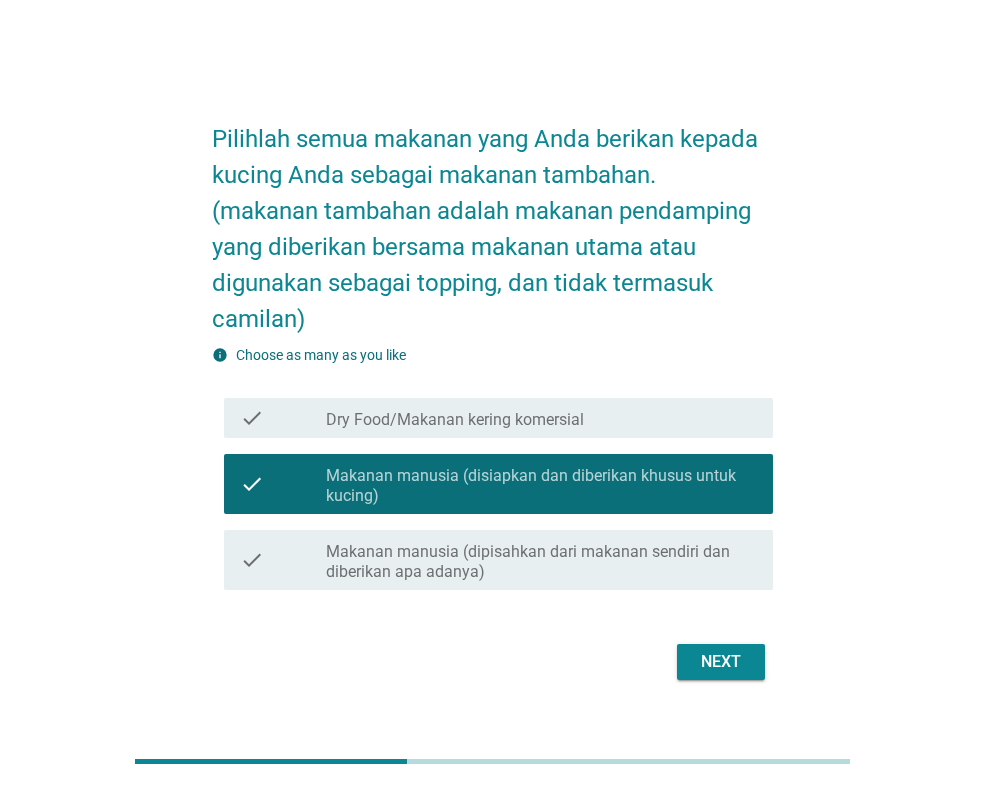 click on "Next" at bounding box center (721, 662) 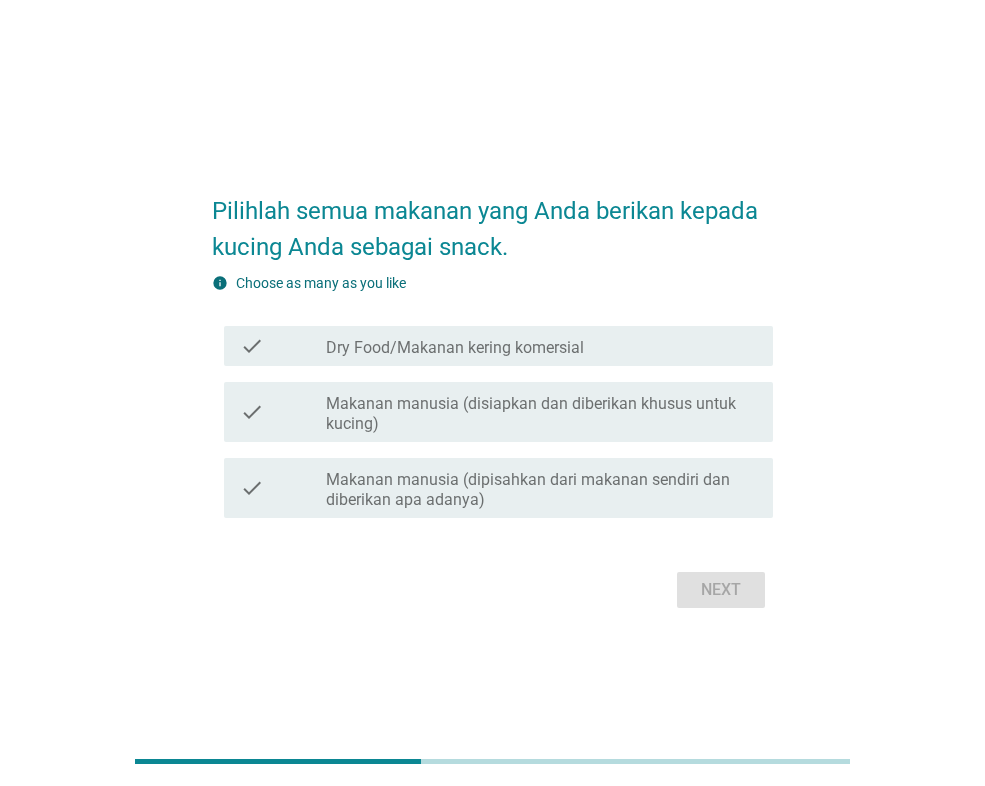 click on "check     check_box_outline_blank Dry Food/Makanan kering komersial" at bounding box center [498, 346] 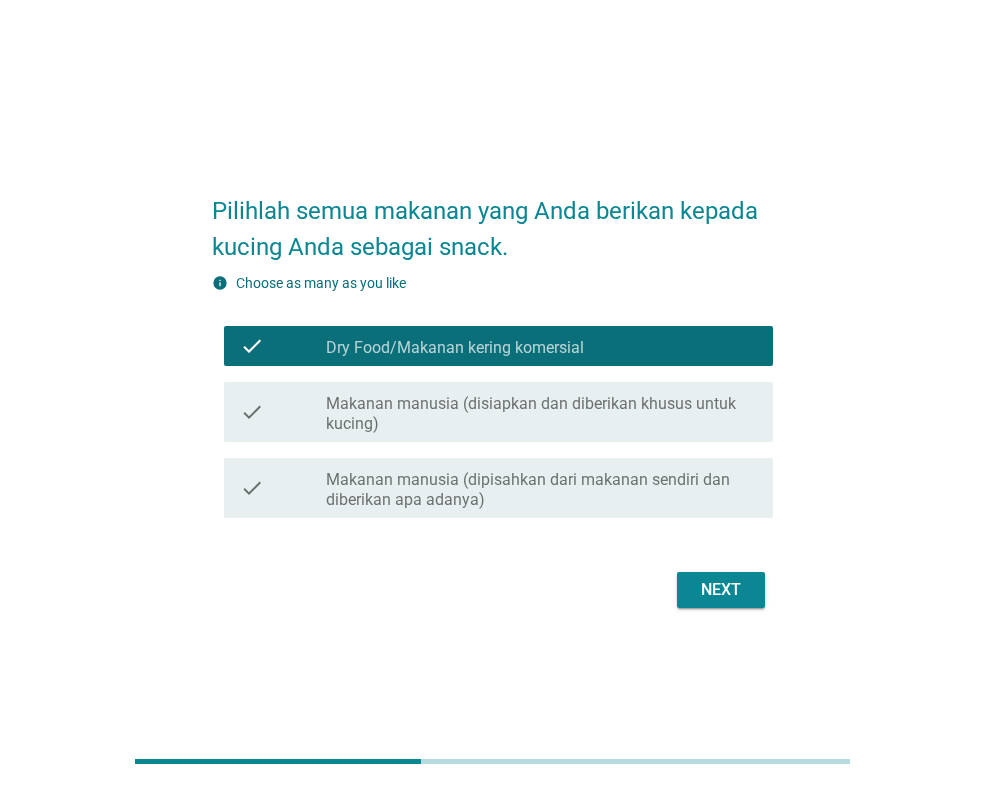 click on "Next" at bounding box center [721, 590] 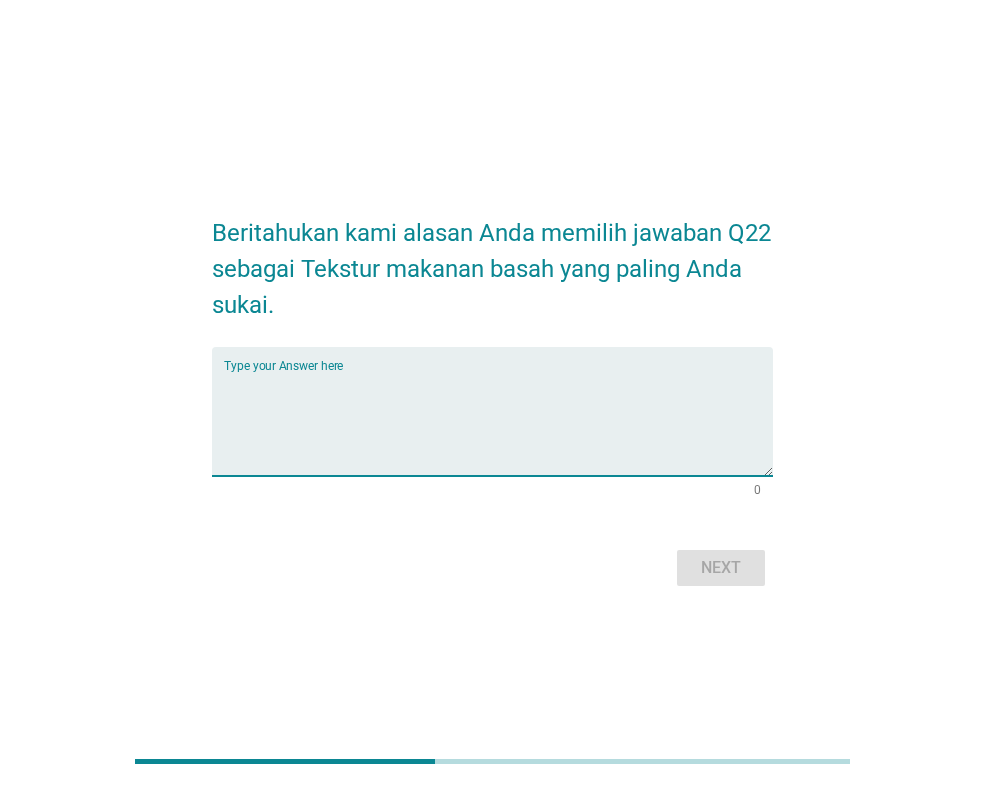 click at bounding box center (498, 423) 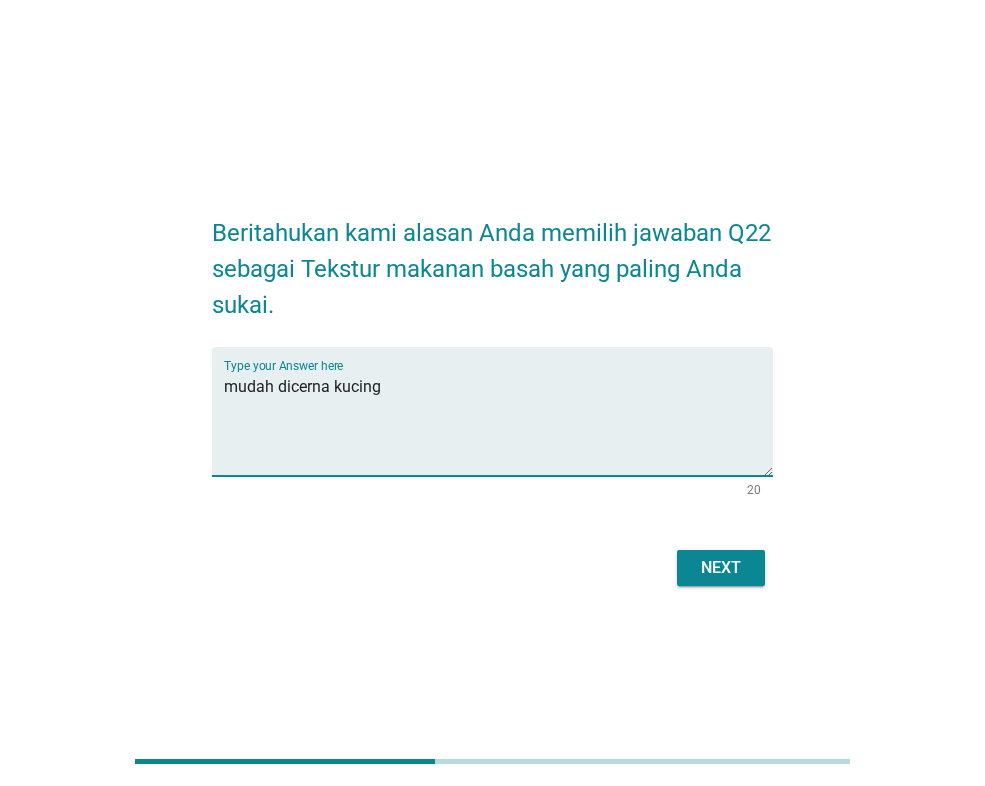 type on "mudah dicerna kucing" 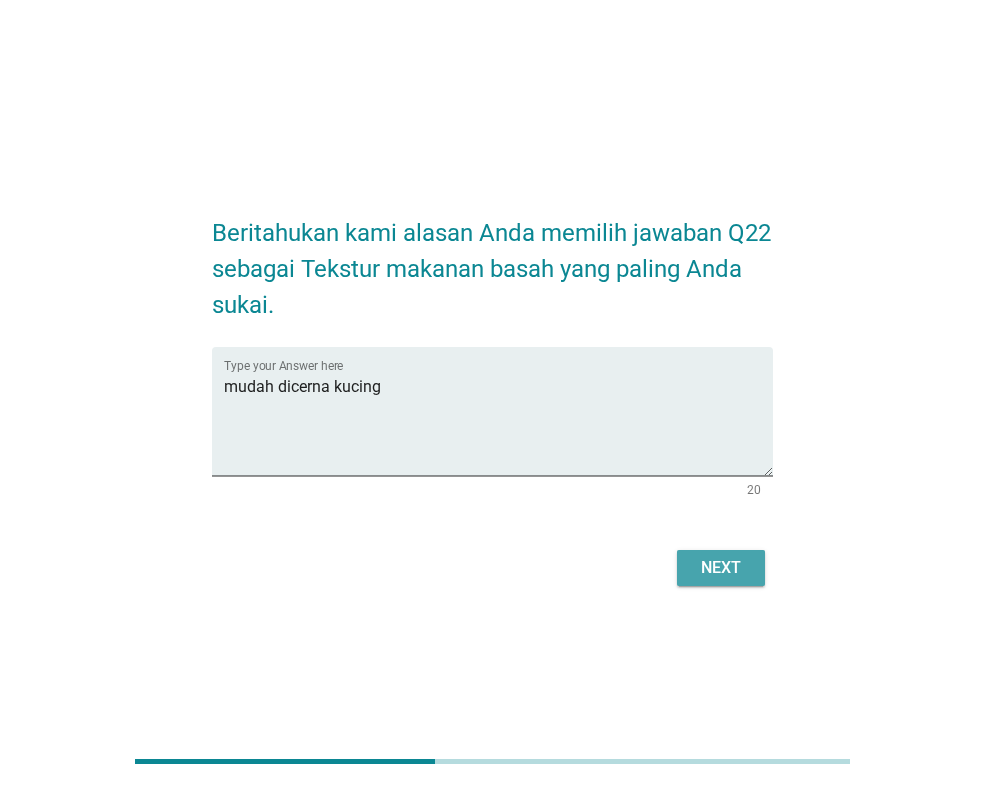 click on "Next" at bounding box center [721, 568] 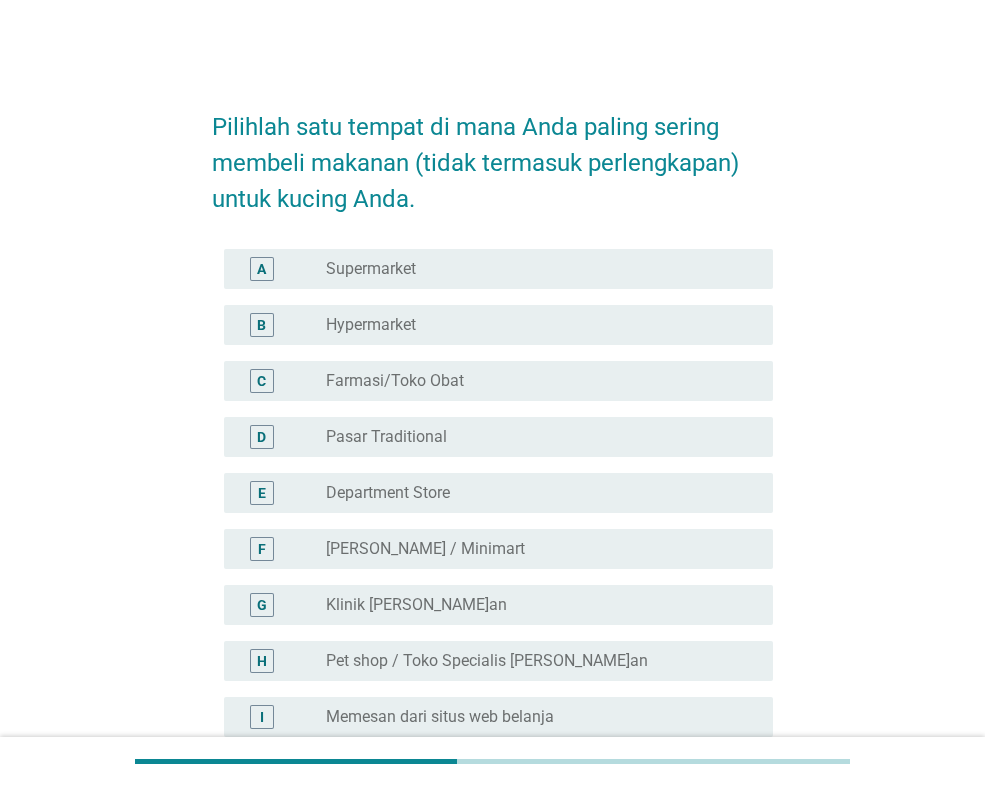 click on "radio_button_unchecked Supermarket" at bounding box center [533, 269] 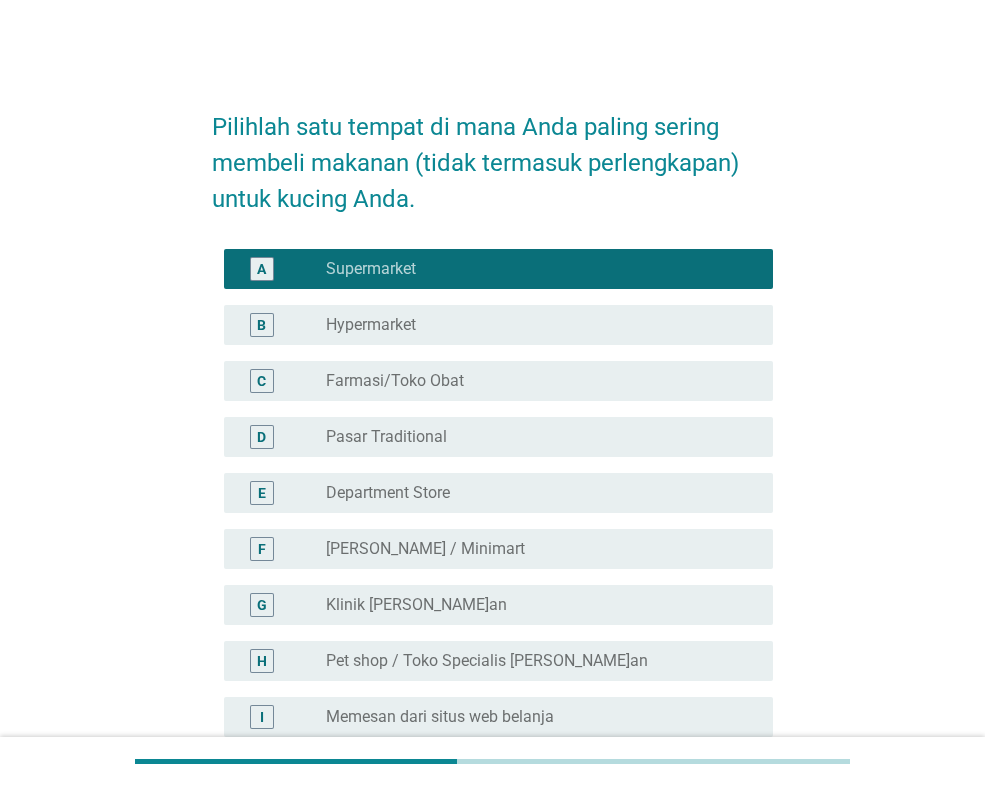 scroll, scrollTop: 100, scrollLeft: 0, axis: vertical 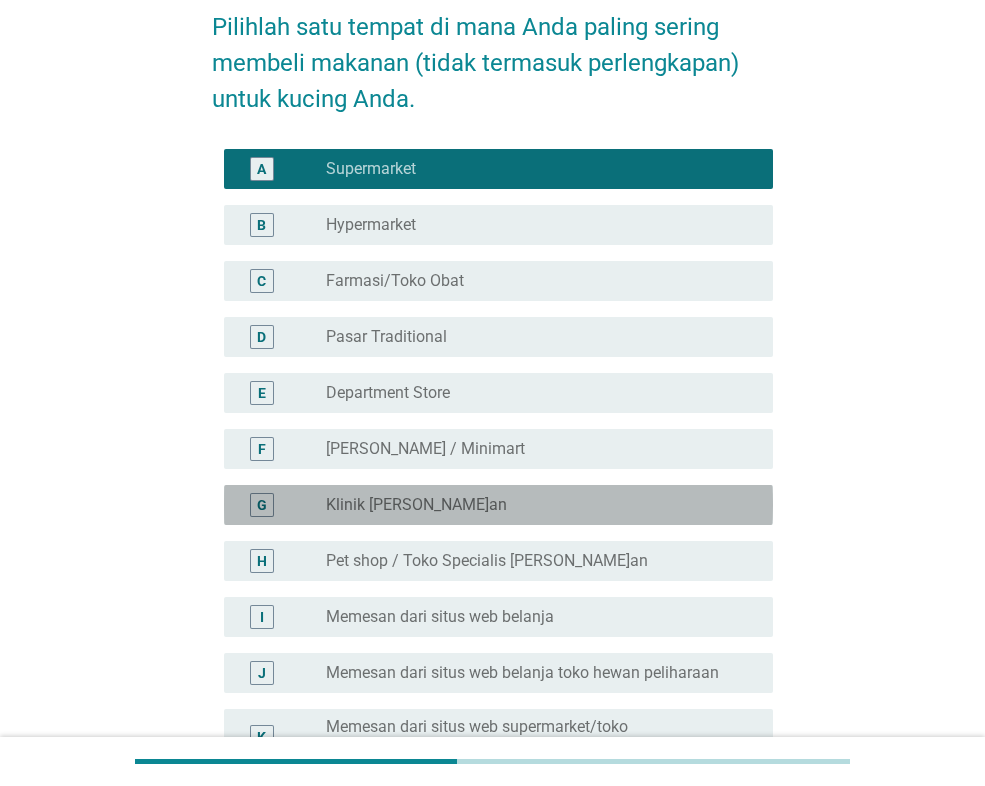 click on "radio_button_unchecked Klinik [PERSON_NAME]an" at bounding box center [533, 505] 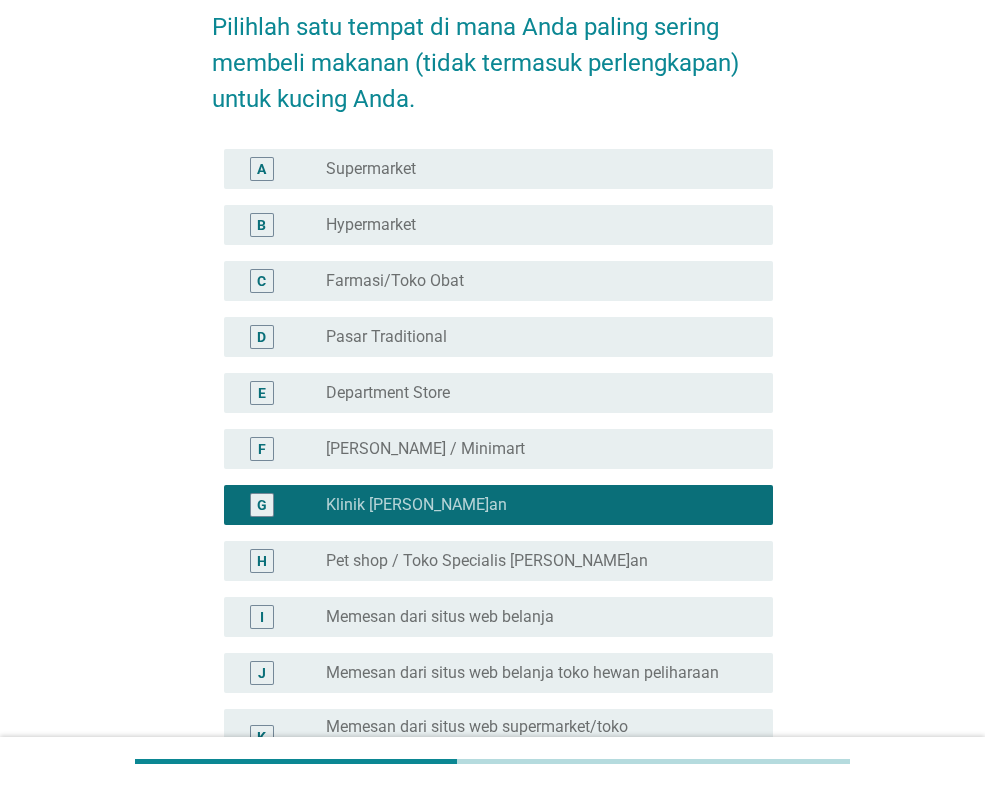 click on "H     radio_button_unchecked Pet shop / Toko Specialis [PERSON_NAME]an" at bounding box center [498, 561] 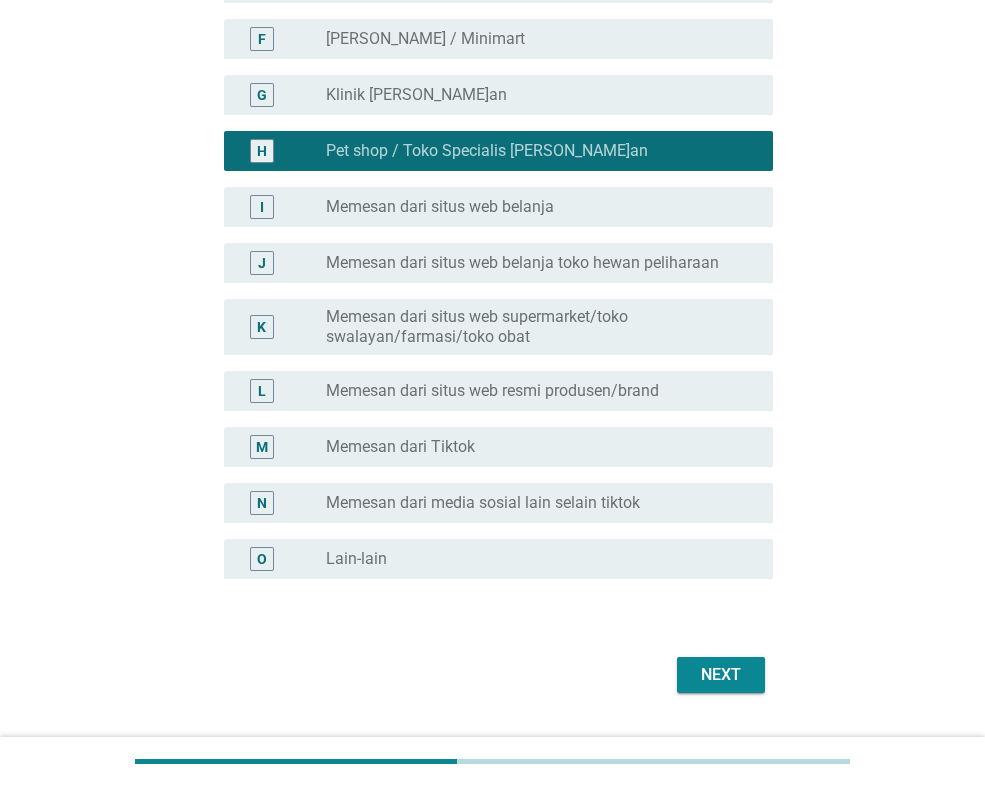 scroll, scrollTop: 560, scrollLeft: 0, axis: vertical 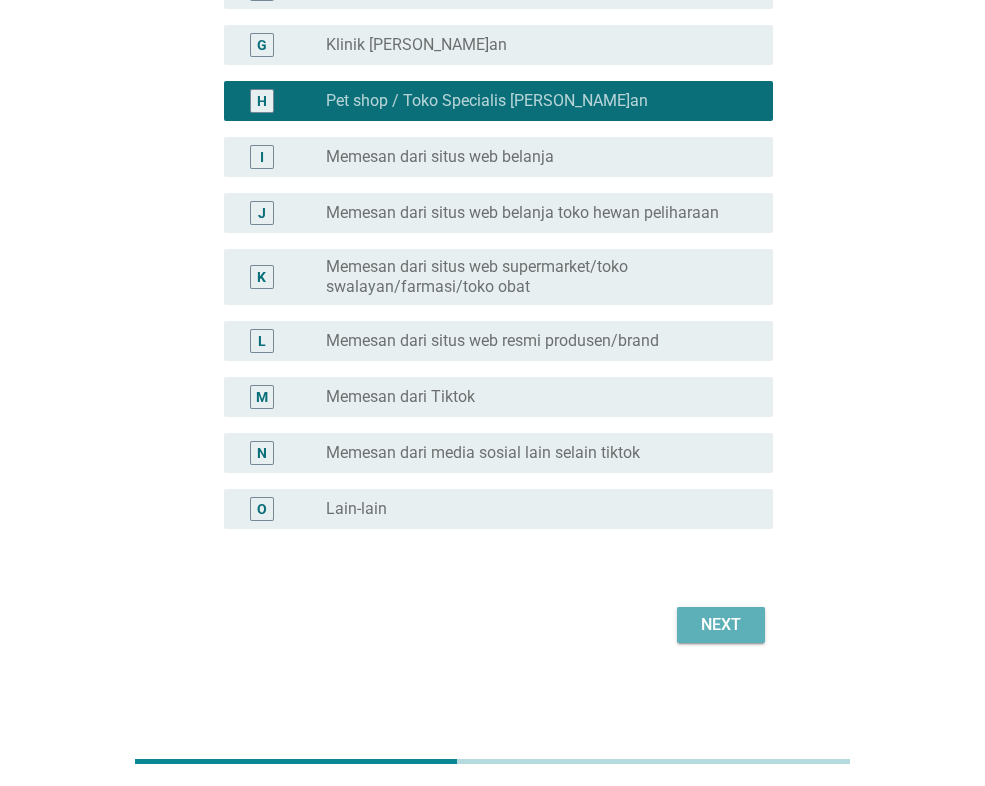 click on "Next" at bounding box center [721, 625] 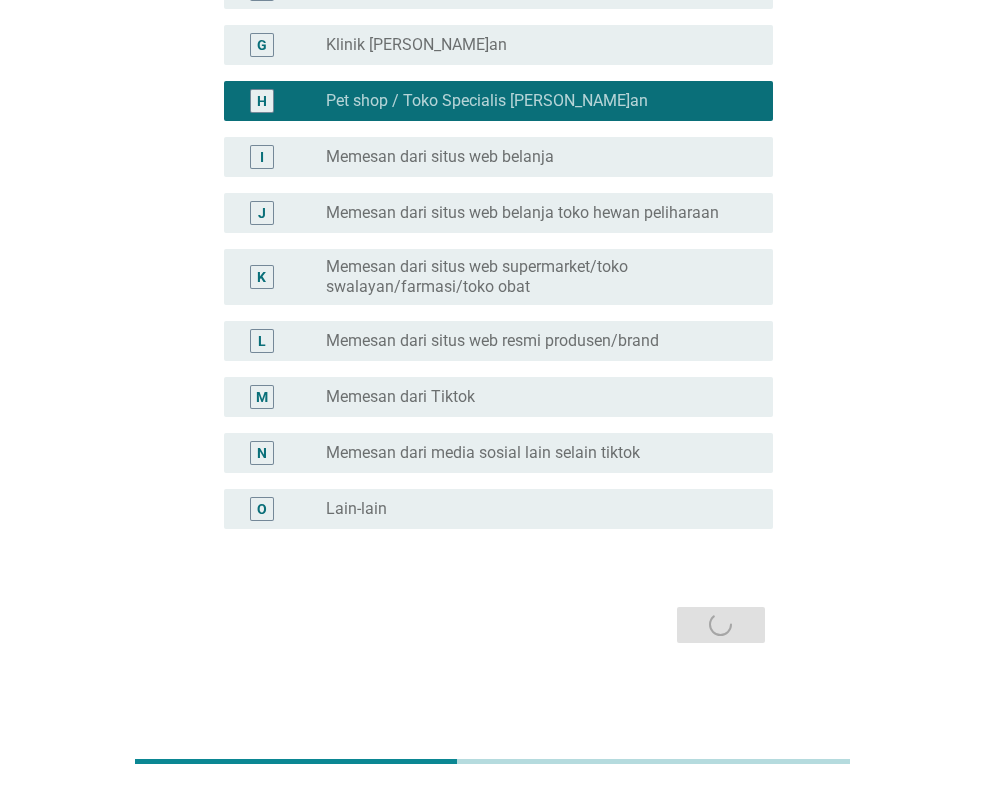 scroll, scrollTop: 0, scrollLeft: 0, axis: both 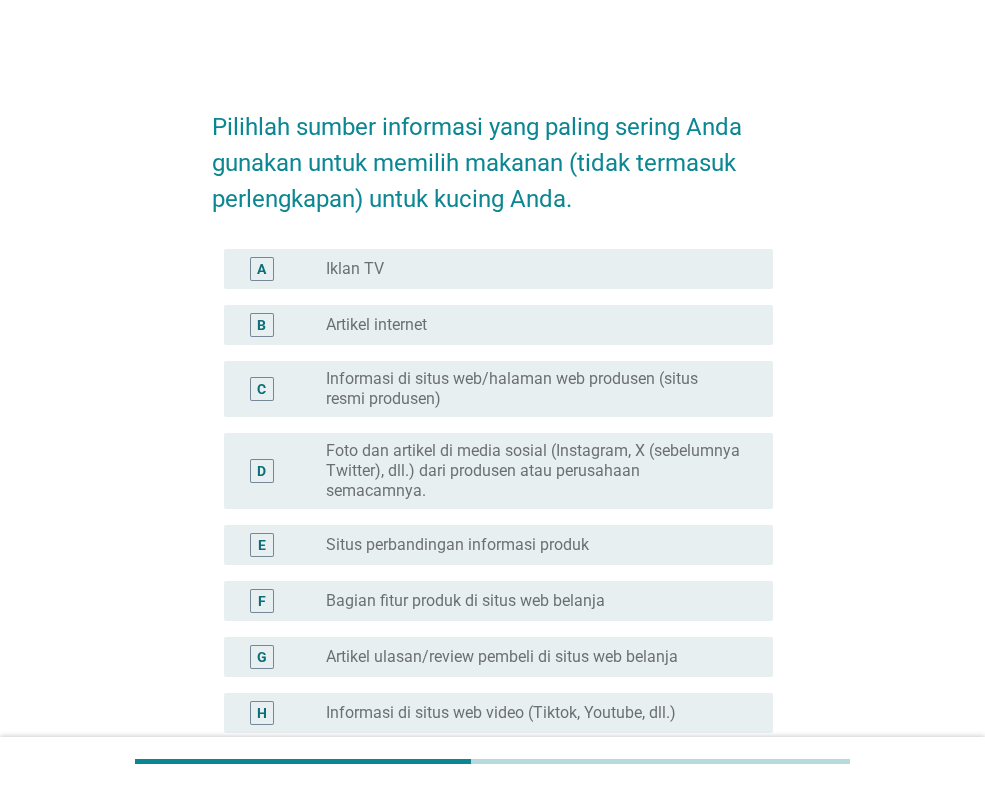 click on "radio_button_unchecked Artikel internet" at bounding box center [533, 325] 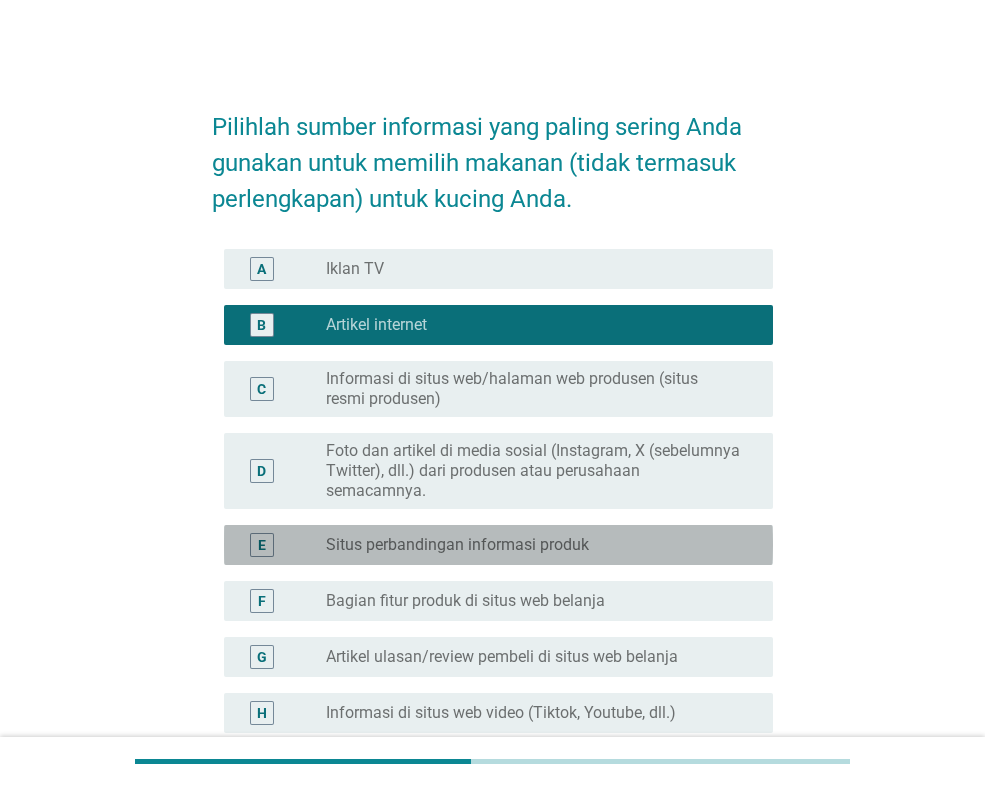 click on "Situs perbandingan informasi produk" at bounding box center [457, 545] 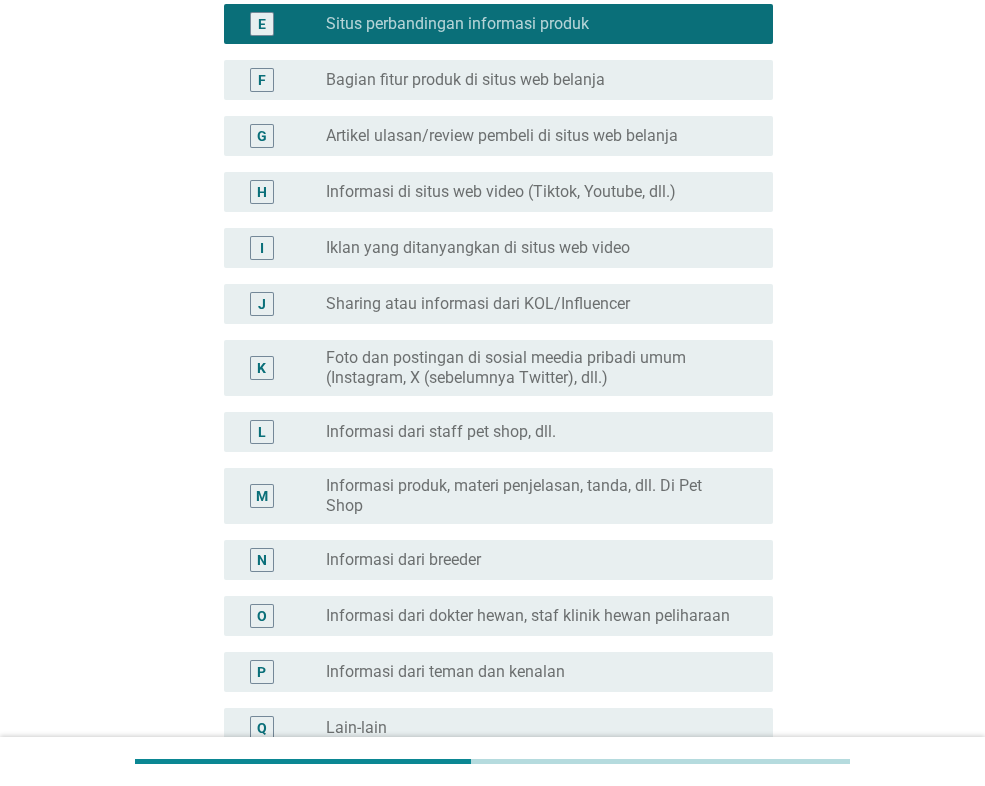scroll, scrollTop: 740, scrollLeft: 0, axis: vertical 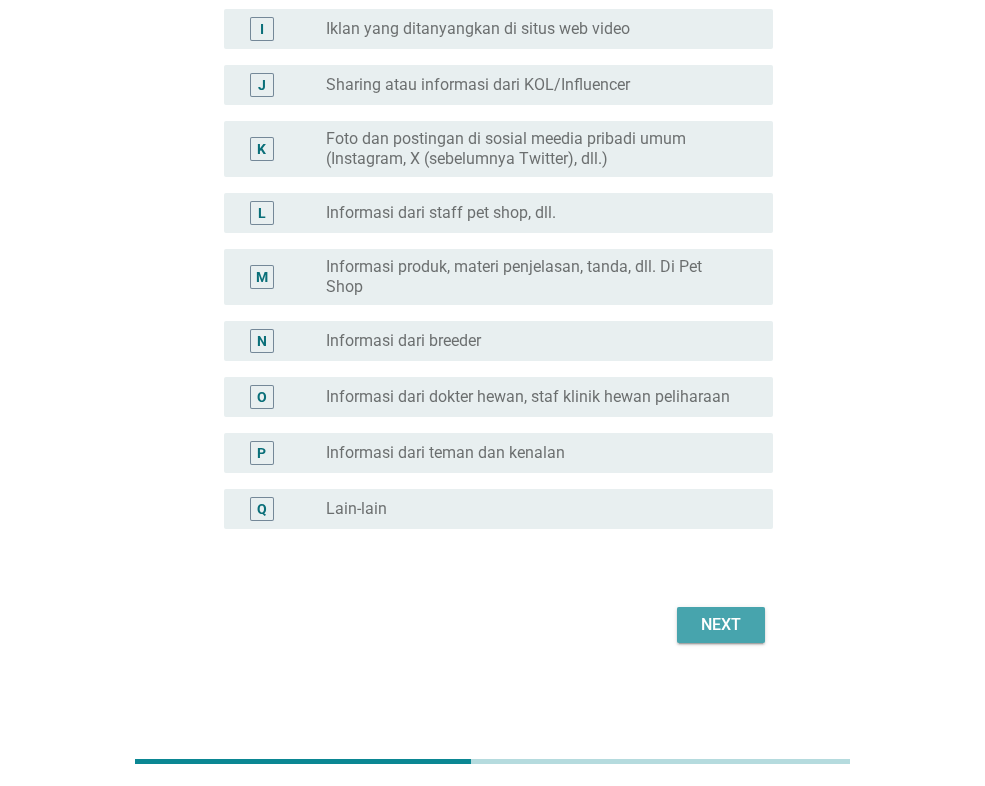 click on "Next" at bounding box center (721, 625) 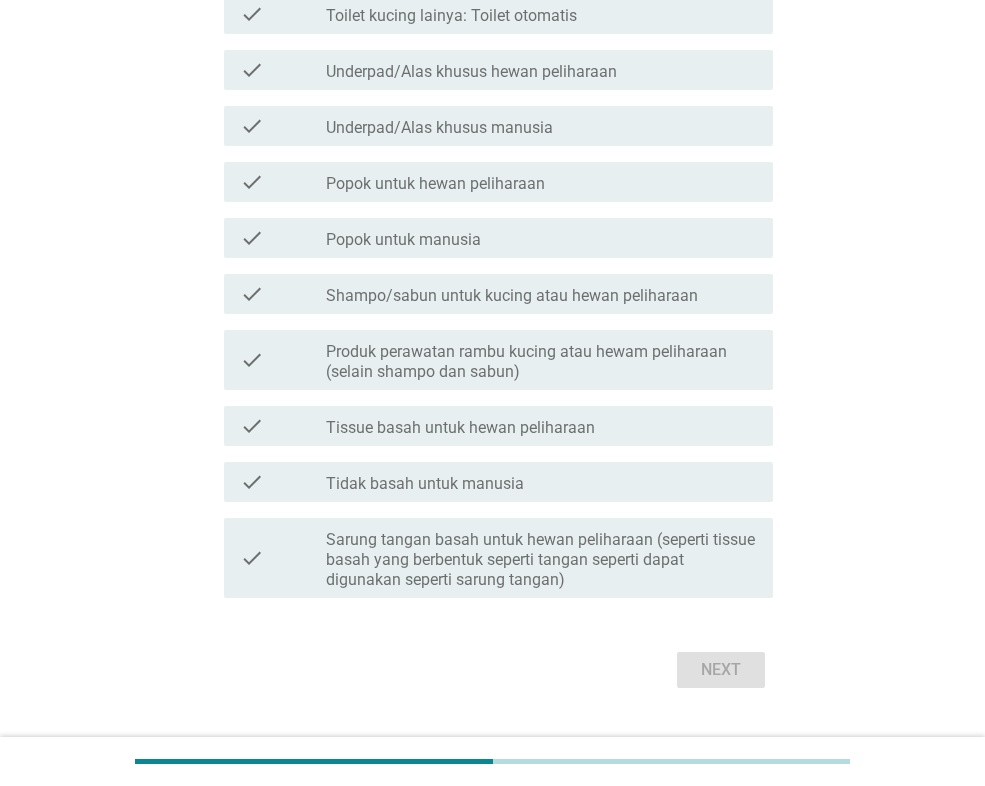 scroll, scrollTop: 0, scrollLeft: 0, axis: both 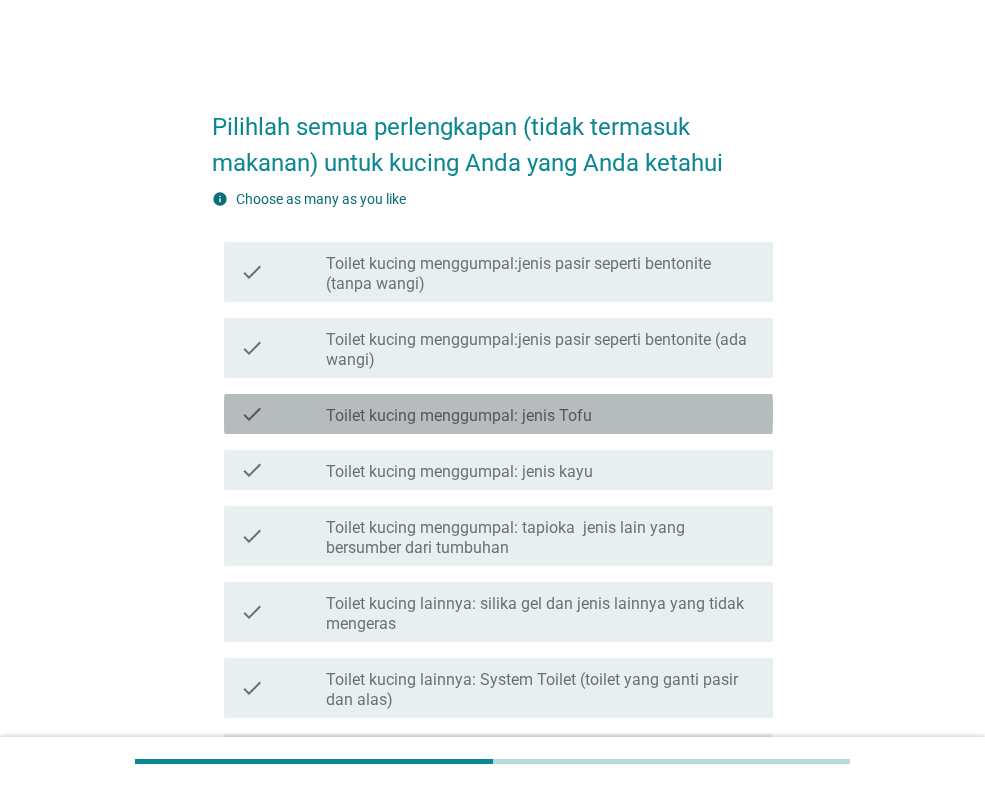 drag, startPoint x: 468, startPoint y: 394, endPoint x: 462, endPoint y: 488, distance: 94.19129 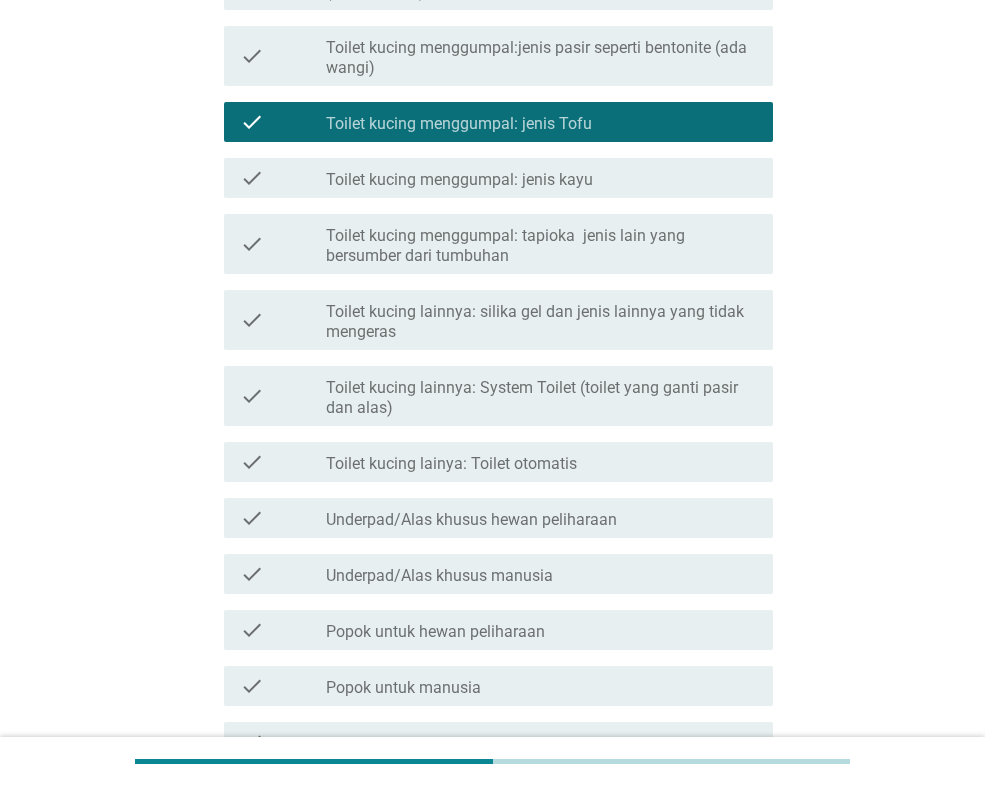 scroll, scrollTop: 300, scrollLeft: 0, axis: vertical 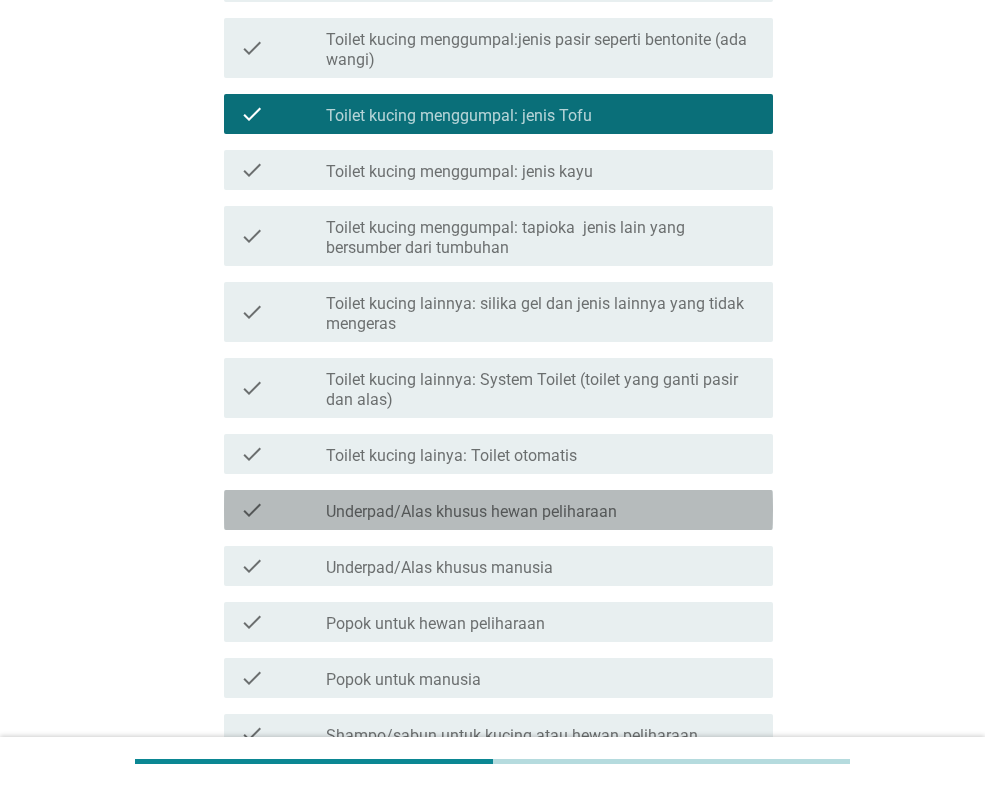 click on "Underpad/Alas khusus hewan peliharaan" at bounding box center [471, 512] 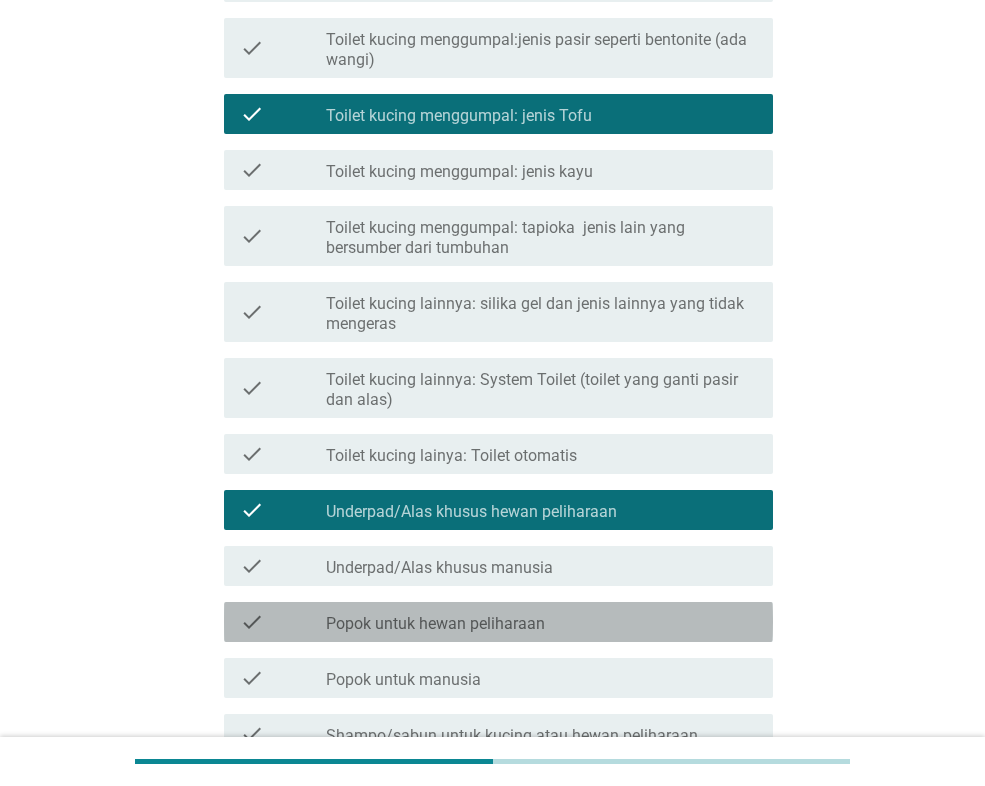 click on "check_box_outline_blank Popok untuk hewan peliharaan" at bounding box center (541, 622) 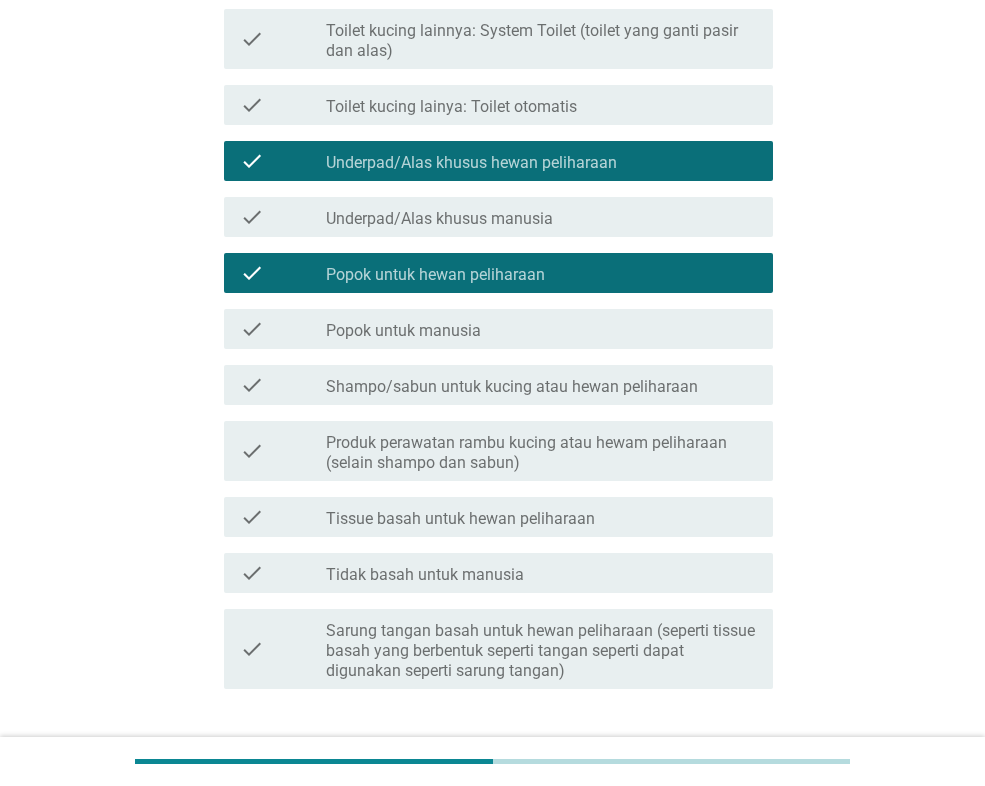 scroll, scrollTop: 785, scrollLeft: 0, axis: vertical 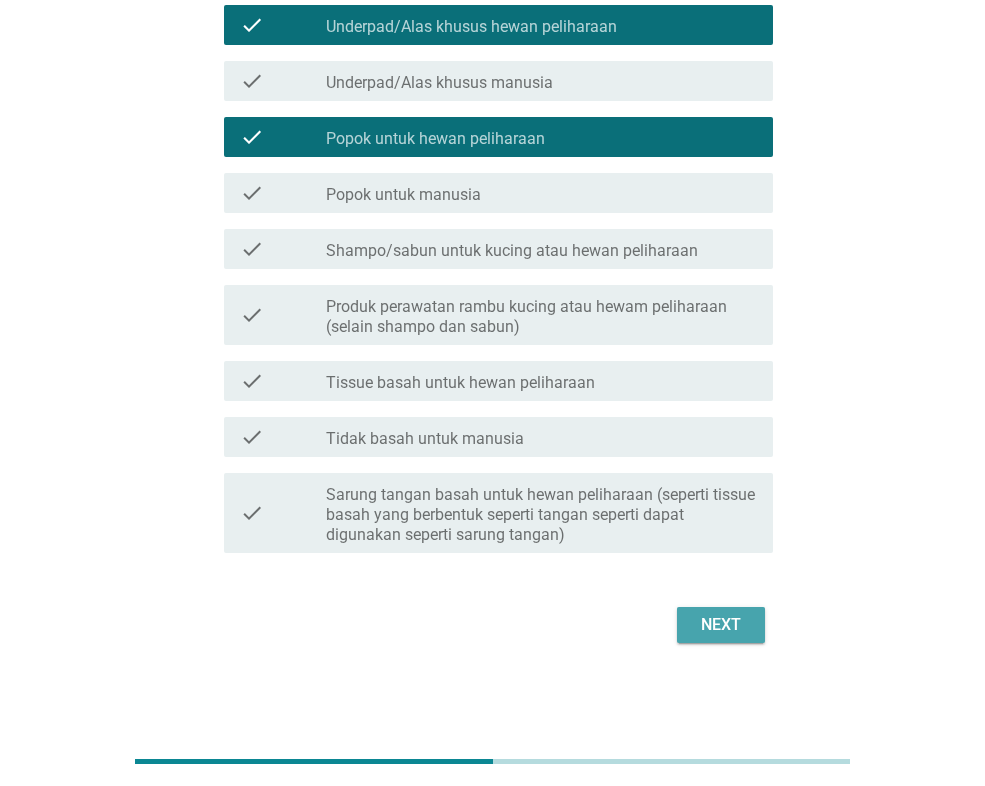click on "Next" at bounding box center (721, 625) 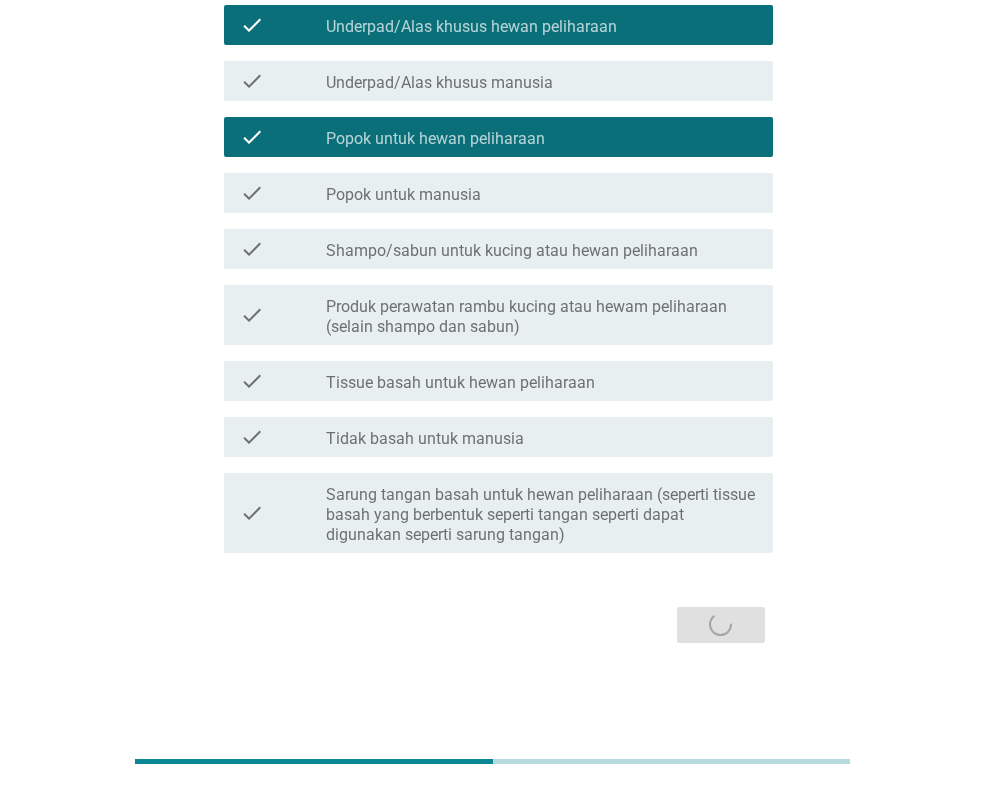 scroll, scrollTop: 0, scrollLeft: 0, axis: both 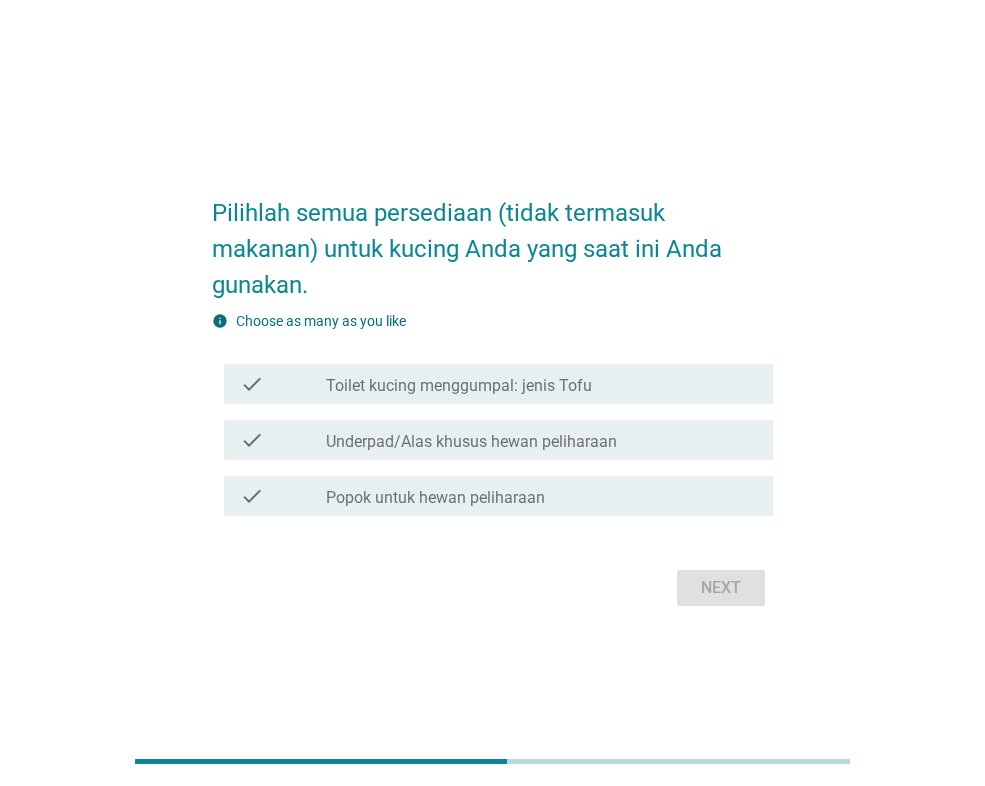click on "Underpad/Alas khusus hewan peliharaan" at bounding box center (471, 442) 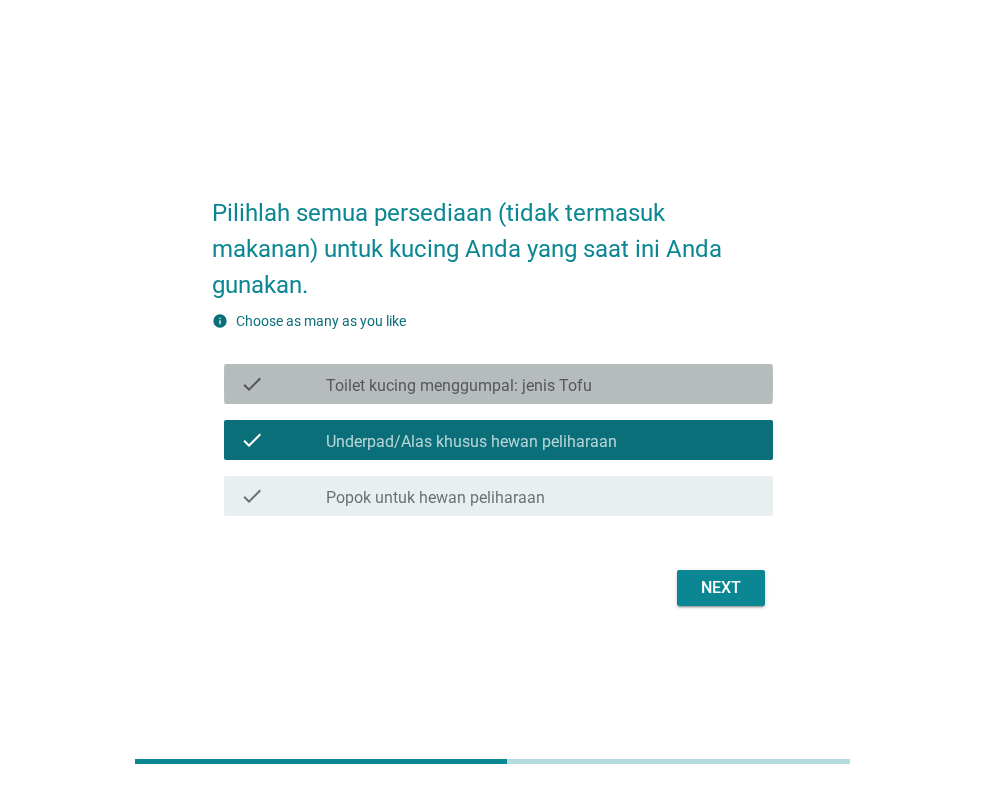 click on "check_box_outline_blank Toilet kucing menggumpal: jenis Tofu" at bounding box center [541, 384] 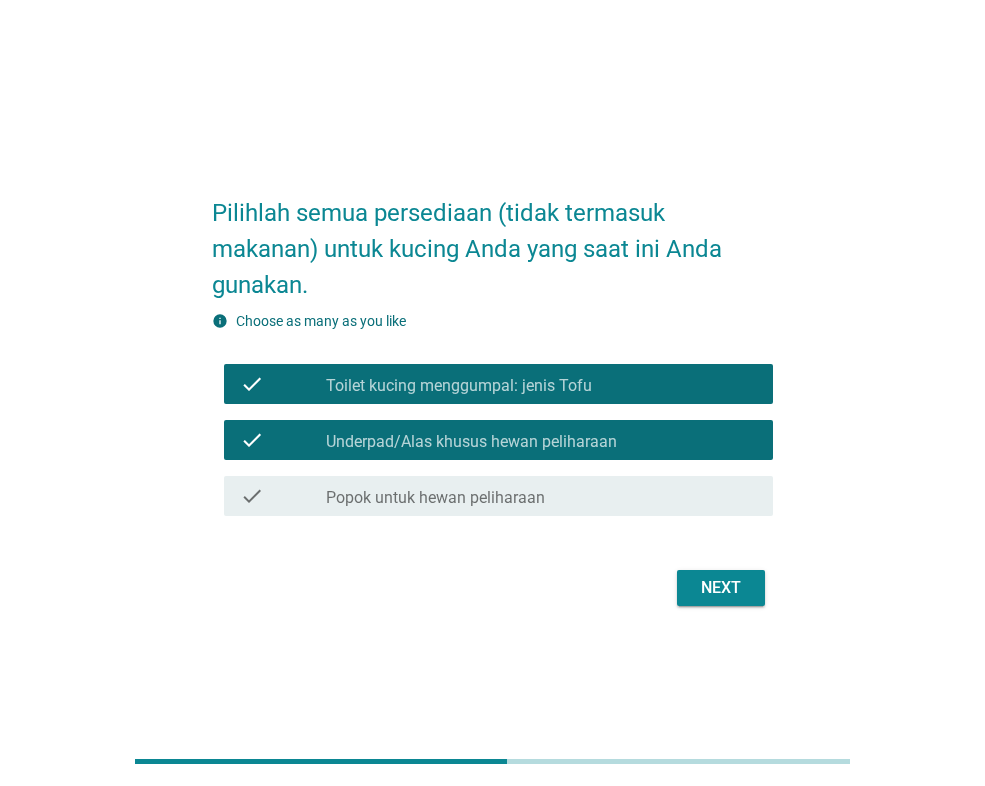 click on "Next" at bounding box center [721, 588] 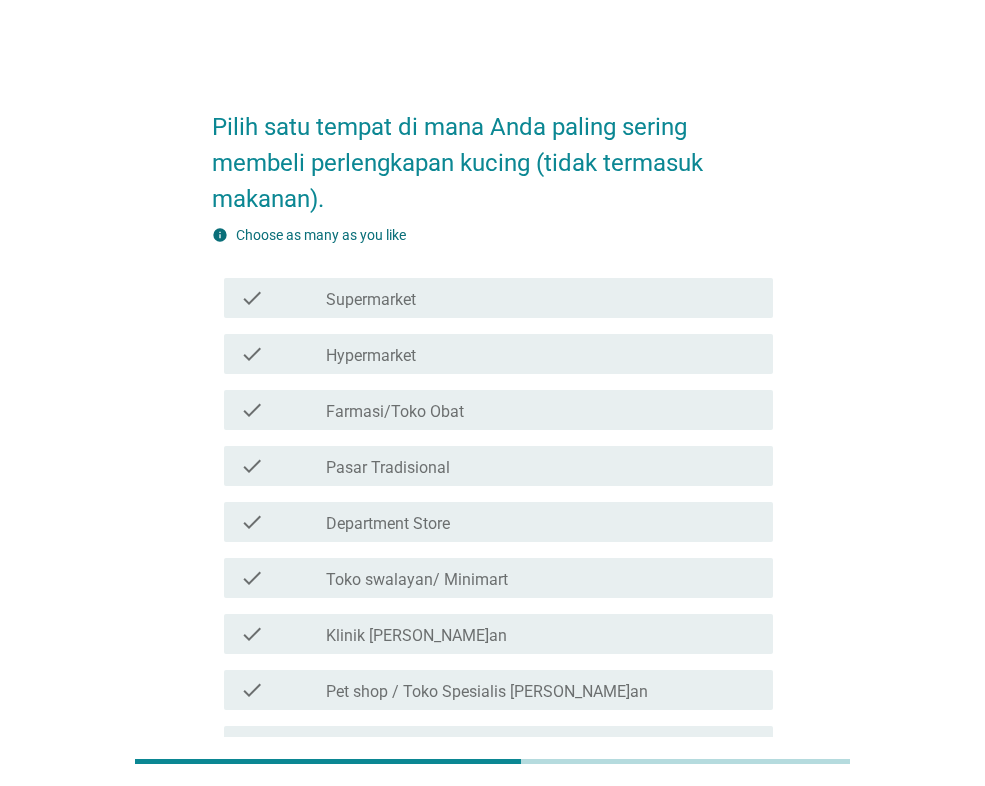 click on "Farmasi/Toko Obat" at bounding box center [395, 412] 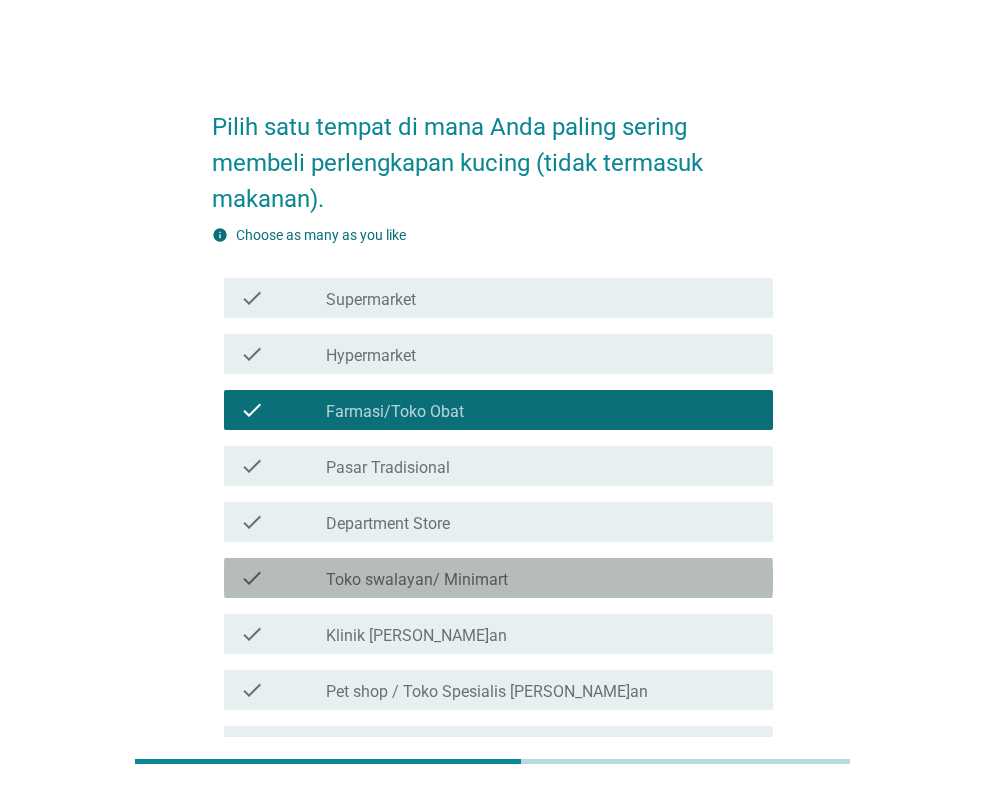 click on "Toko swalayan/ Minimart" at bounding box center [417, 580] 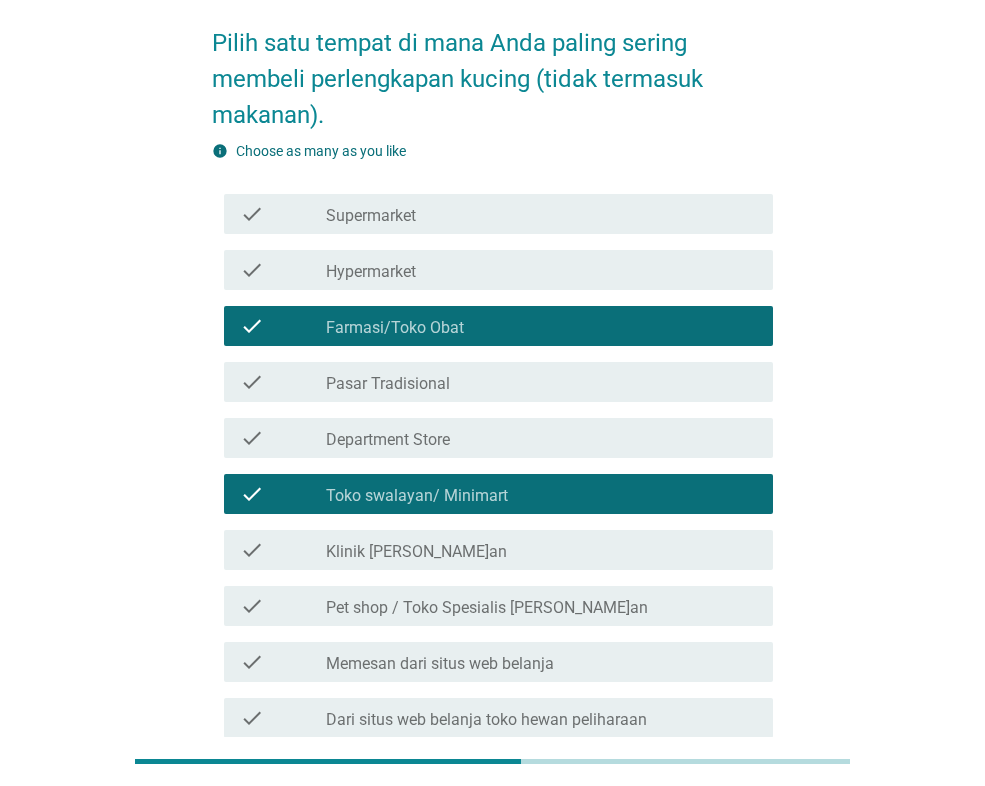 scroll, scrollTop: 200, scrollLeft: 0, axis: vertical 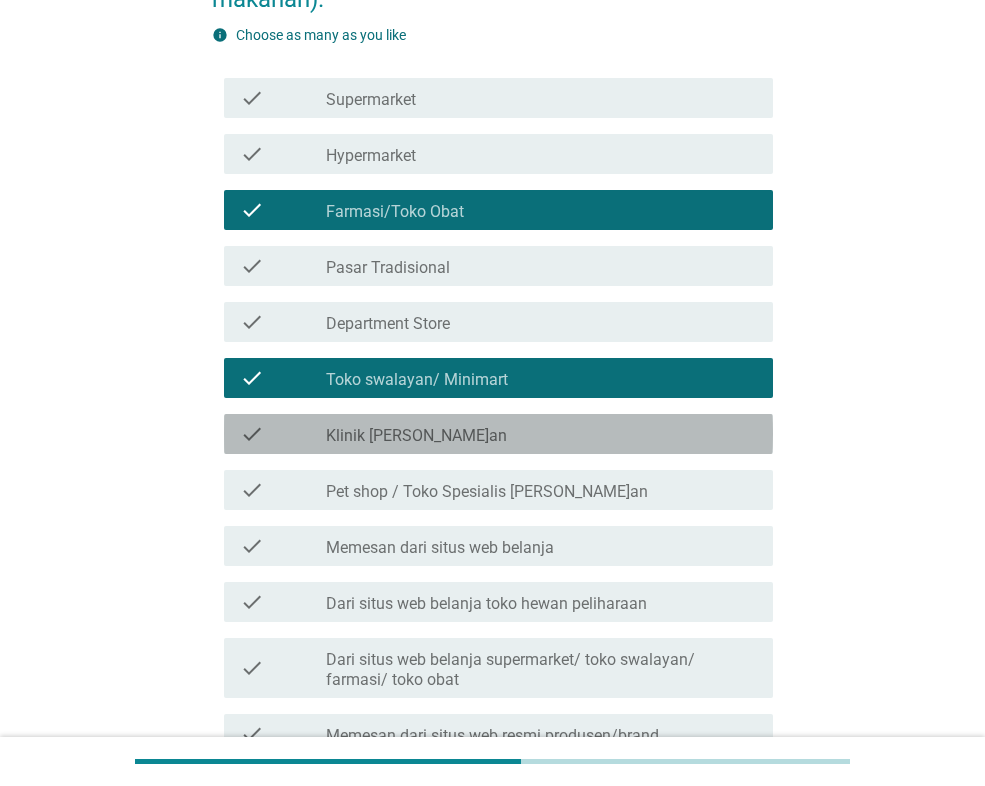 click on "check_box_outline_blank Klinik [PERSON_NAME]an" at bounding box center (541, 434) 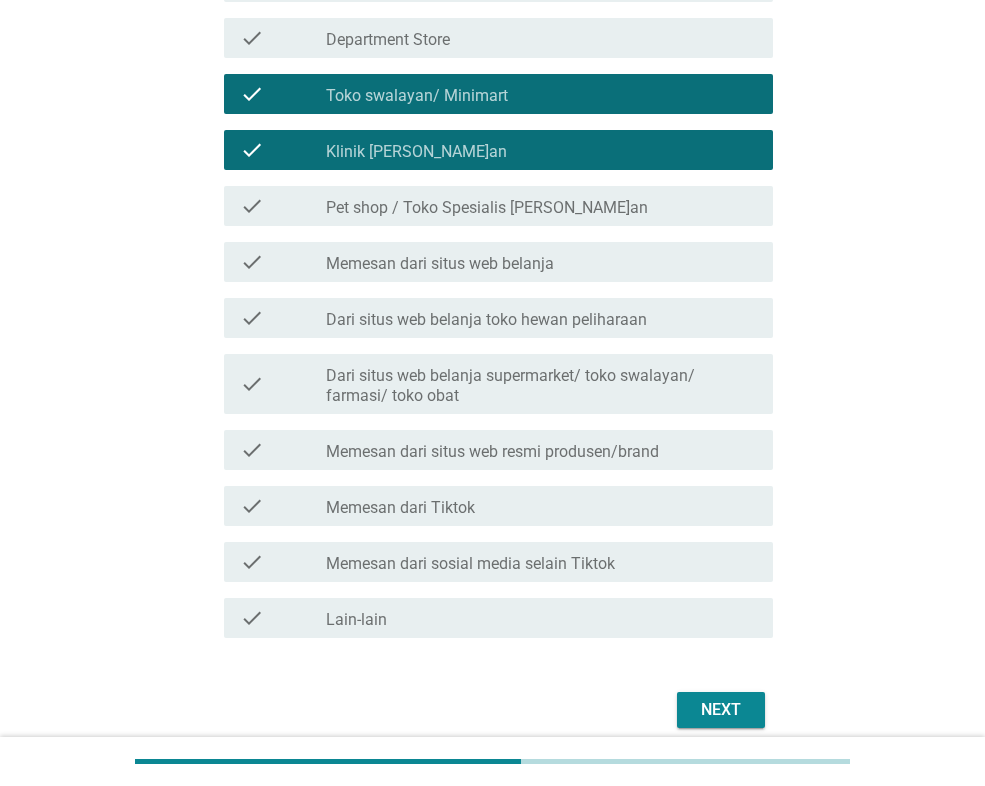 scroll, scrollTop: 569, scrollLeft: 0, axis: vertical 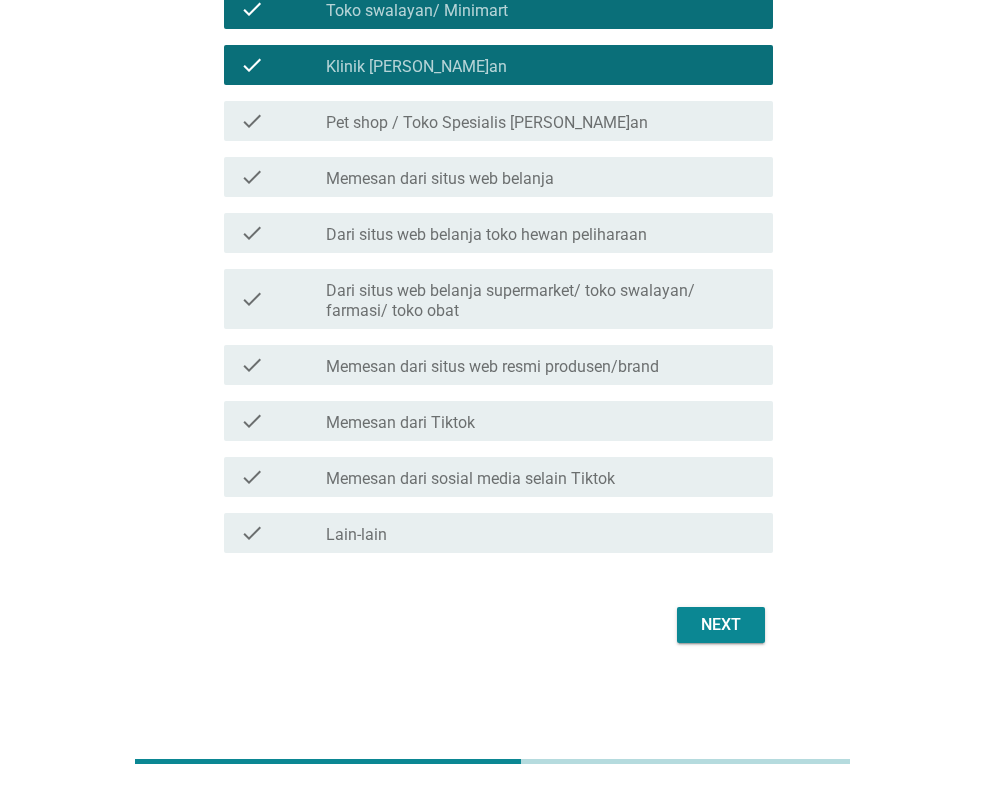 click on "Next" at bounding box center [721, 625] 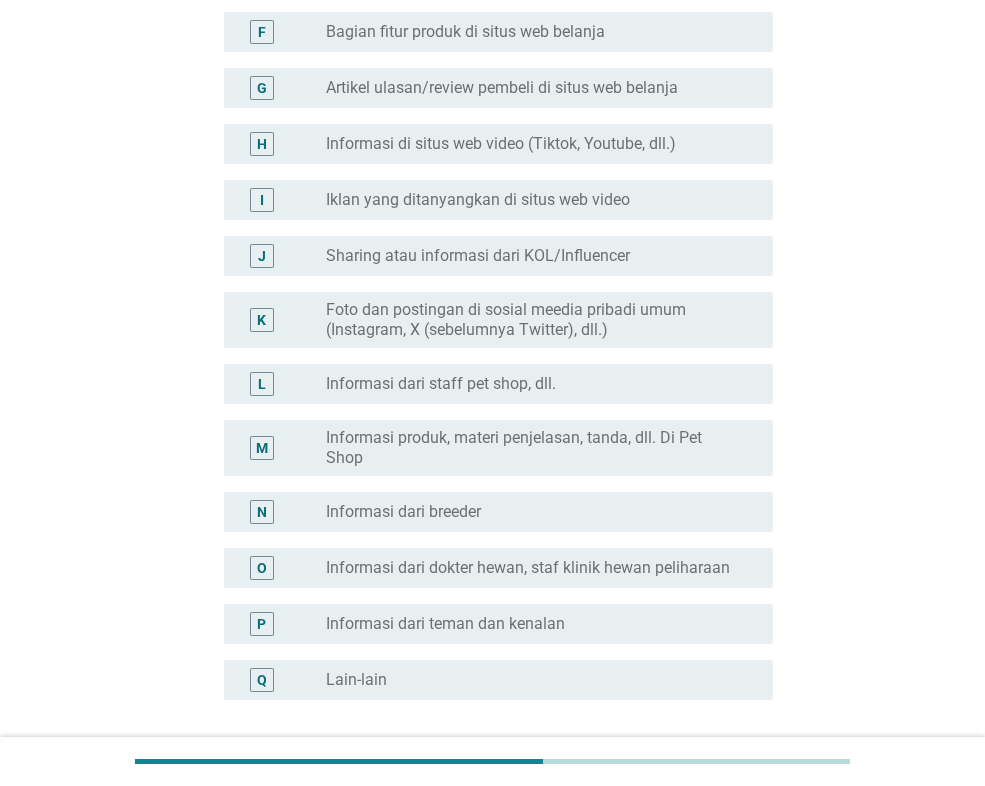 scroll, scrollTop: 0, scrollLeft: 0, axis: both 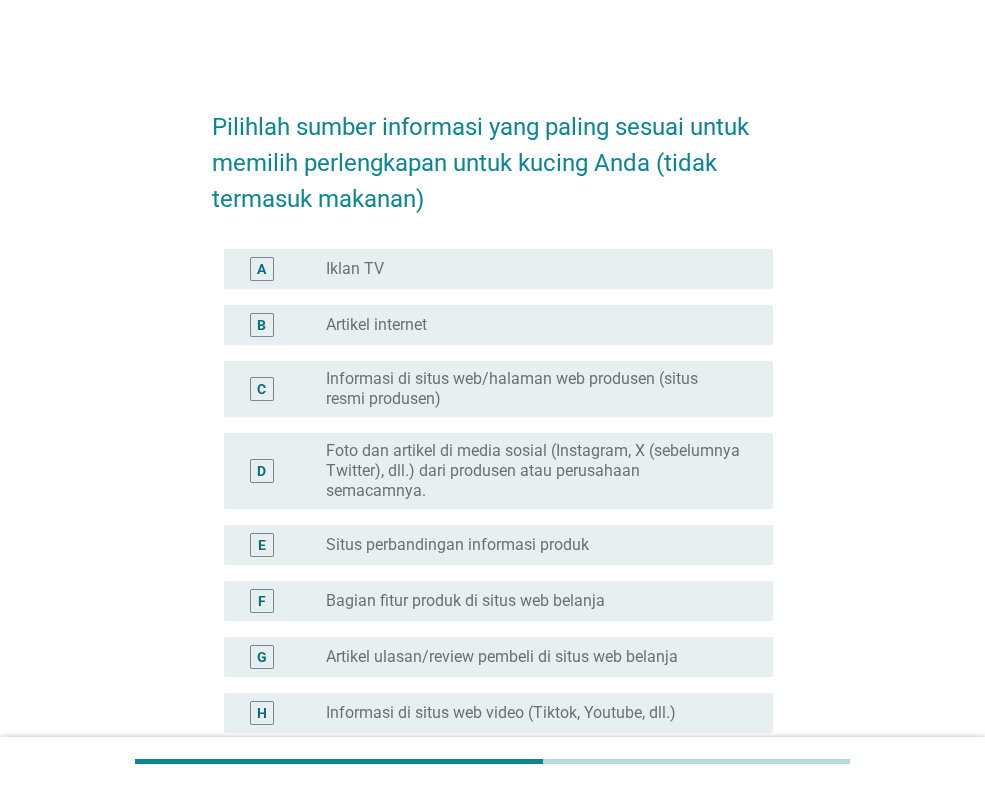 click on "B     radio_button_unchecked Artikel internet" at bounding box center (498, 325) 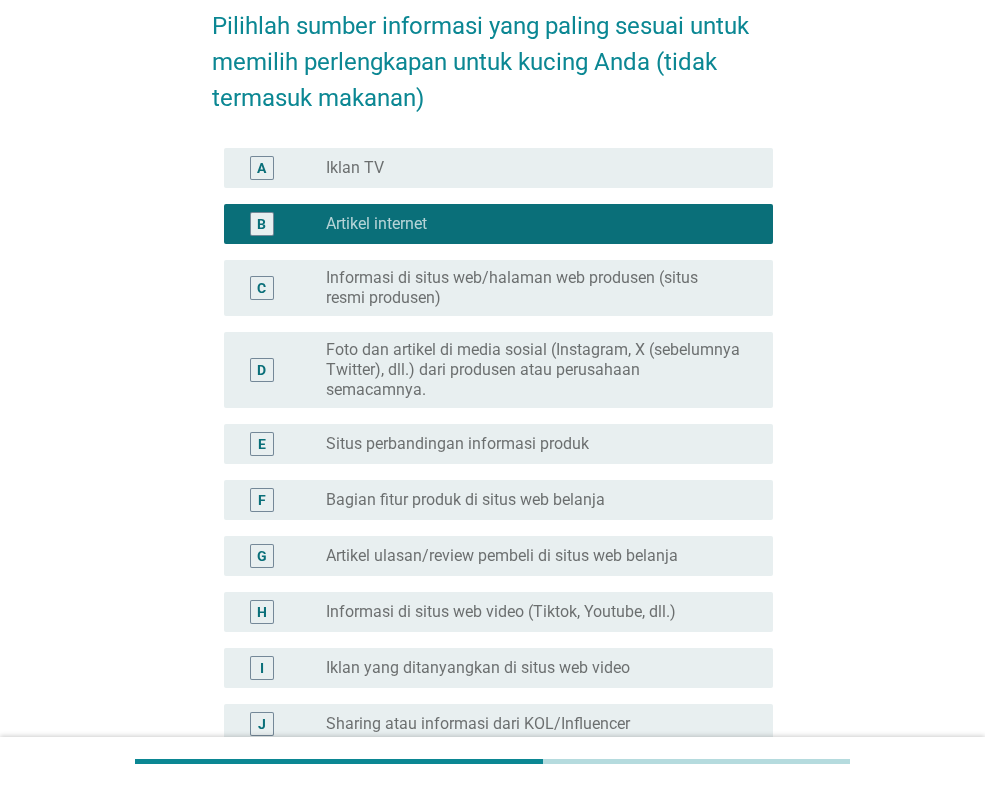 scroll, scrollTop: 300, scrollLeft: 0, axis: vertical 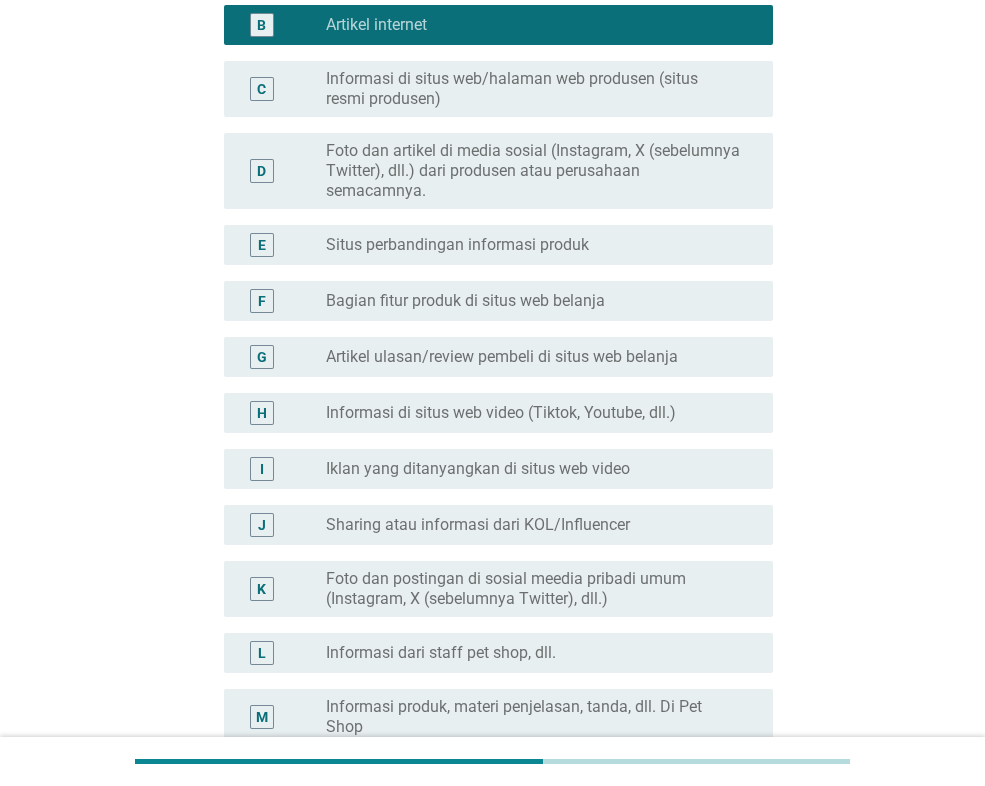click on "H     radio_button_unchecked Informasi di situs web video (Tiktok, Youtube, dll.)" at bounding box center [492, 413] 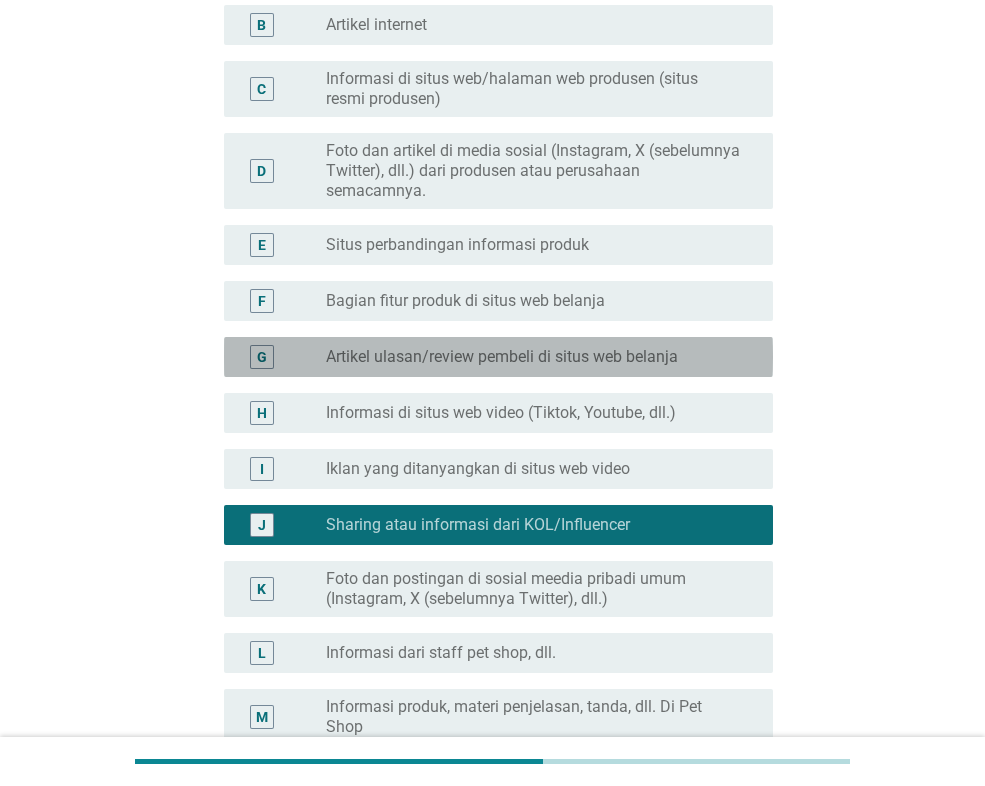 click on "Artikel ulasan/review pembeli di situs web belanja" at bounding box center (502, 357) 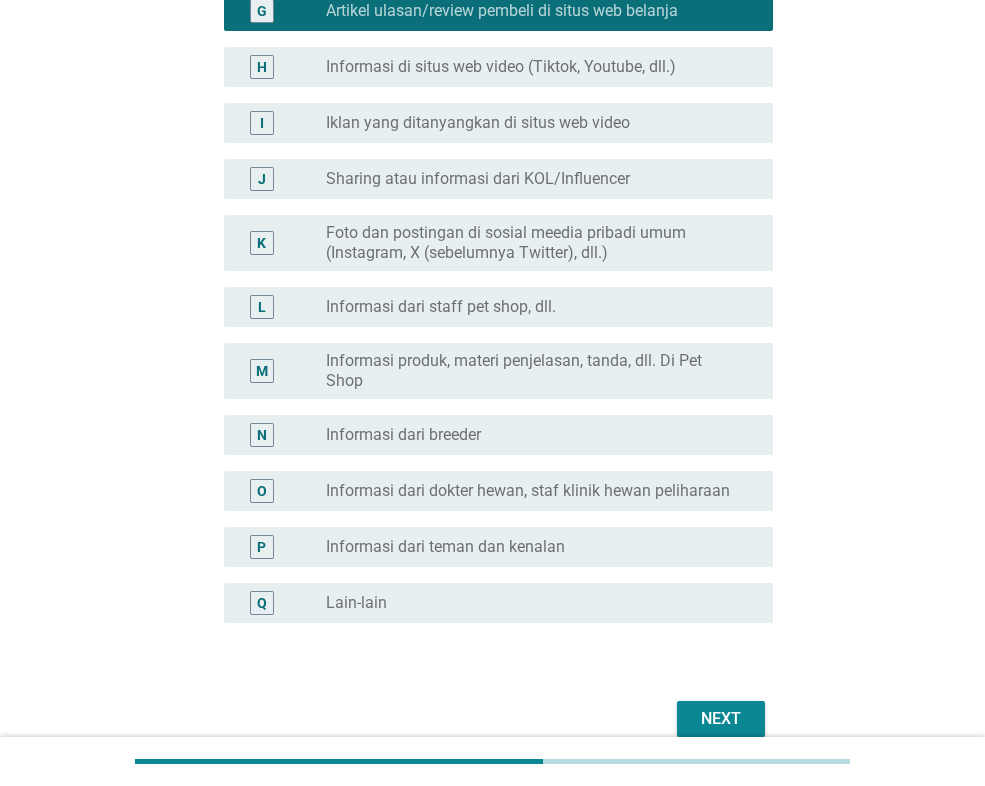 scroll, scrollTop: 700, scrollLeft: 0, axis: vertical 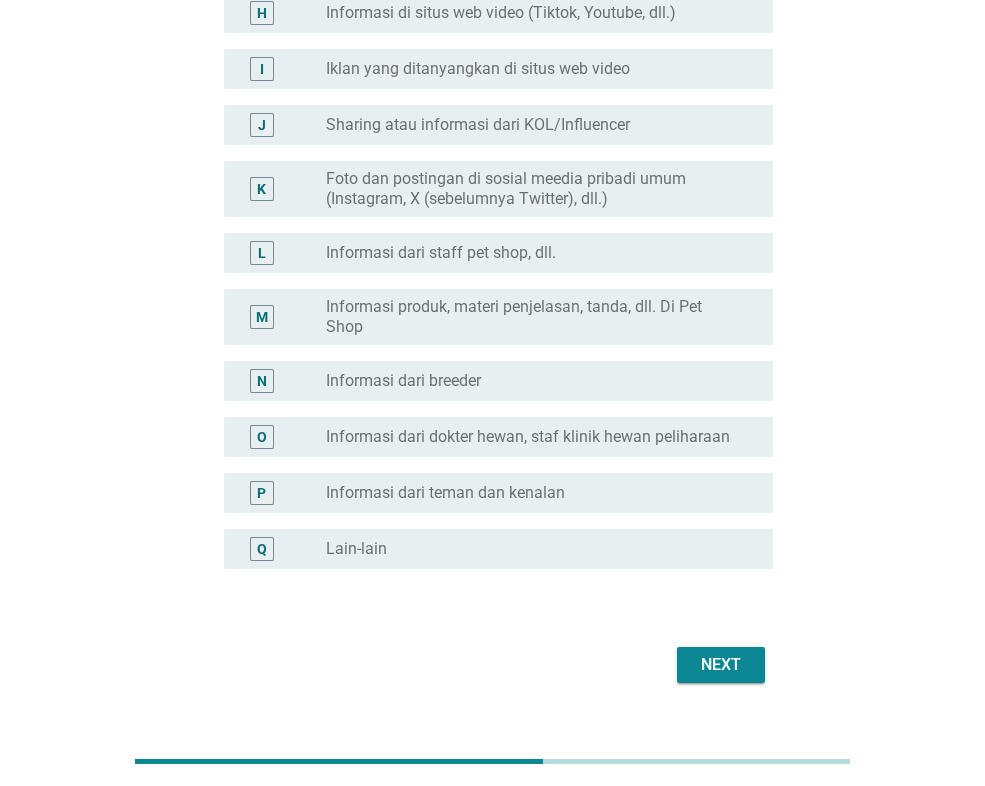 click on "Next" at bounding box center [721, 665] 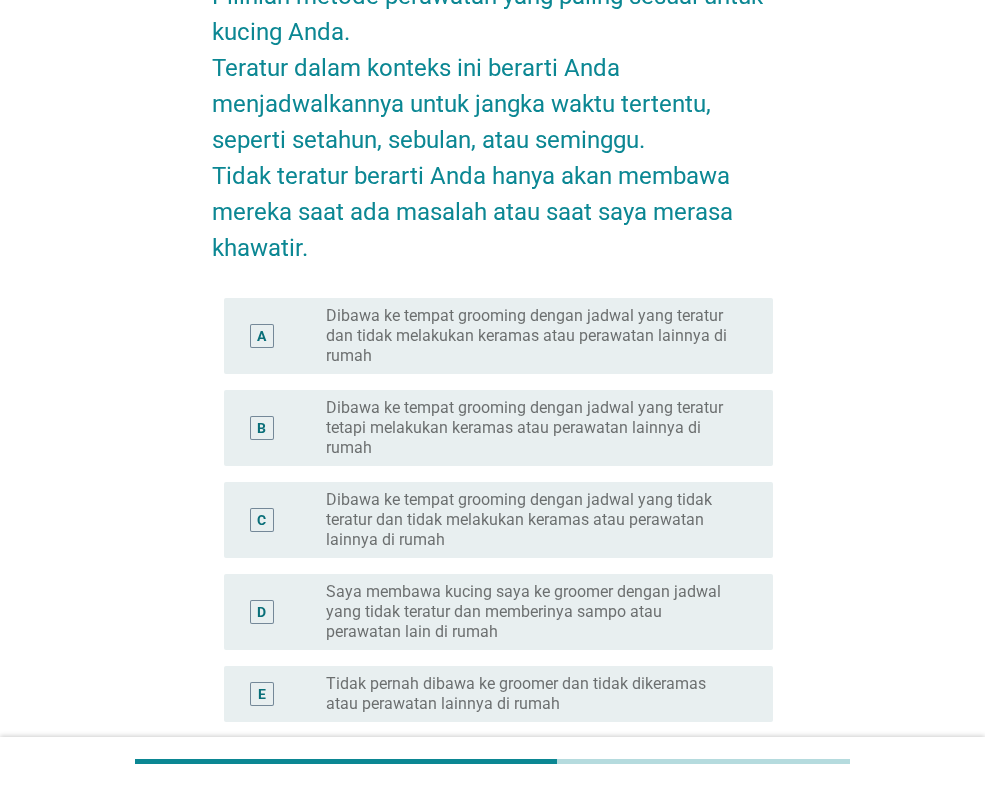scroll, scrollTop: 396, scrollLeft: 0, axis: vertical 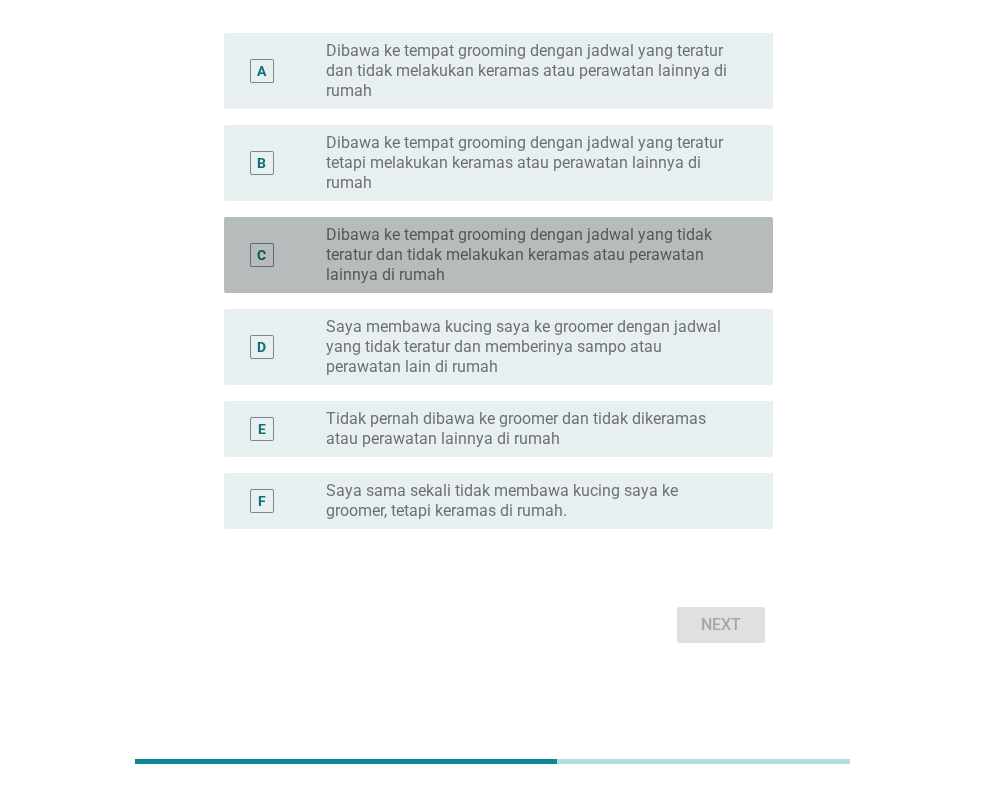 drag, startPoint x: 528, startPoint y: 241, endPoint x: 524, endPoint y: 297, distance: 56.142673 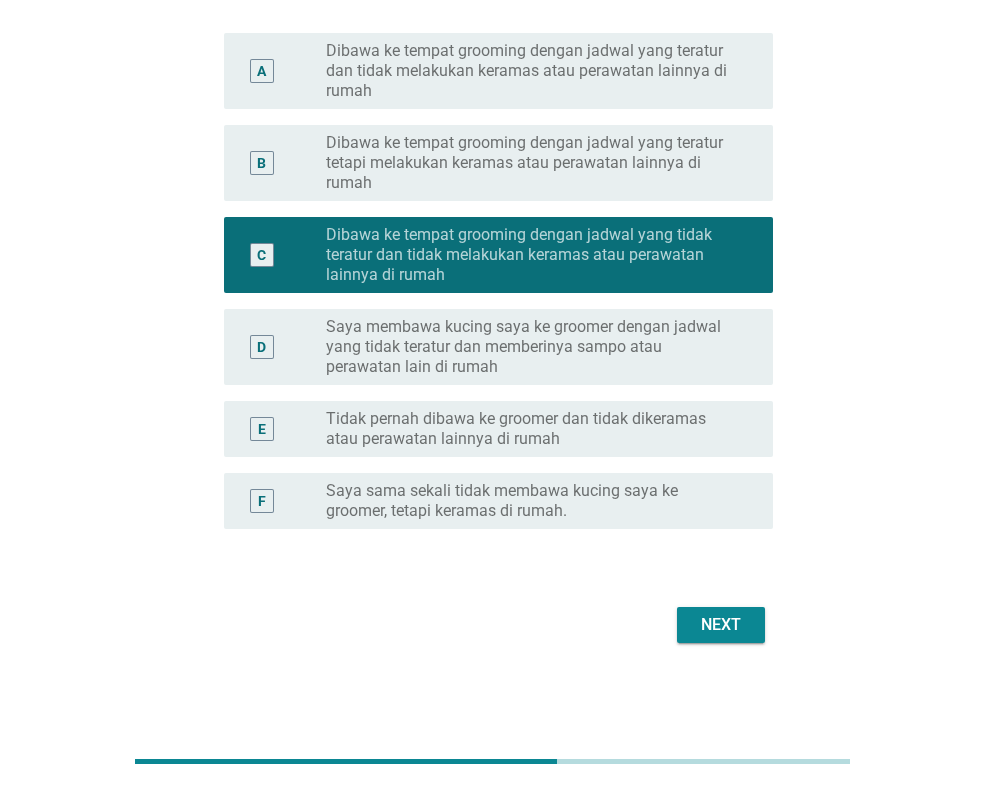 drag, startPoint x: 523, startPoint y: 378, endPoint x: 531, endPoint y: 414, distance: 36.878178 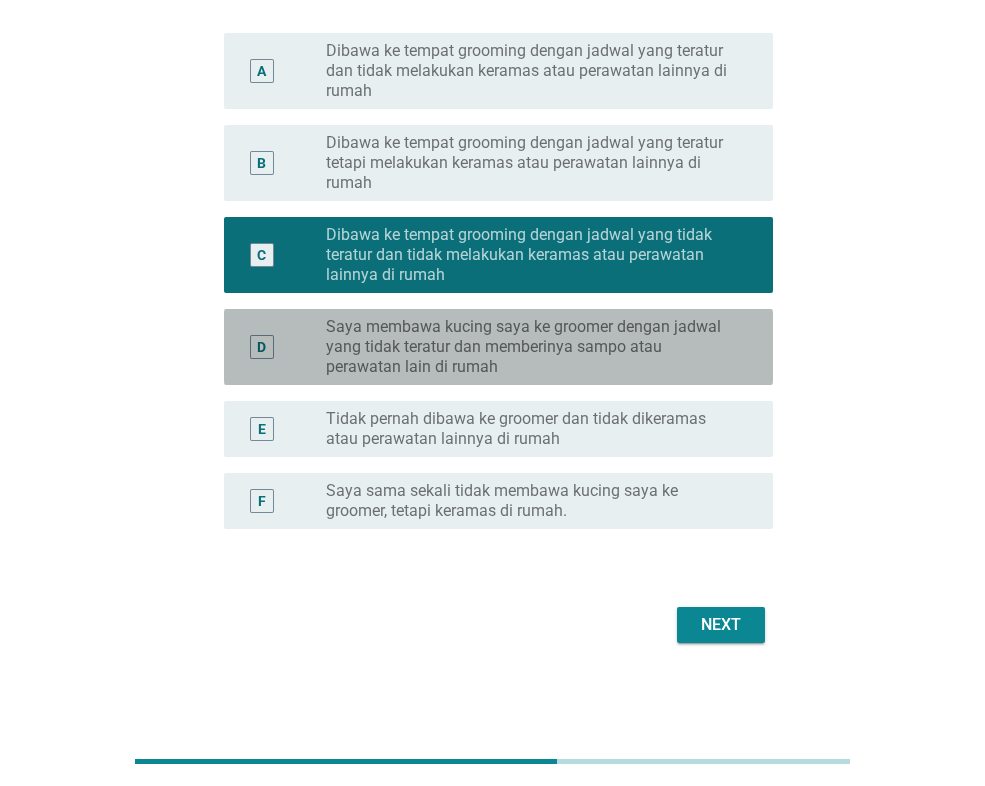 click on "Saya membawa kucing saya ke groomer dengan jadwal yang tidak teratur dan memberinya sampo atau perawatan lain di rumah" at bounding box center (533, 347) 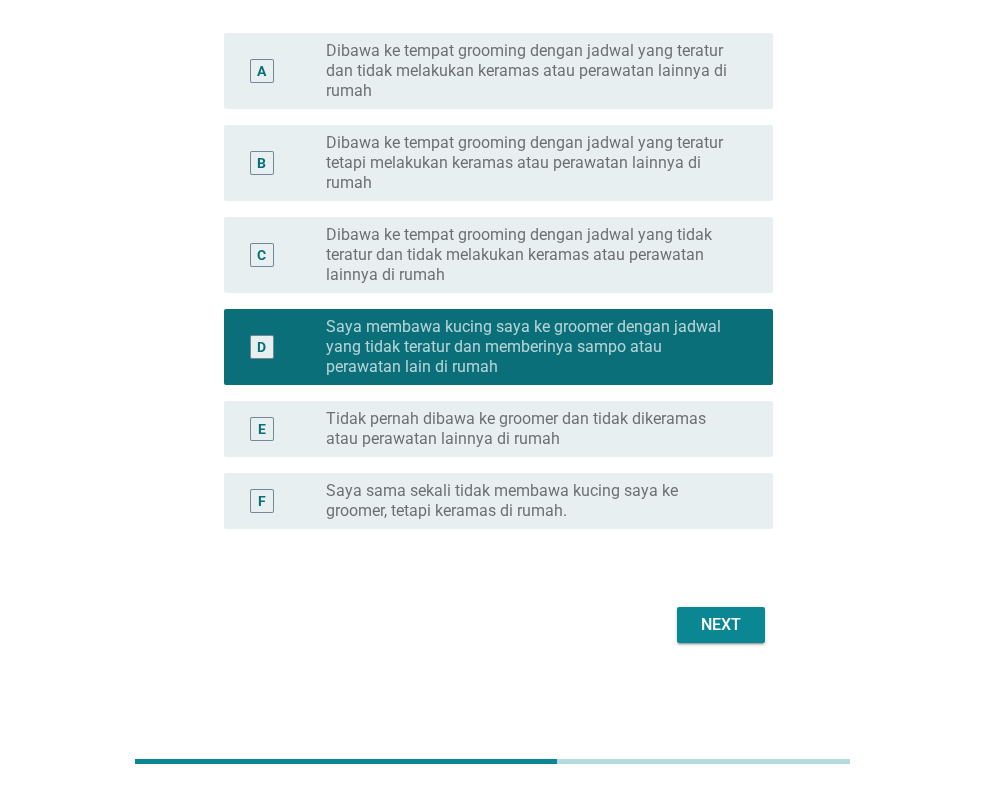 click on "Dibawa ke tempat grooming dengan jadwal yang teratur tetapi melakukan keramas atau perawatan lainnya di rumah" at bounding box center (533, 163) 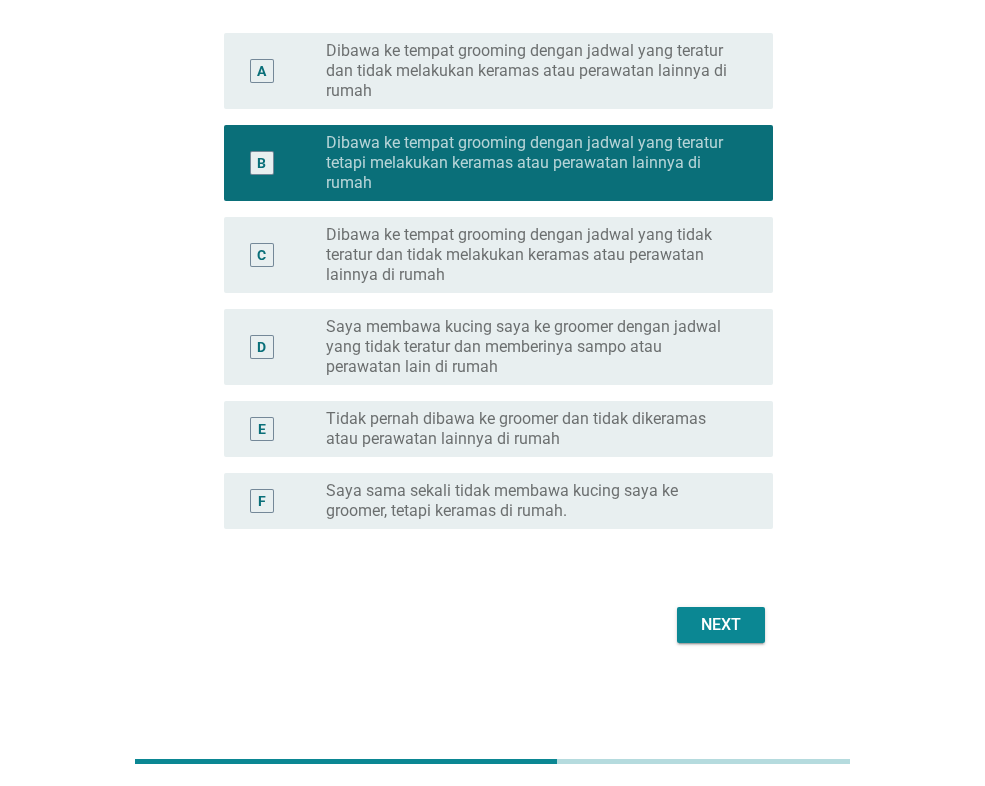 click on "Next" at bounding box center (721, 625) 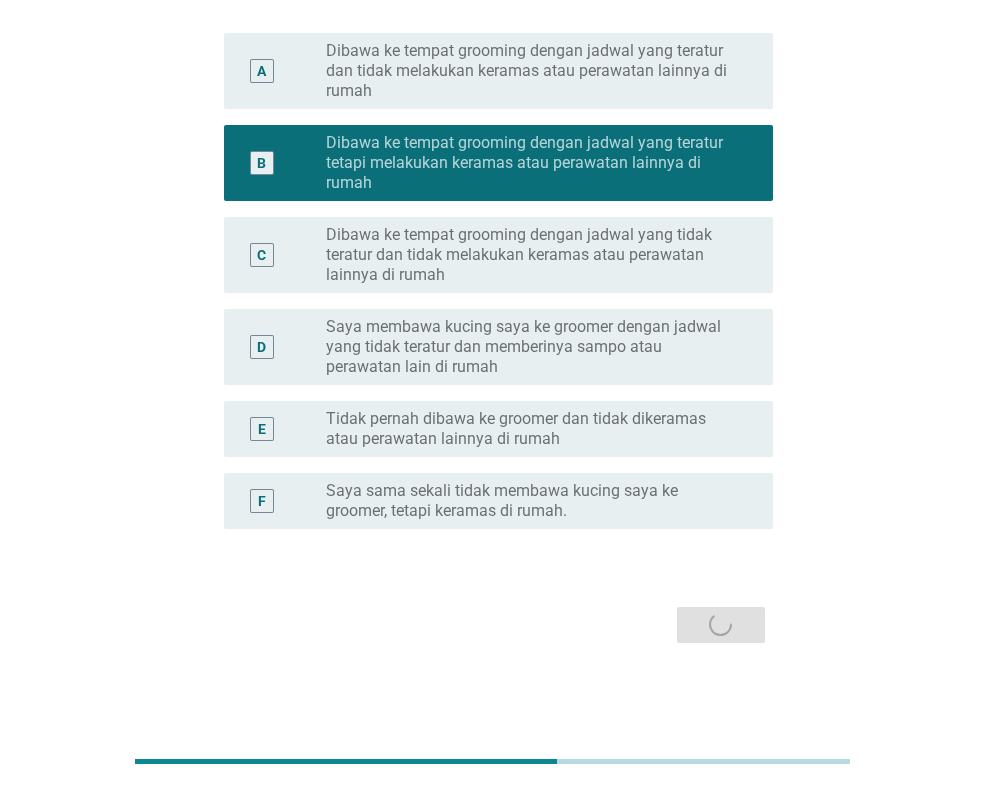 scroll, scrollTop: 0, scrollLeft: 0, axis: both 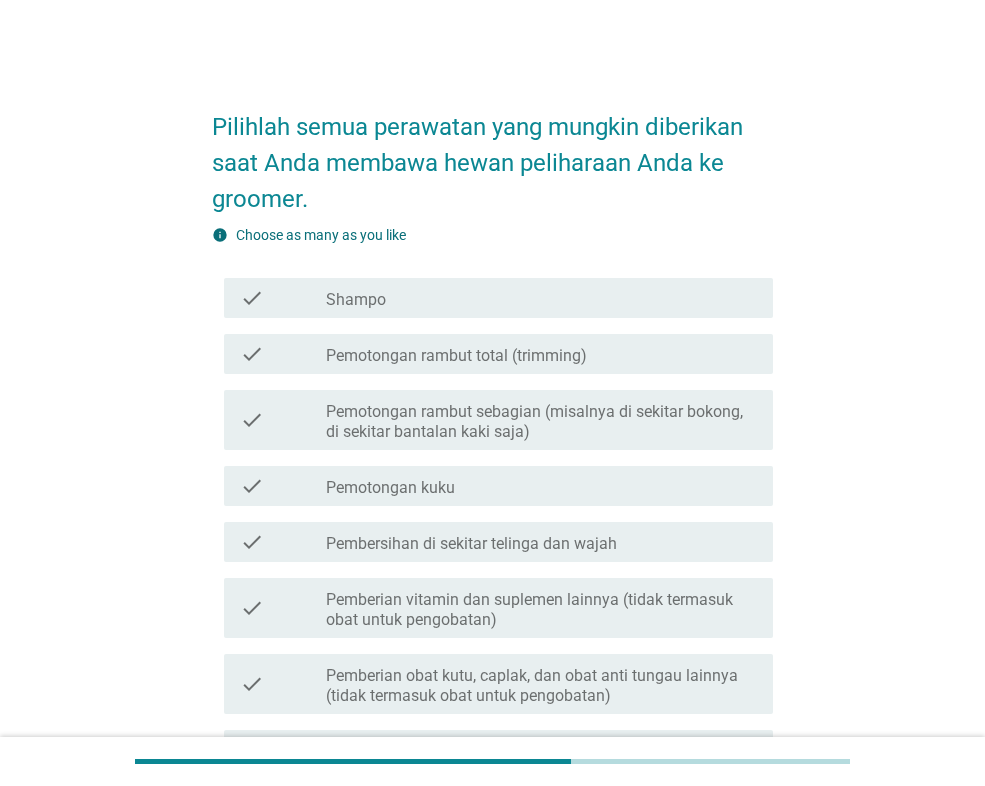 click on "check     check_box_outline_blank Pemotongan rambut sebagian (misalnya di sekitar bokong, di sekitar bantalan kaki saja)" at bounding box center (498, 420) 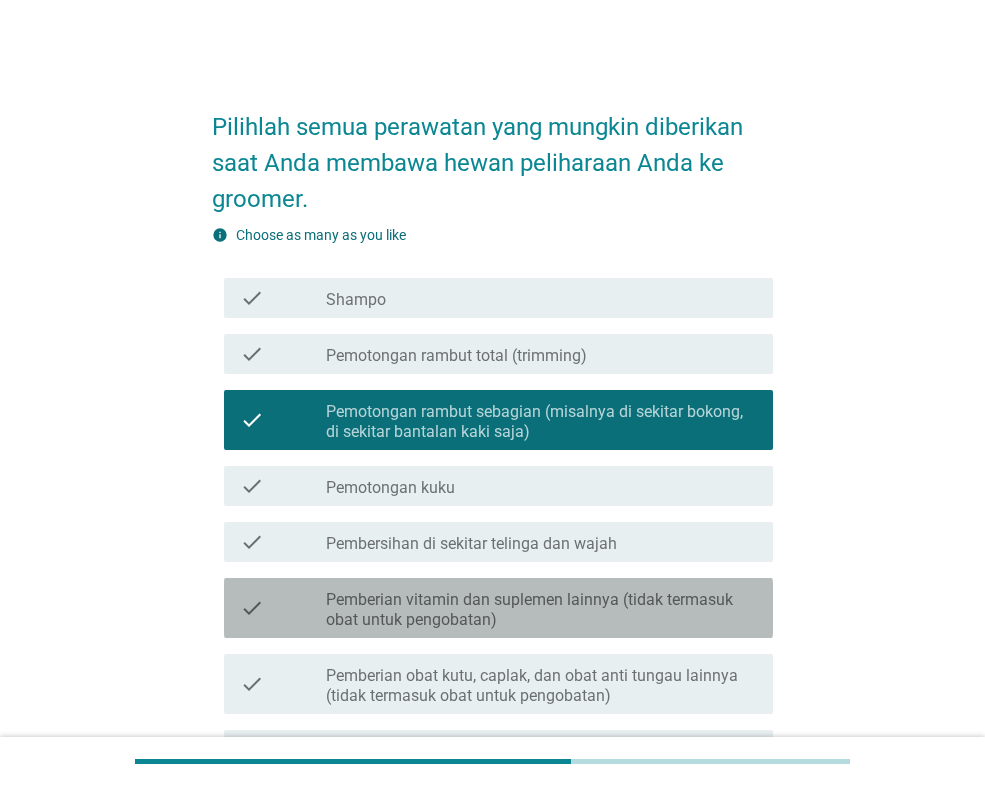 click on "Pemberian vitamin dan suplemen lainnya (tidak termasuk obat untuk pengobatan)" at bounding box center (541, 610) 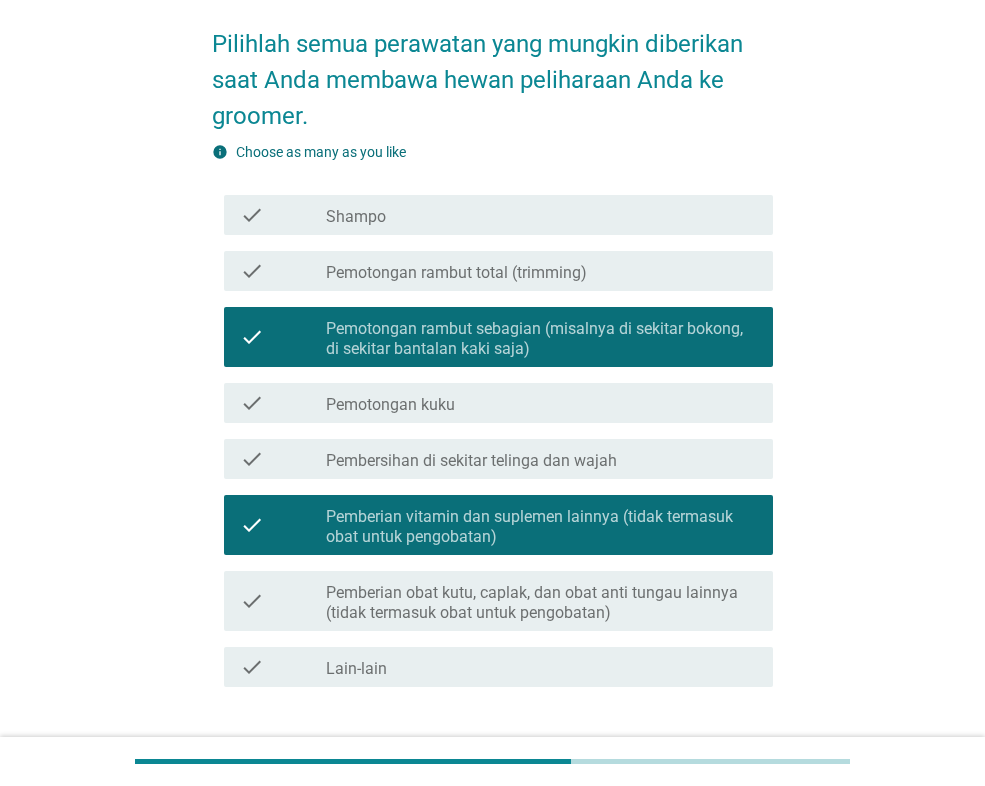 scroll, scrollTop: 217, scrollLeft: 0, axis: vertical 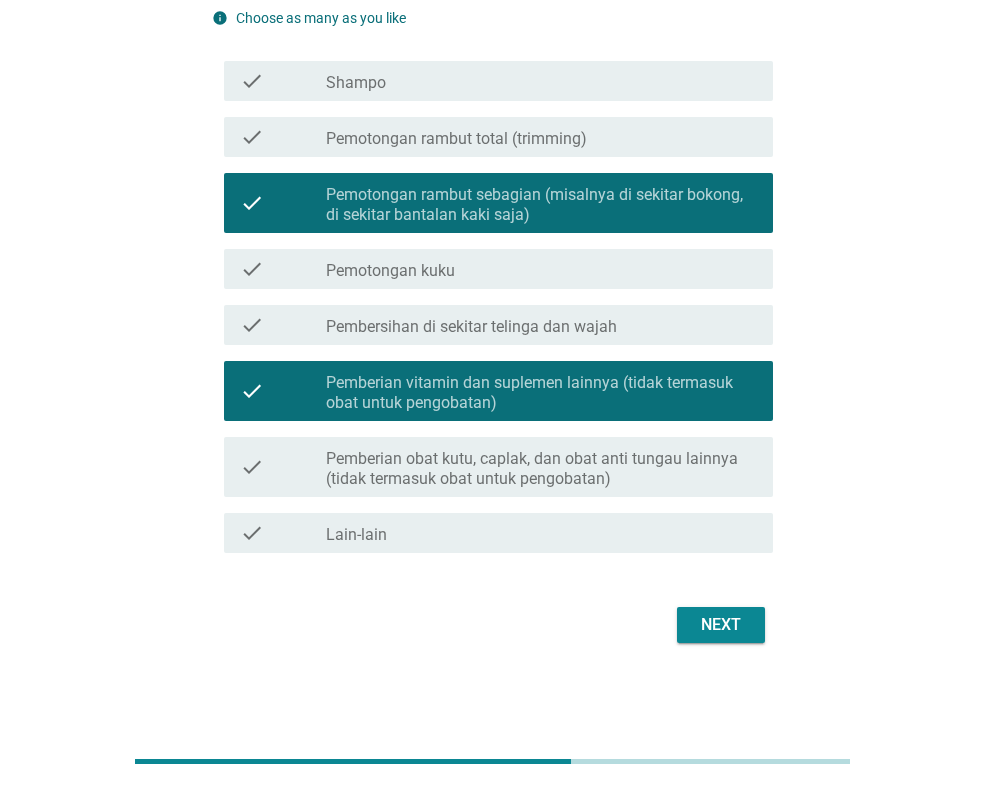 click on "Next" at bounding box center [492, 625] 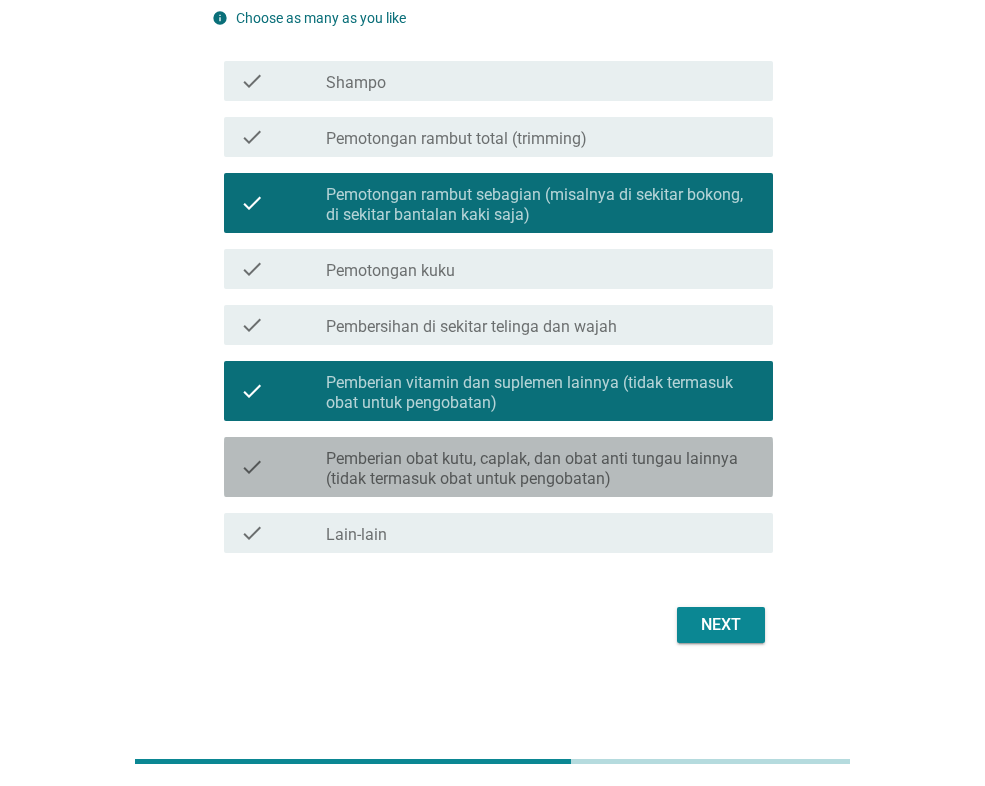 click on "Pemberian obat kutu, caplak, dan obat anti tungau lainnya (tidak termasuk obat untuk pengobatan)" at bounding box center [541, 469] 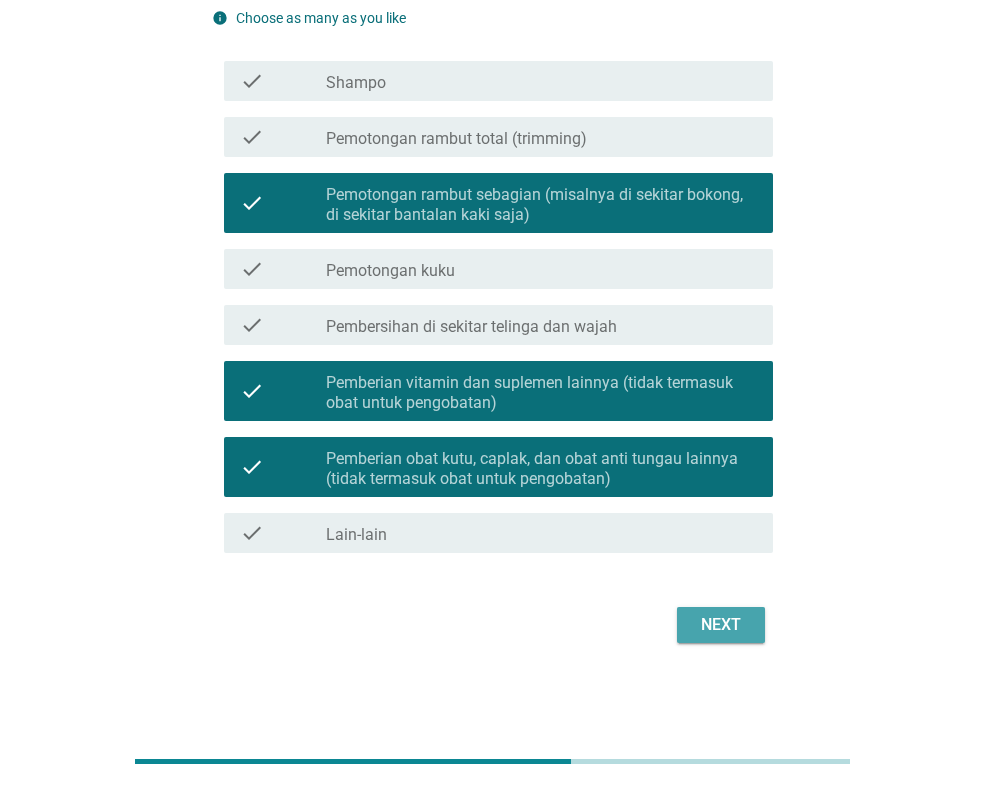 click on "Next" at bounding box center (721, 625) 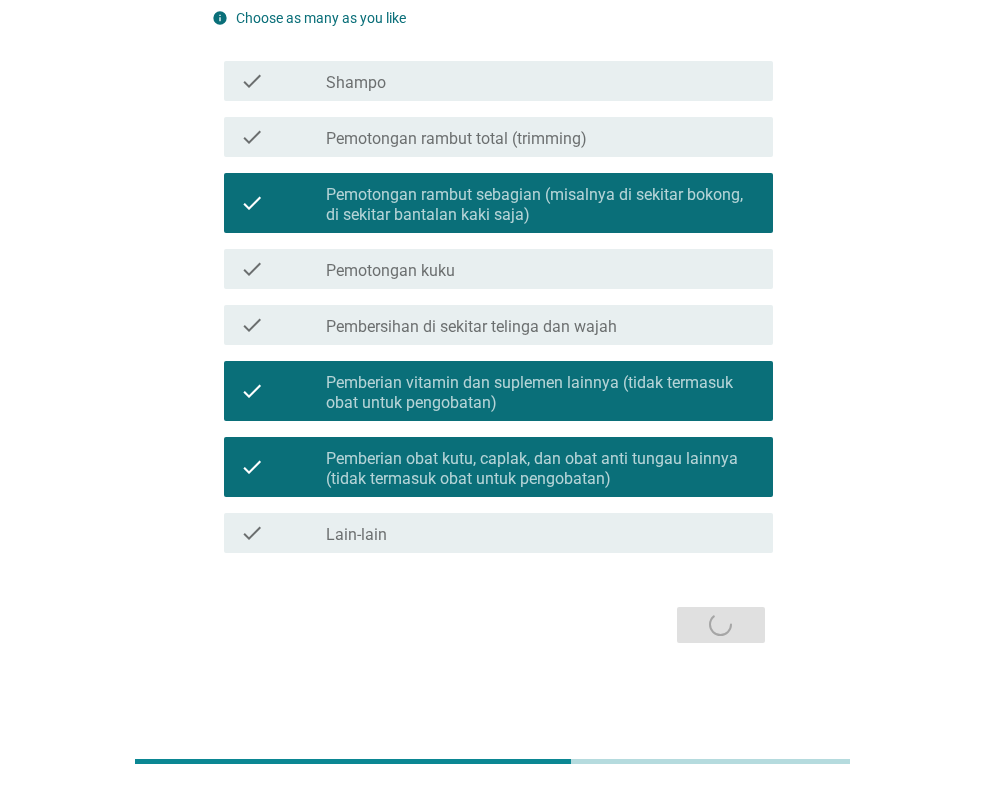 scroll, scrollTop: 0, scrollLeft: 0, axis: both 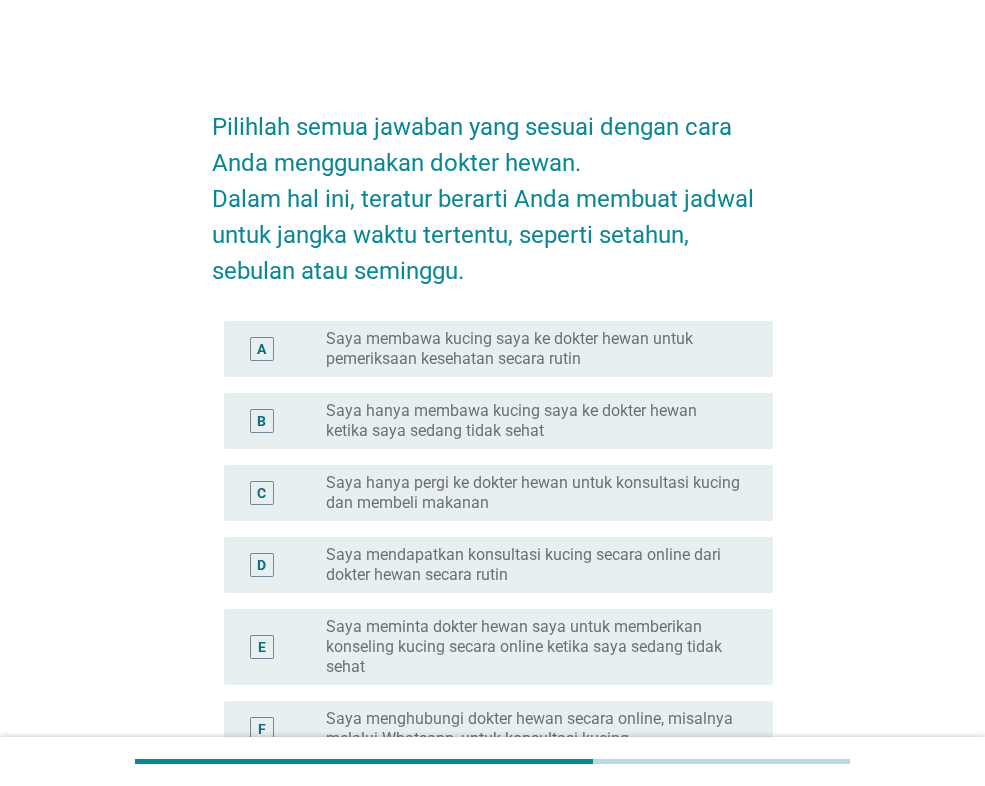 click on "C     radio_button_unchecked Saya hanya pergi ke dokter hewan untuk konsultasi kucing dan membeli makanan" at bounding box center (492, 493) 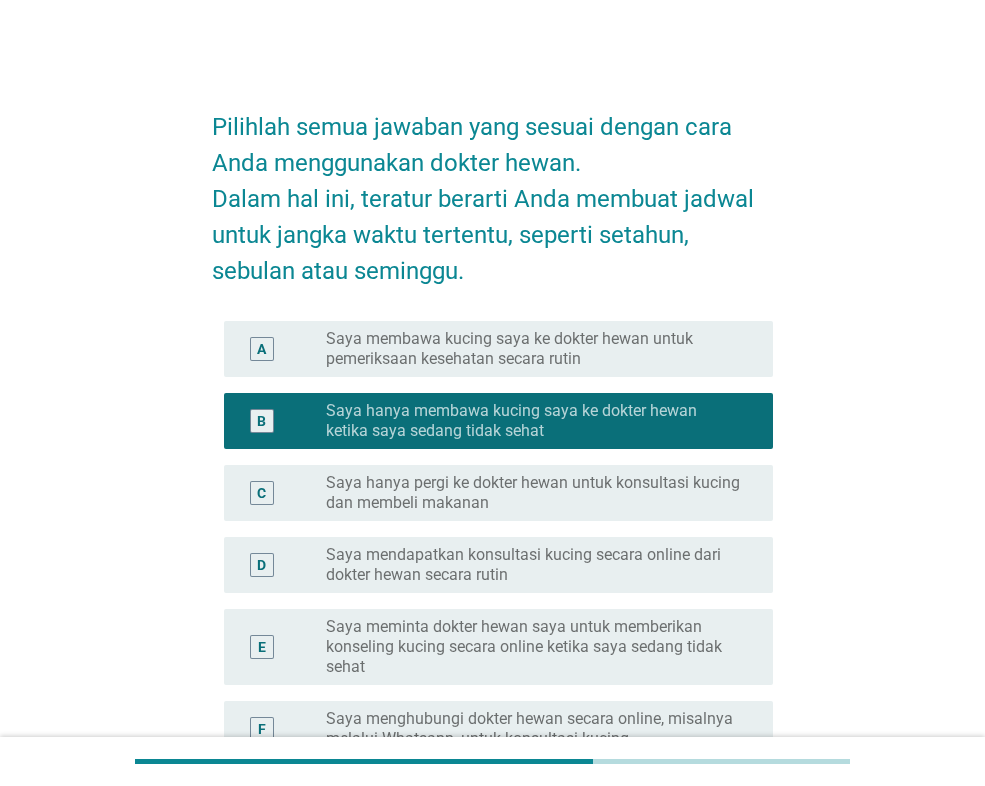scroll, scrollTop: 300, scrollLeft: 0, axis: vertical 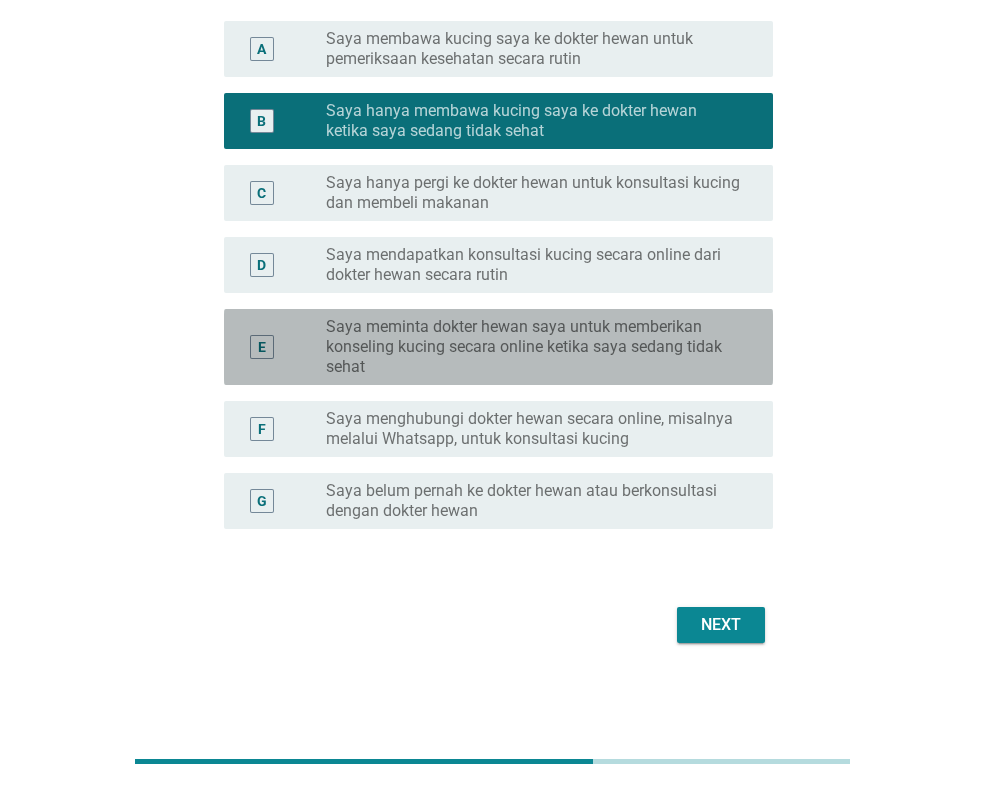 click on "Saya meminta dokter hewan saya untuk memberikan konseling kucing secara online ketika saya sedang tidak sehat" at bounding box center [533, 347] 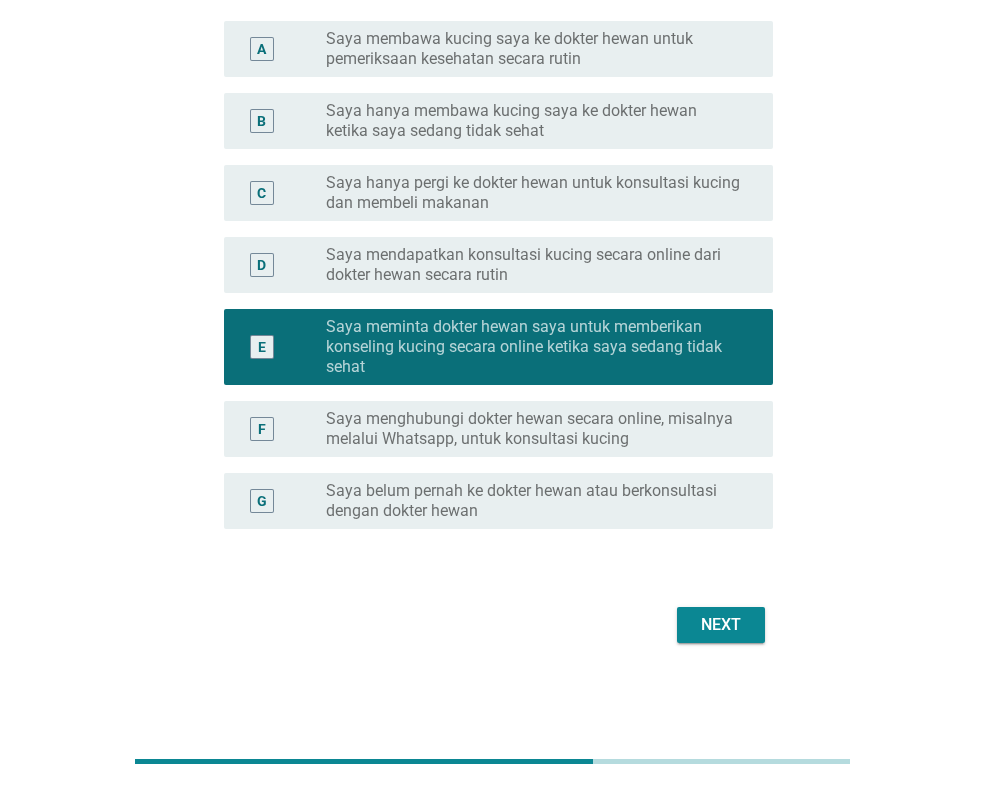 click on "B     radio_button_unchecked Saya hanya membawa kucing saya ke dokter hewan ketika saya sedang tidak sehat" at bounding box center (498, 121) 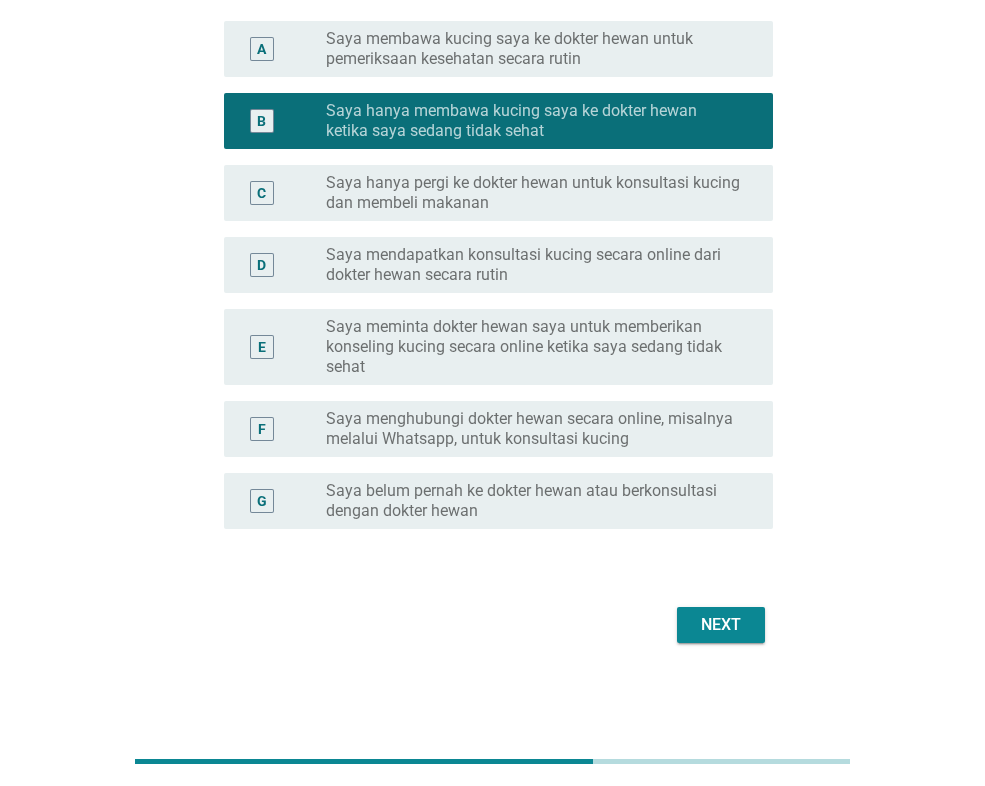 click on "C     radio_button_unchecked Saya hanya pergi ke dokter hewan untuk konsultasi kucing dan membeli makanan" at bounding box center (498, 193) 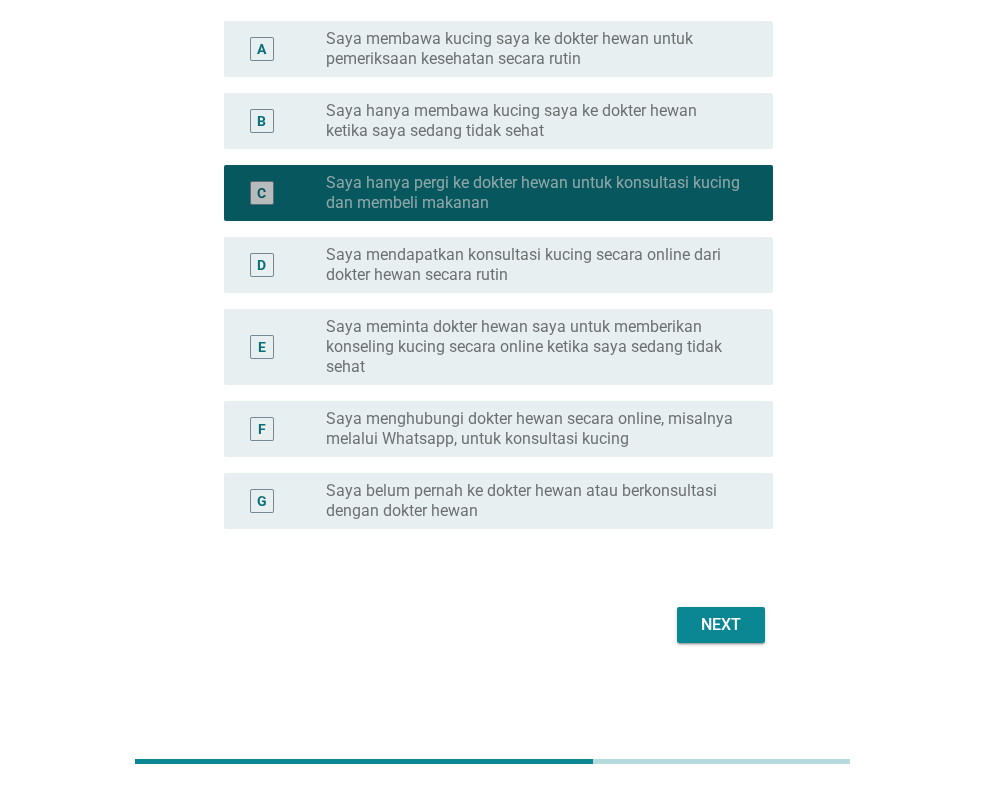 click on "Saya hanya pergi ke dokter hewan untuk konsultasi kucing dan membeli makanan" at bounding box center [533, 193] 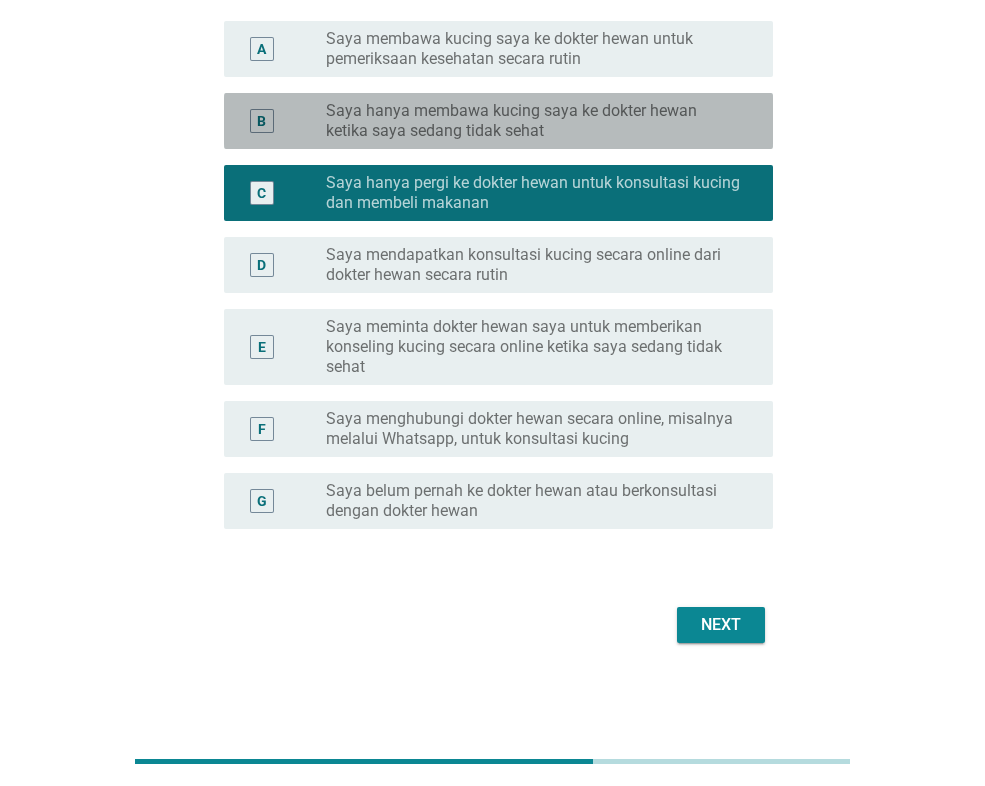 click on "Saya hanya membawa kucing saya ke dokter hewan ketika saya sedang tidak sehat" at bounding box center [533, 121] 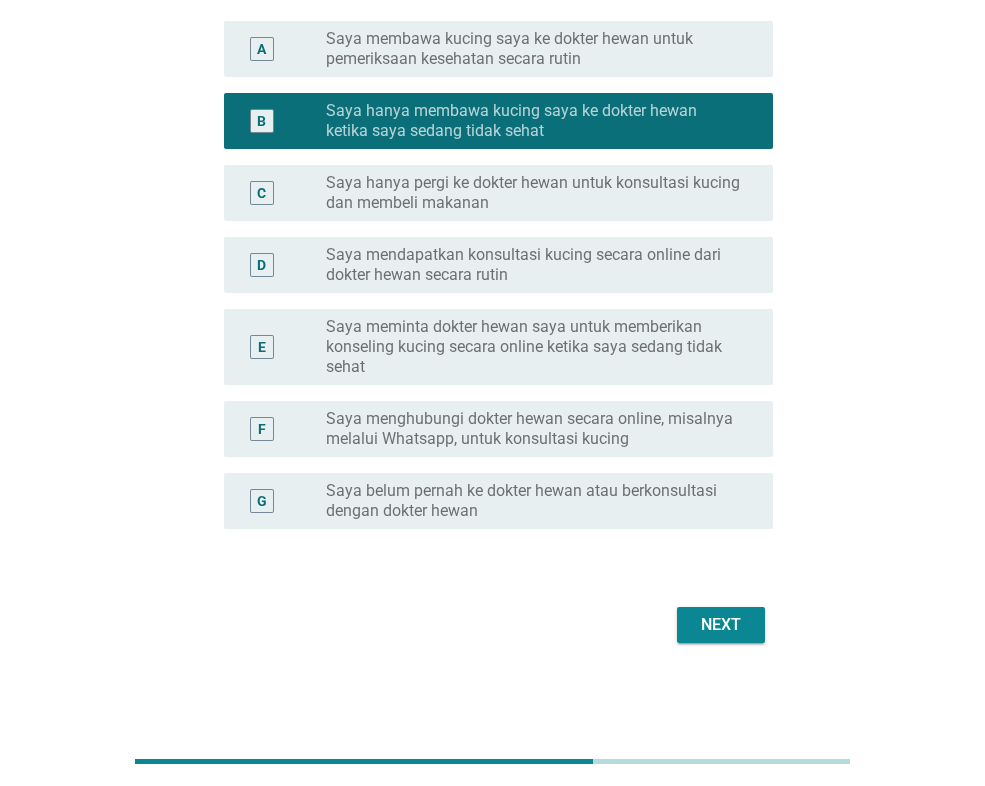 click on "Next" at bounding box center [721, 625] 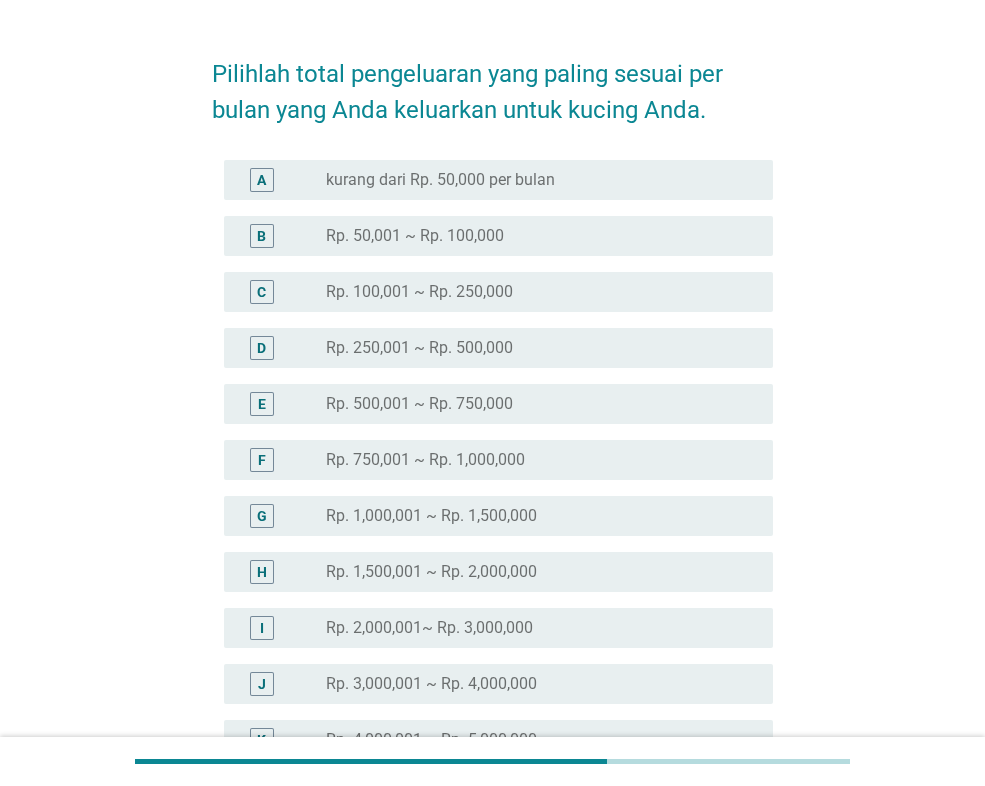 scroll, scrollTop: 100, scrollLeft: 0, axis: vertical 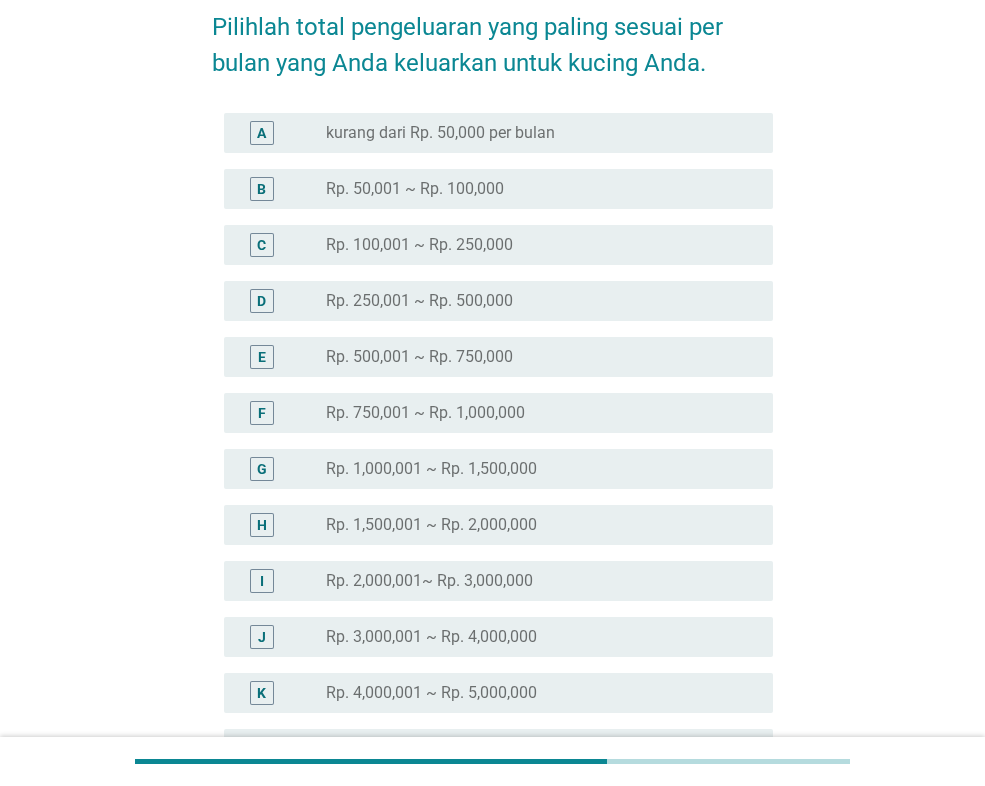 click on "Rp. 250,001 ~ Rp. 500,000" at bounding box center (419, 301) 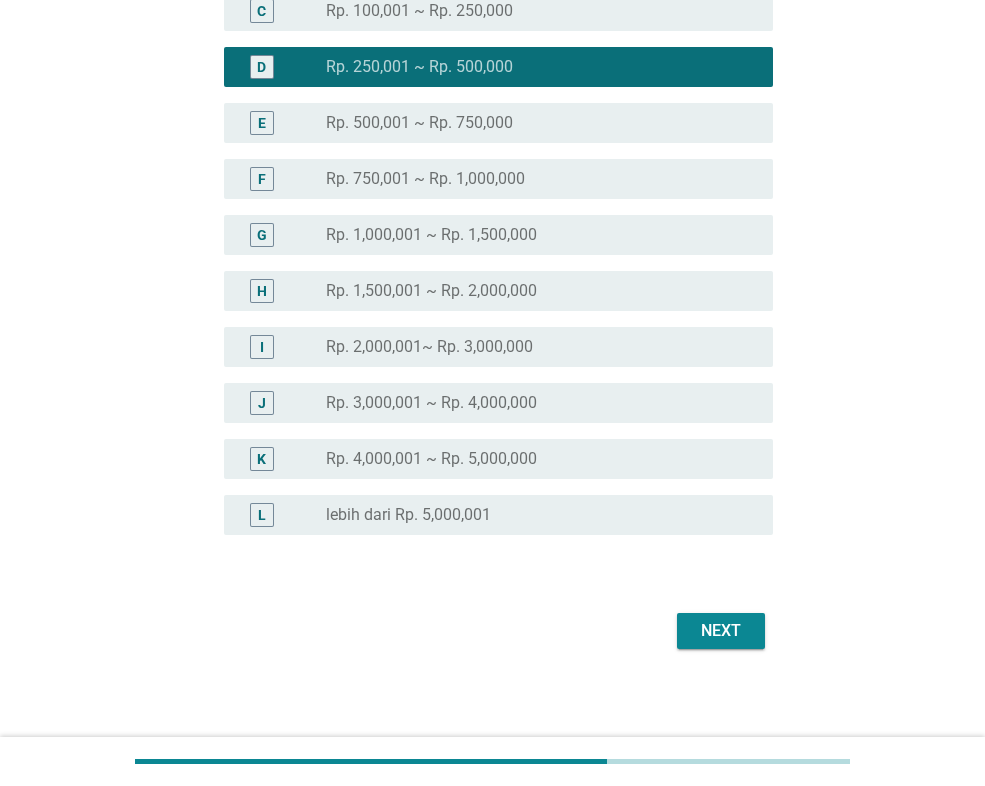 scroll, scrollTop: 340, scrollLeft: 0, axis: vertical 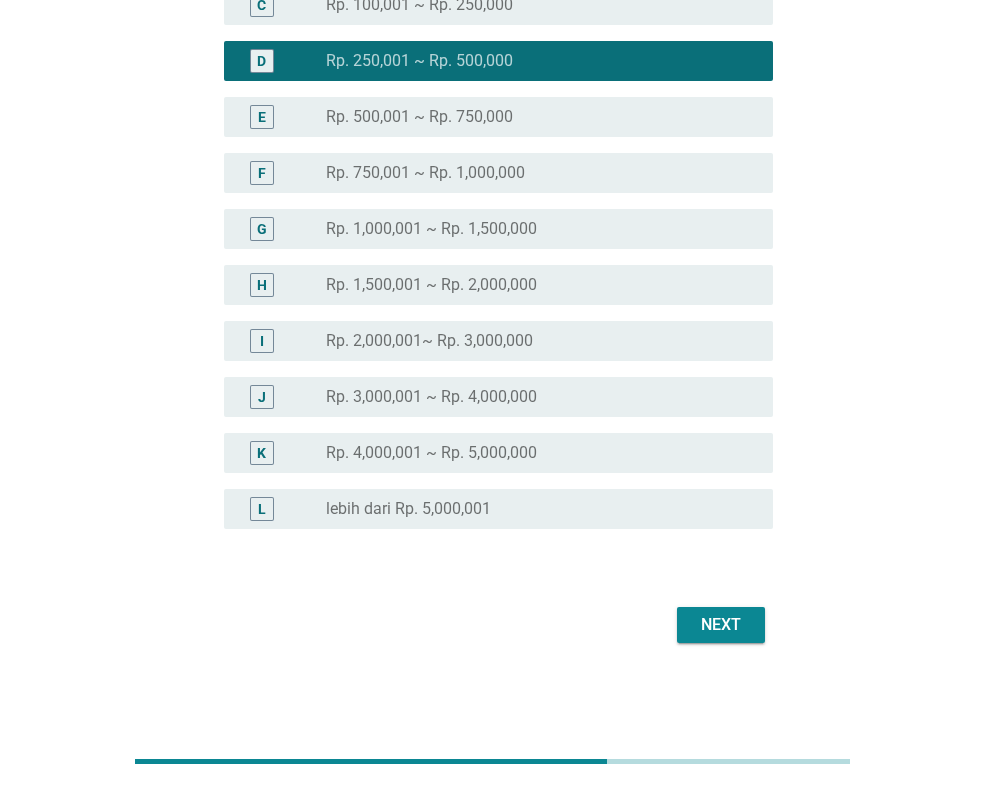 click on "Next" at bounding box center [721, 625] 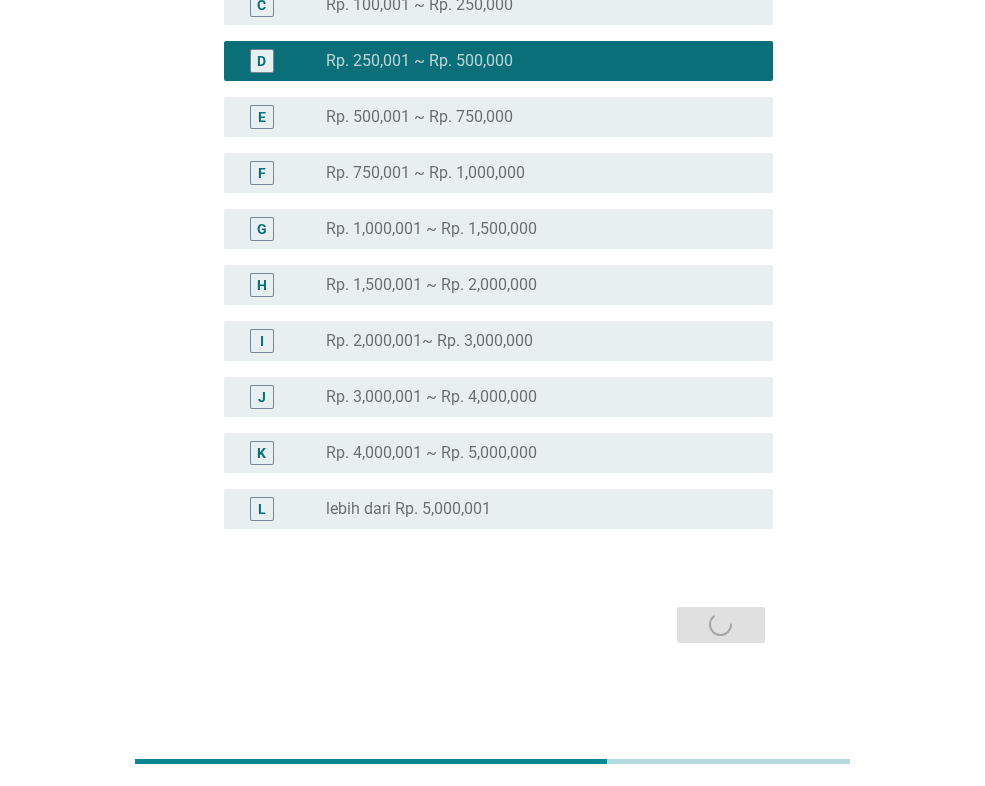 scroll, scrollTop: 0, scrollLeft: 0, axis: both 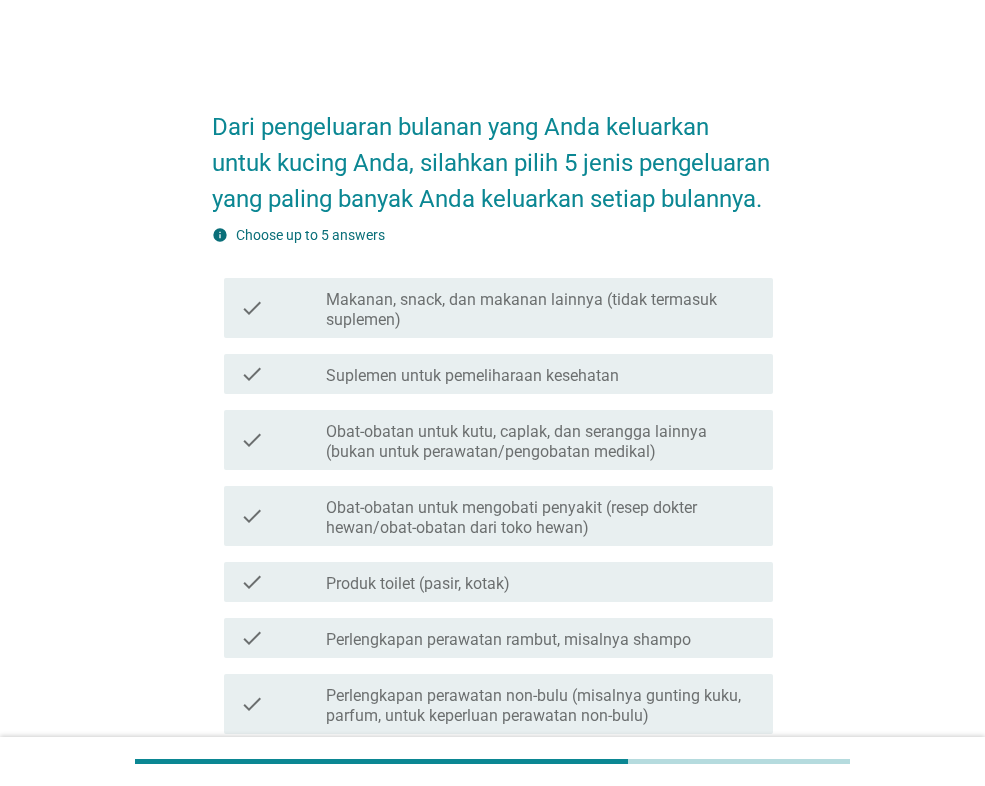 click on "Obat-obatan untuk kutu, caplak, dan serangga lainnya (bukan untuk perawatan/pengobatan medikal)" at bounding box center (541, 442) 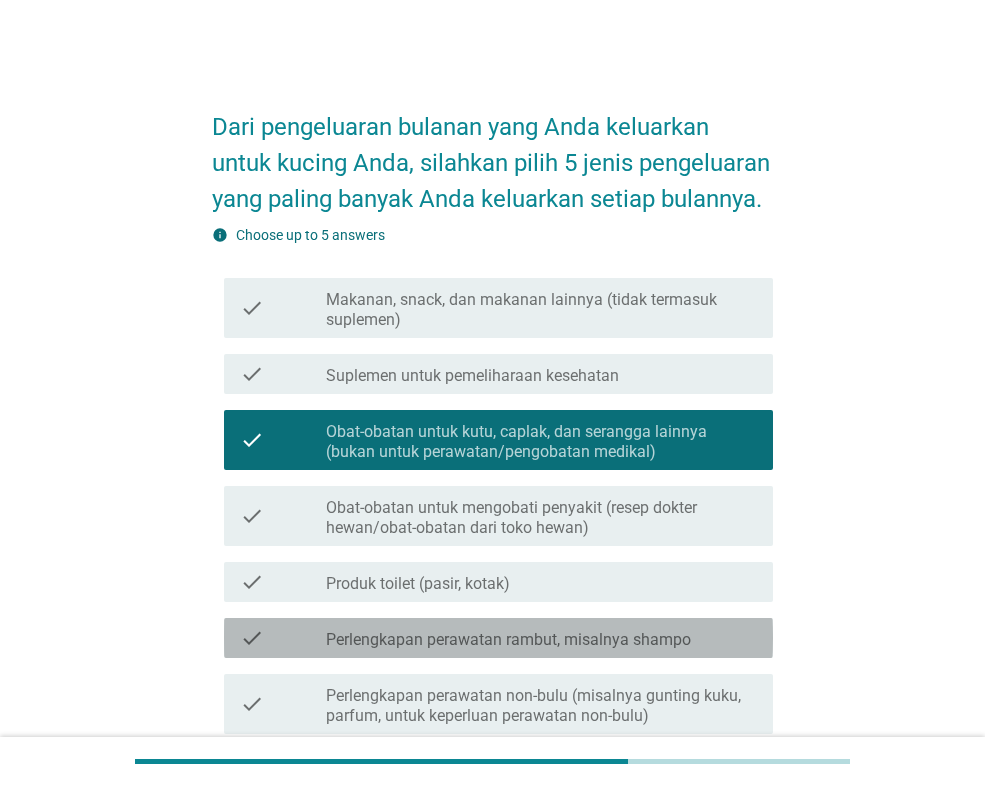 click on "Perlengkapan perawatan rambut, misalnya shampo" at bounding box center (508, 640) 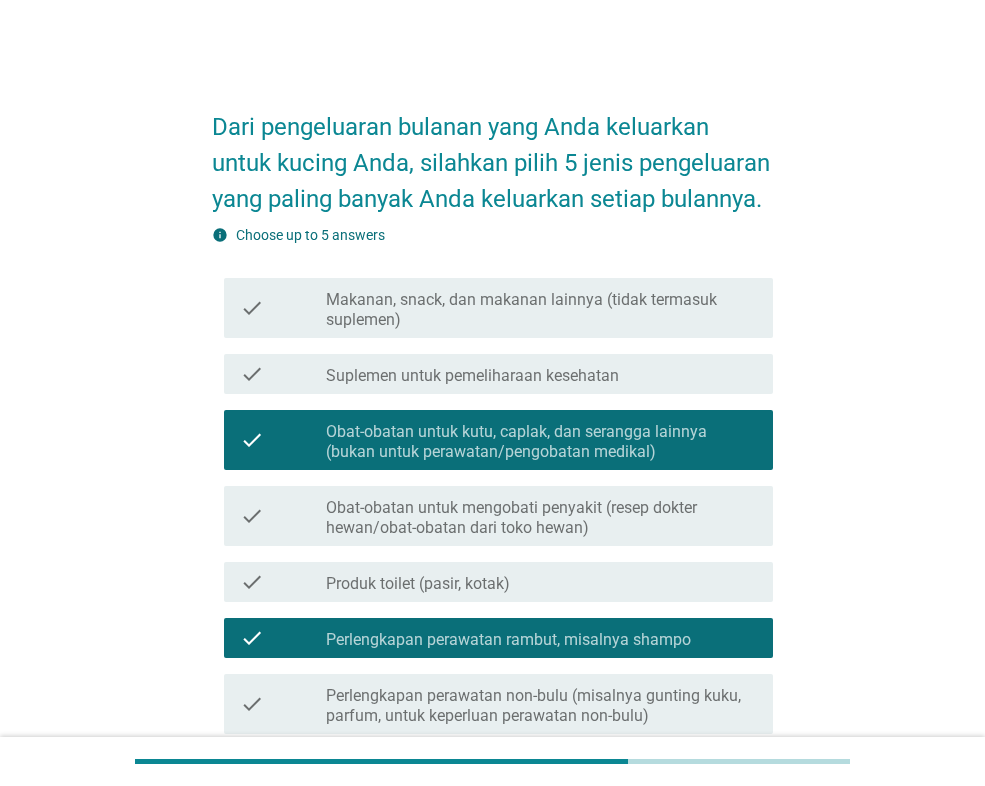 click on "Makanan, snack, dan makanan lainnya (tidak termasuk suplemen)" at bounding box center (541, 310) 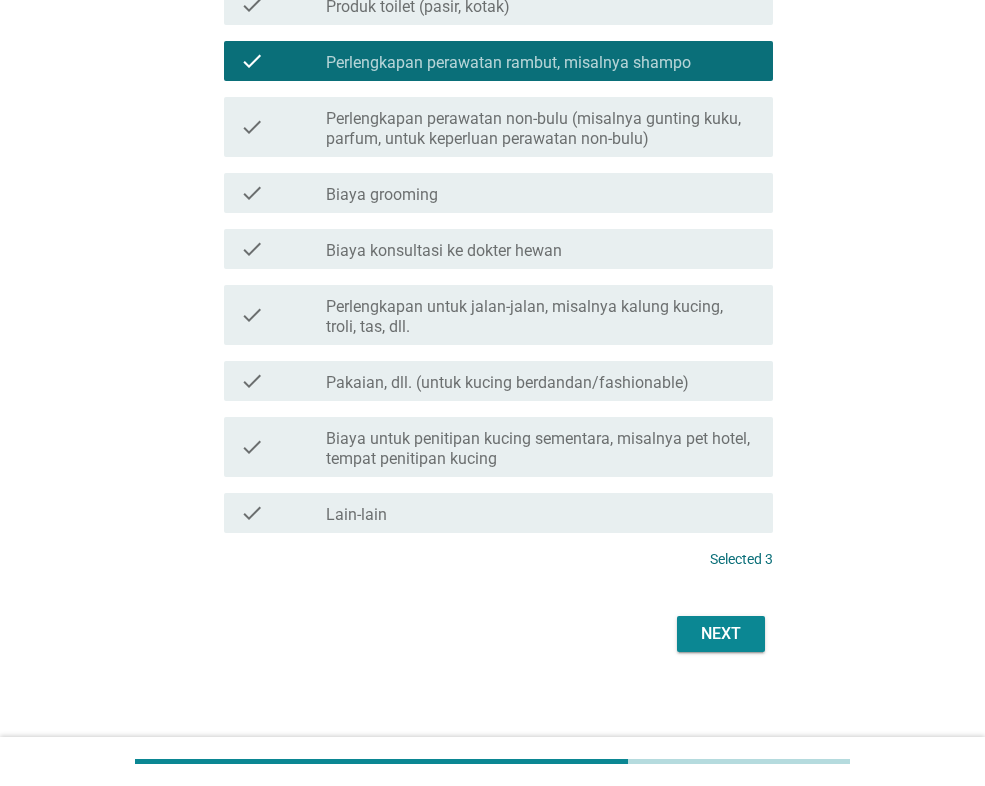 scroll, scrollTop: 586, scrollLeft: 0, axis: vertical 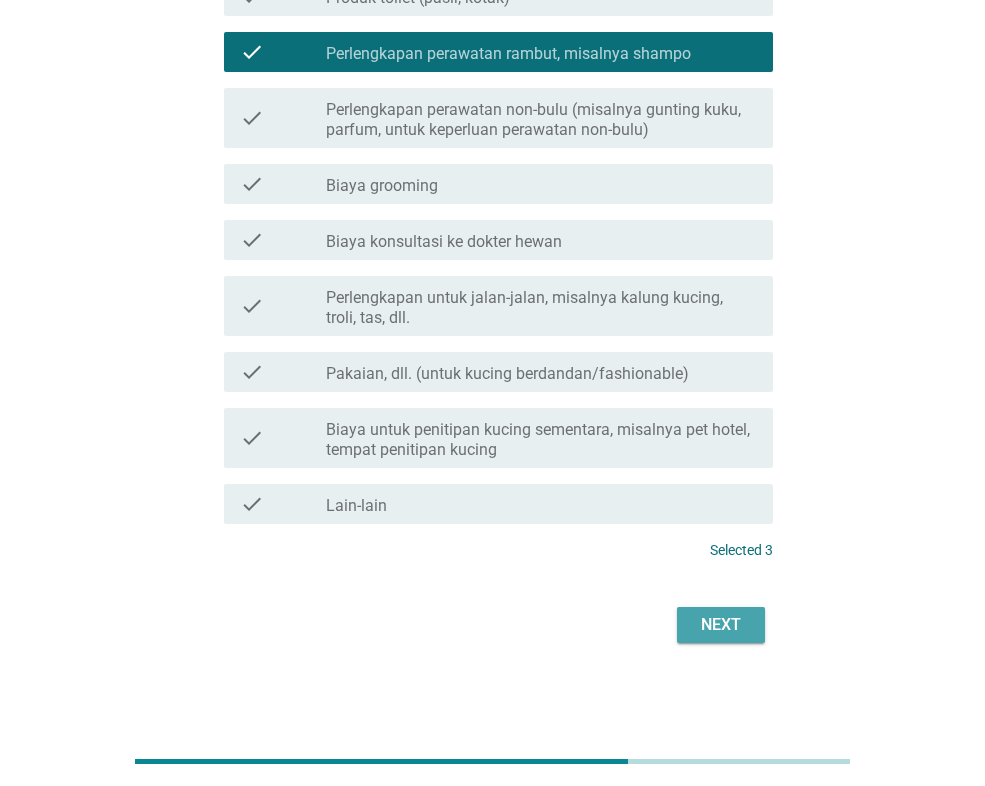 click on "Next" at bounding box center (721, 625) 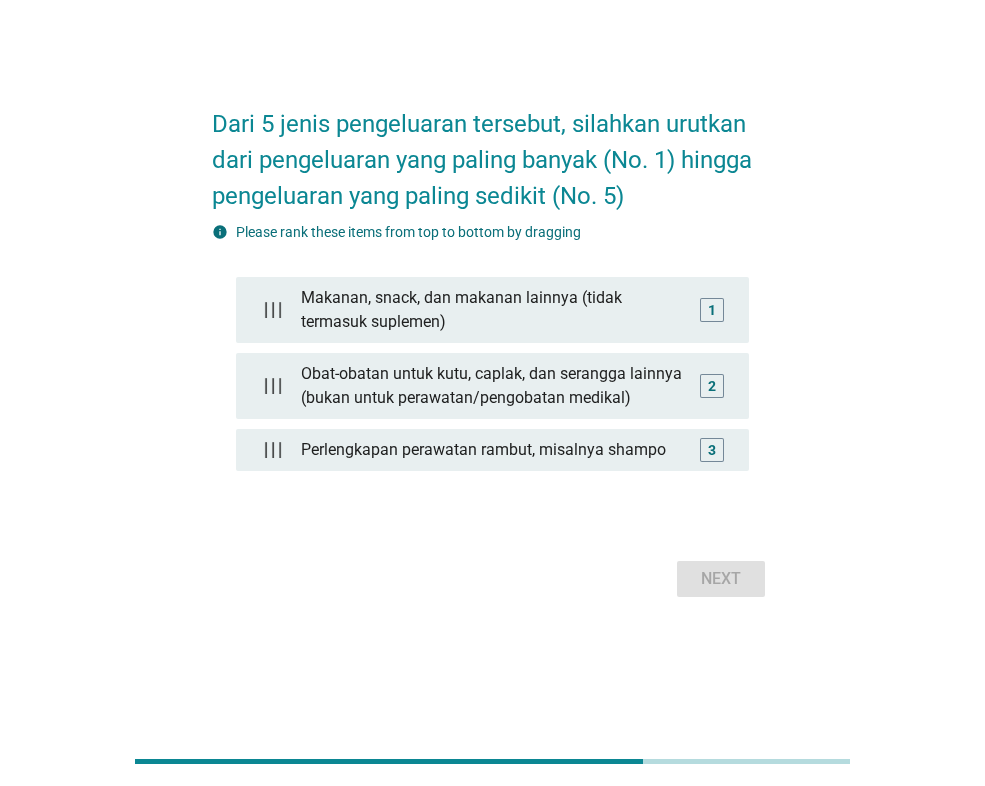 scroll, scrollTop: 0, scrollLeft: 0, axis: both 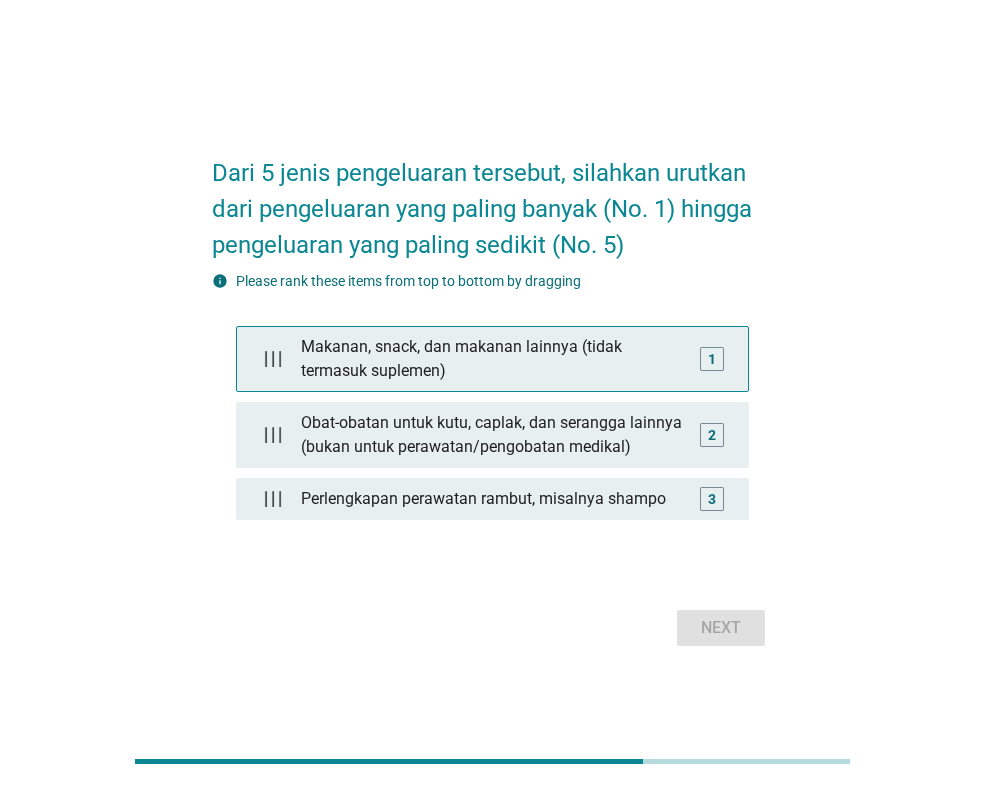 click on "Makanan, snack, dan makanan lainnya (tidak termasuk suplemen)" at bounding box center [492, 359] 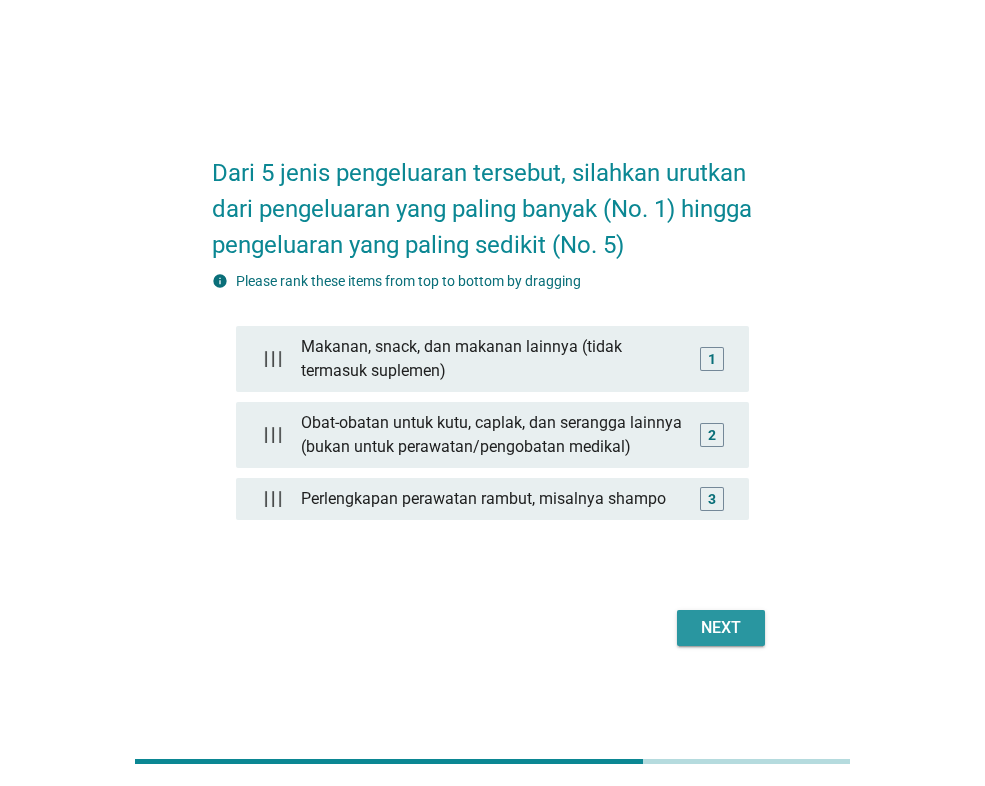 click on "Next" at bounding box center (721, 628) 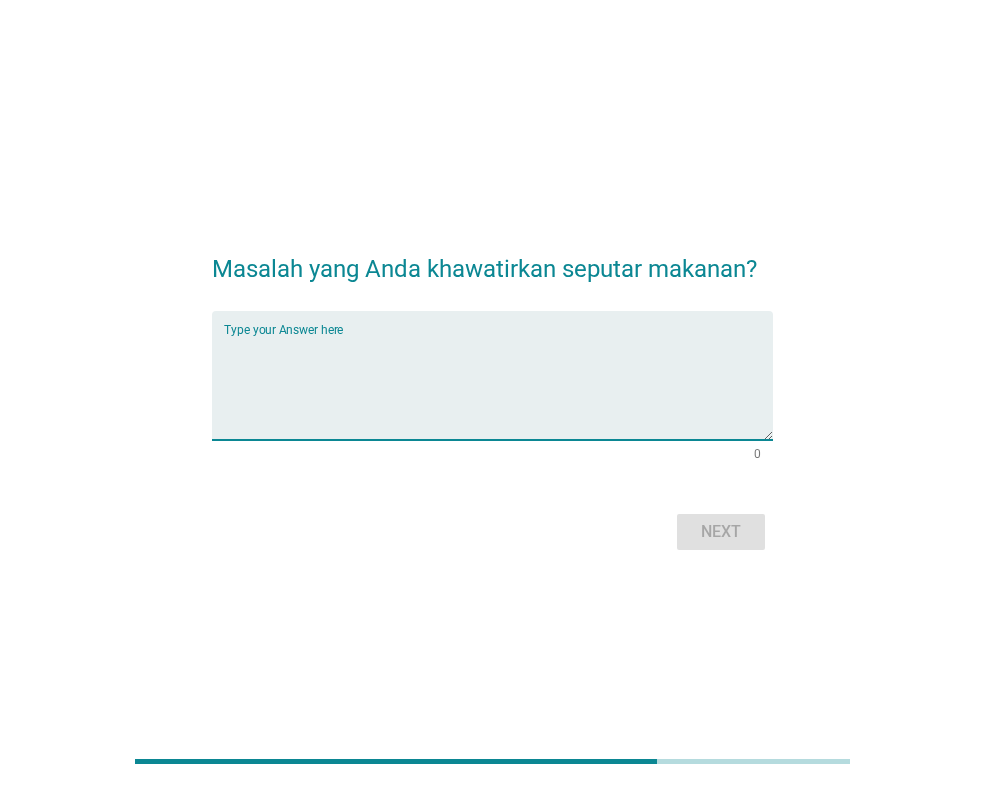 click at bounding box center [498, 387] 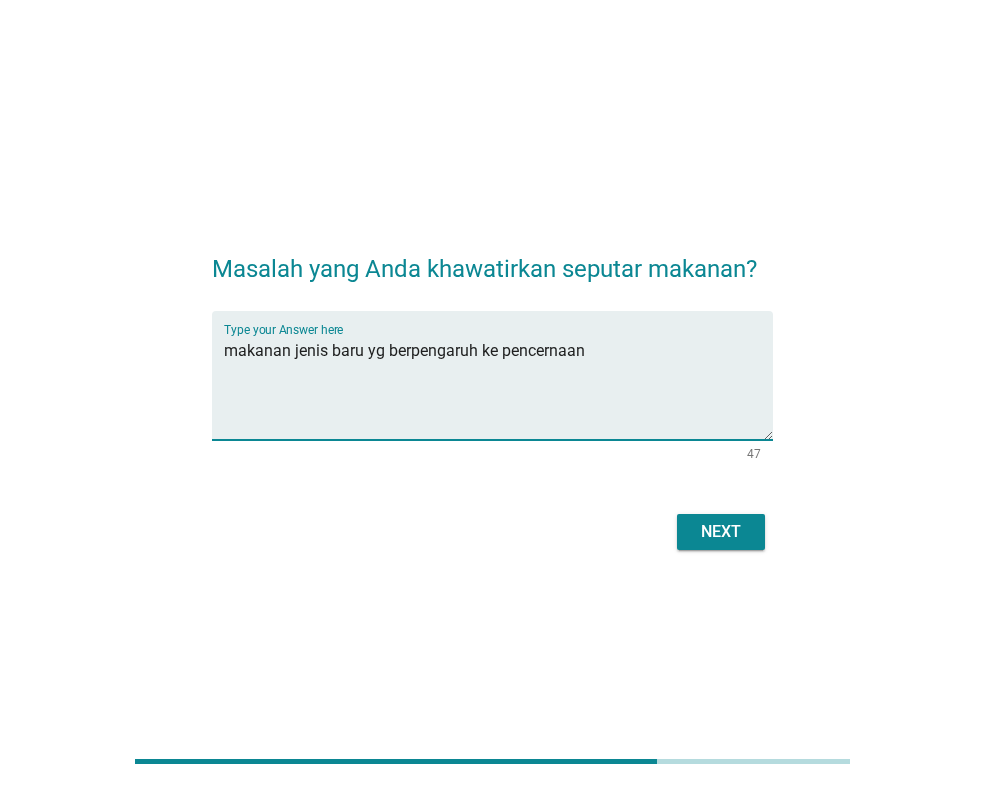 type on "makanan jenis baru yg berpengaruh ke pencernaan" 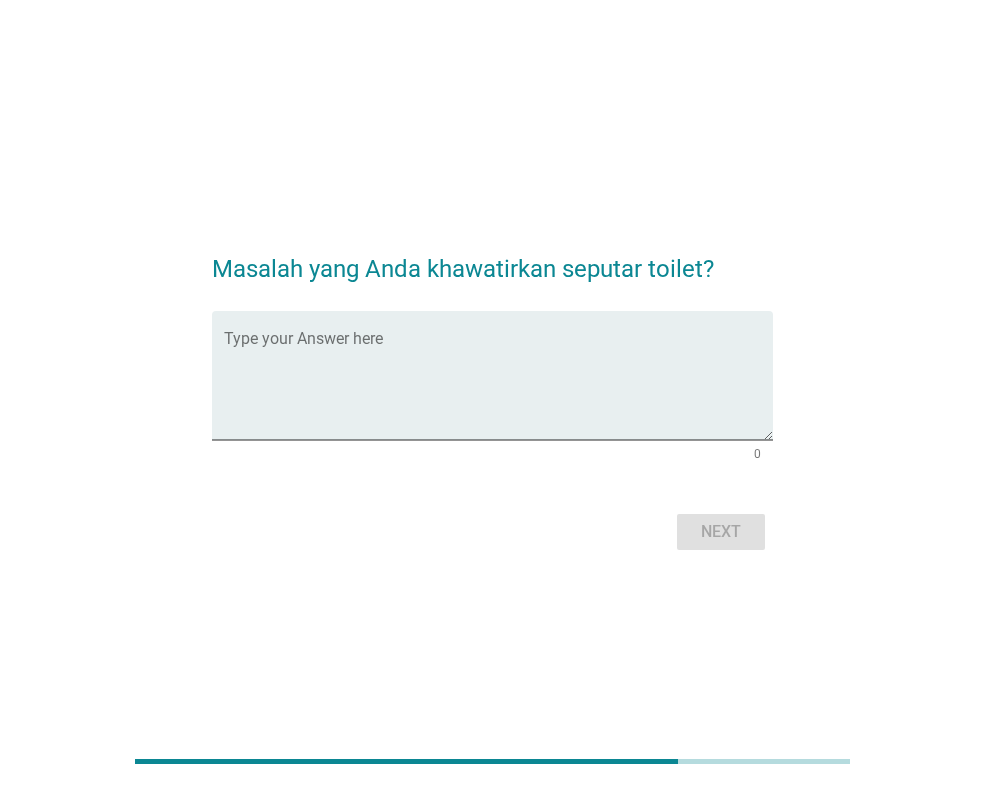 click on "Masalah yang Anda khawatirkan seputar toilet?" at bounding box center (492, 259) 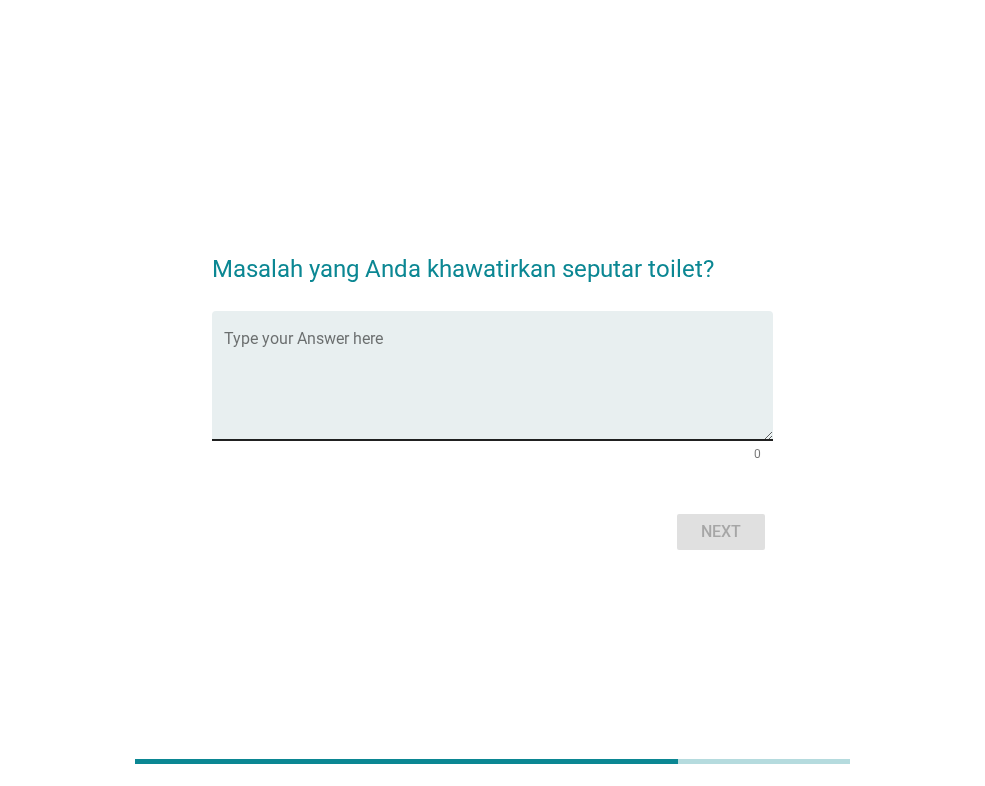 click at bounding box center (498, 387) 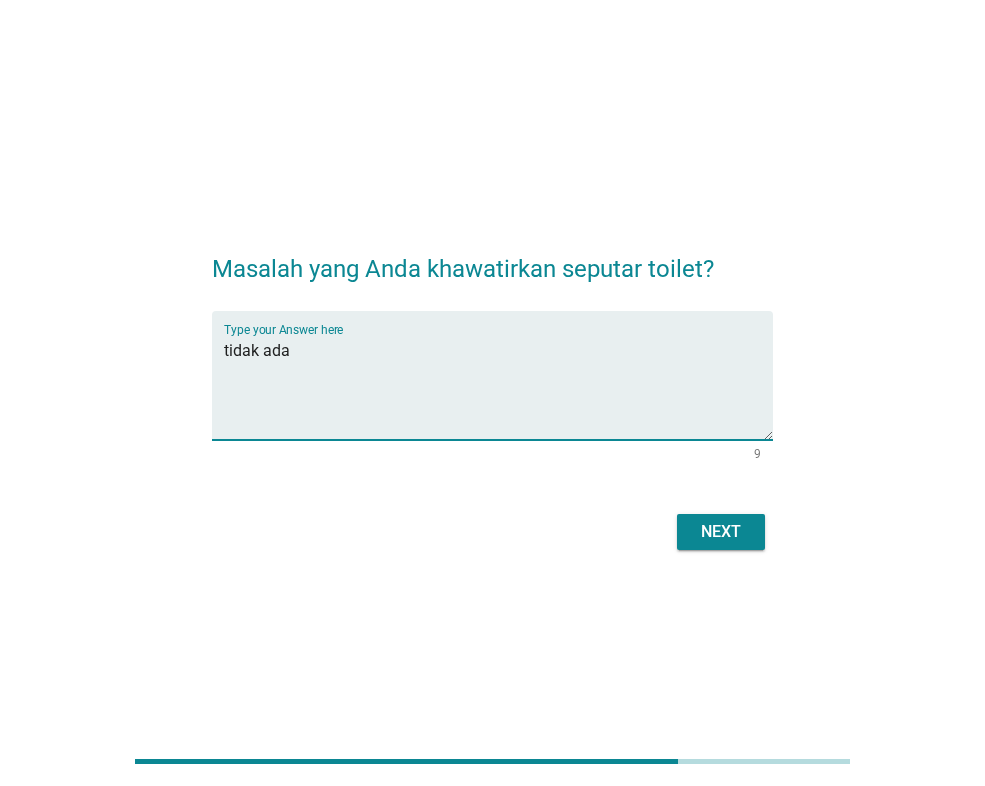 type on "tidak ada" 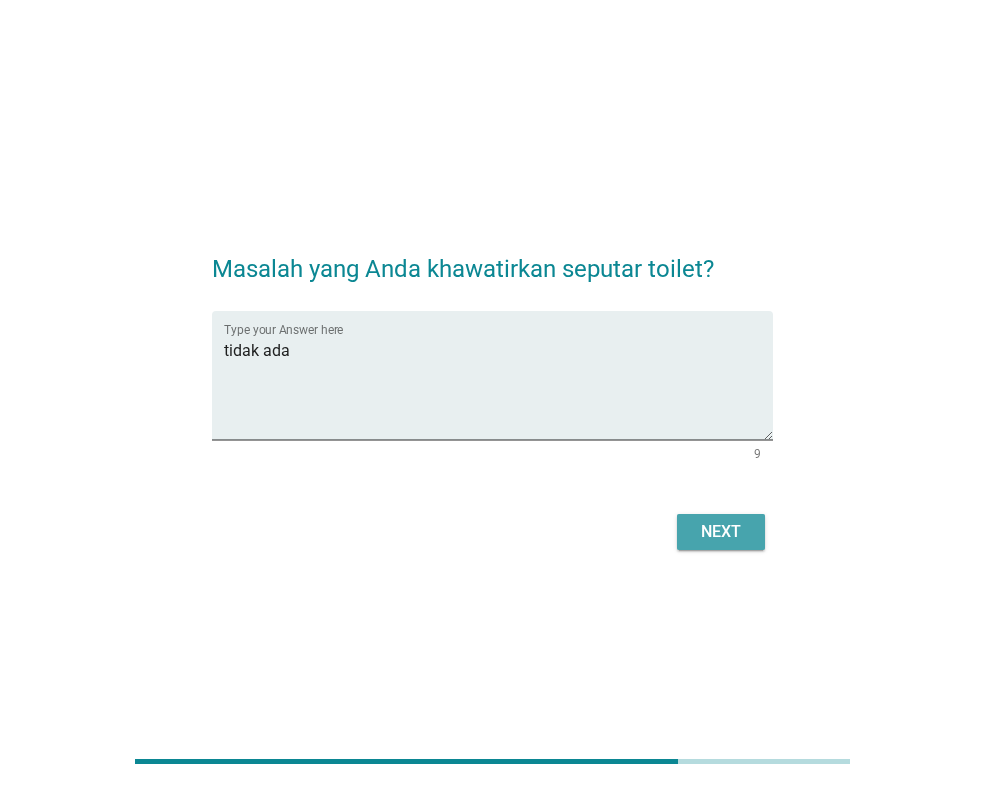 click on "Next" at bounding box center [721, 532] 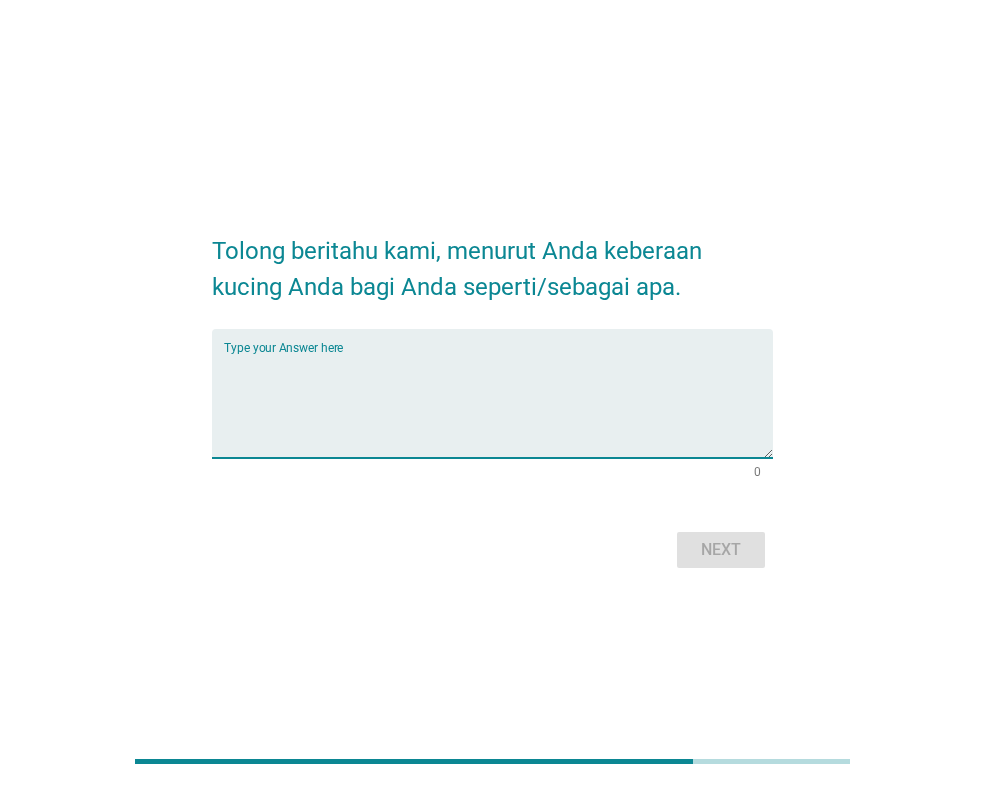 click at bounding box center (498, 405) 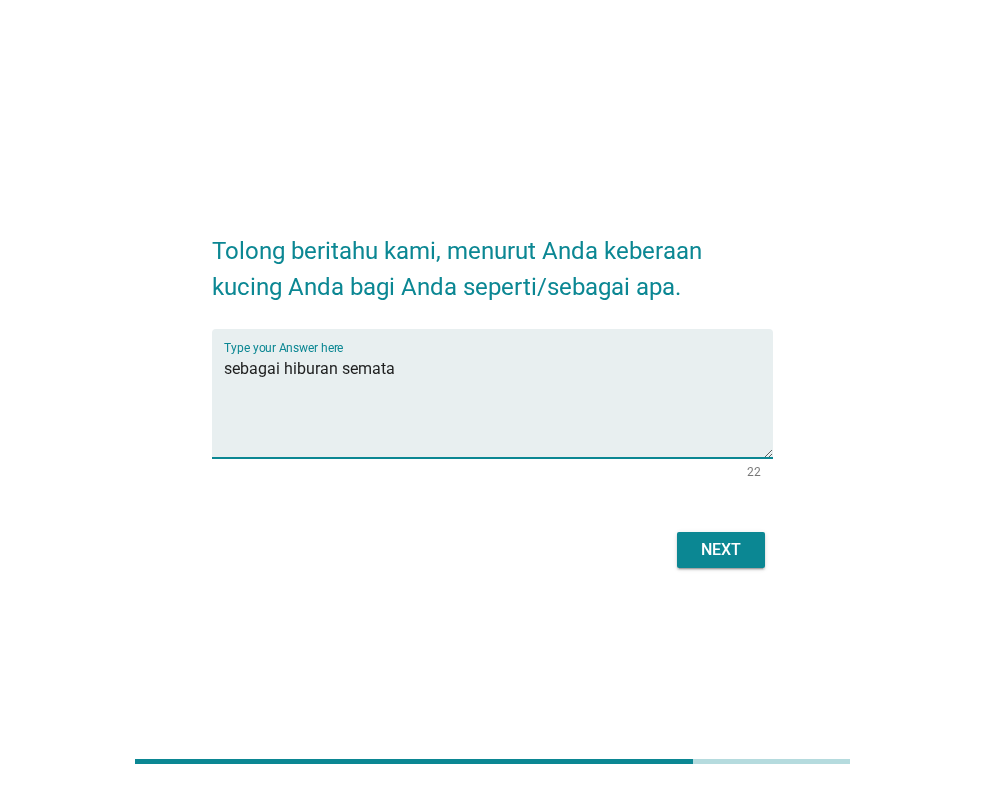 type on "sebagai hiburan semata" 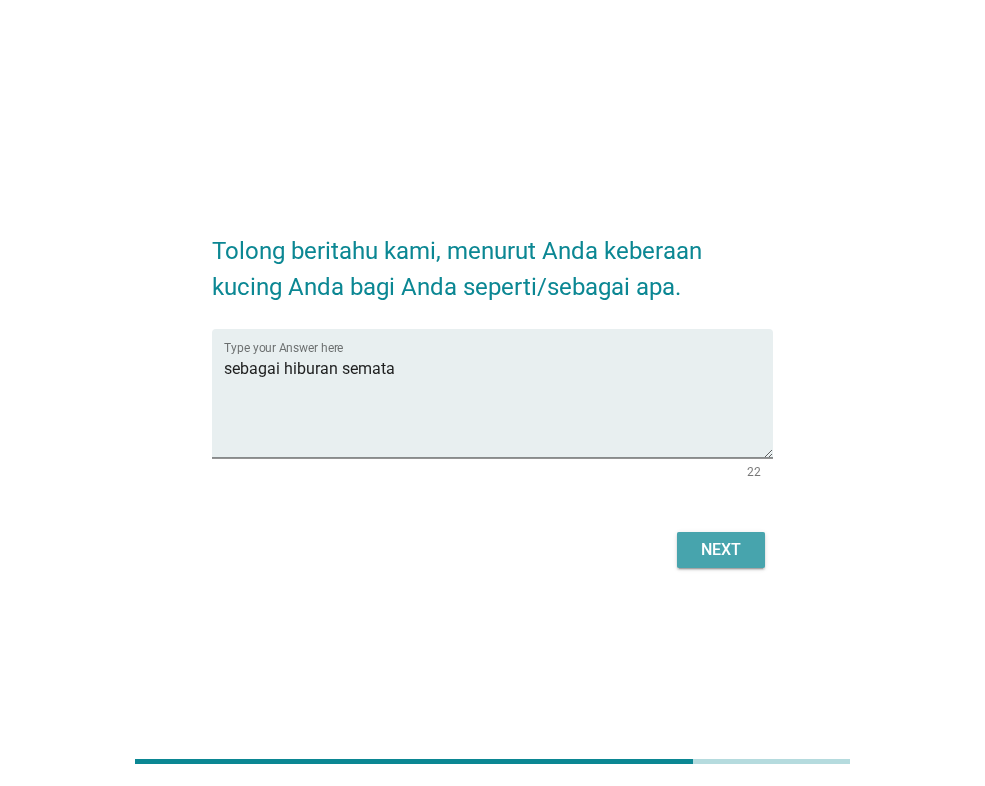 click on "Next" at bounding box center (721, 550) 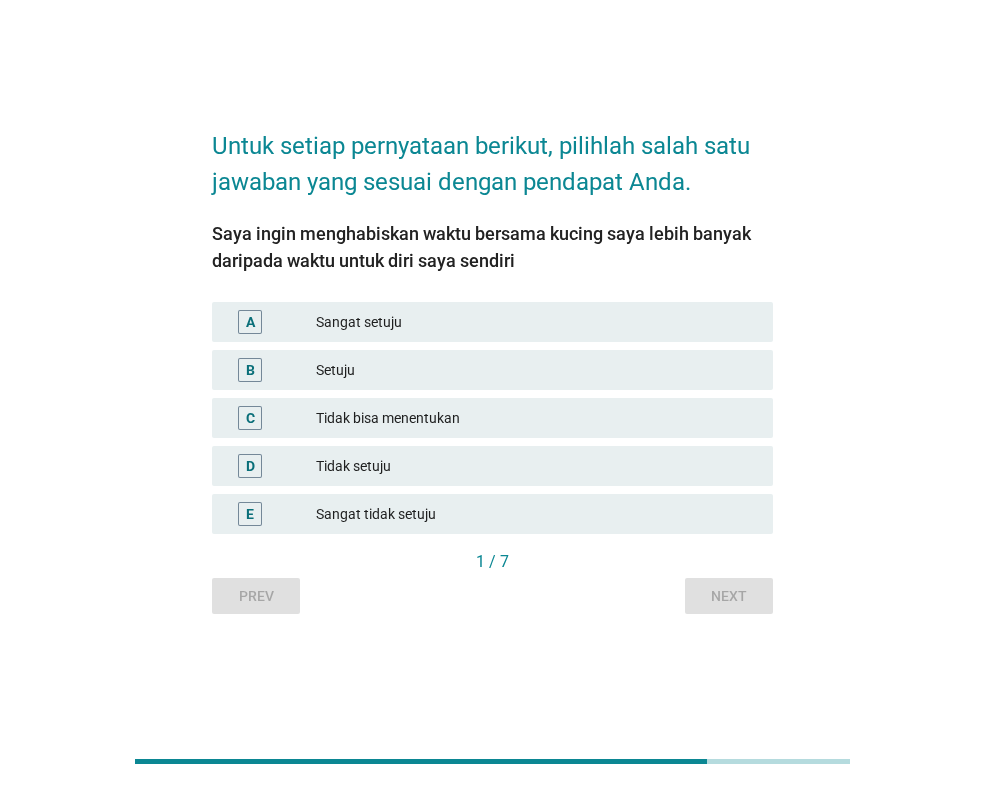scroll, scrollTop: 49, scrollLeft: 0, axis: vertical 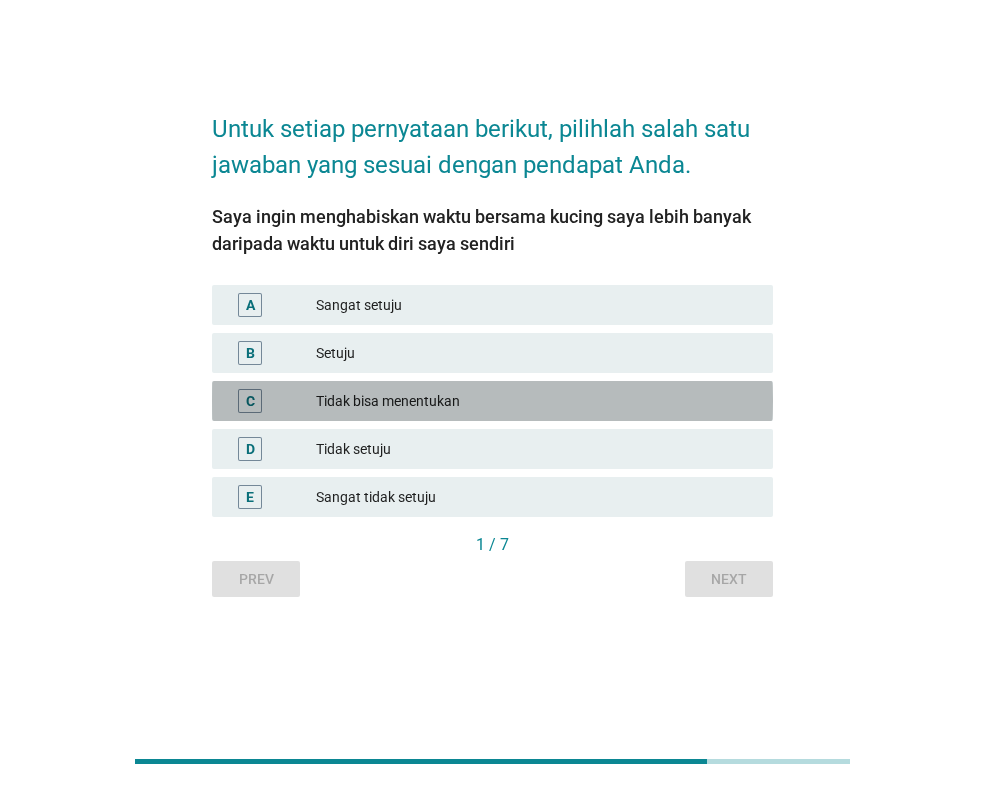 click on "Tidak bisa menentukan" at bounding box center [536, 401] 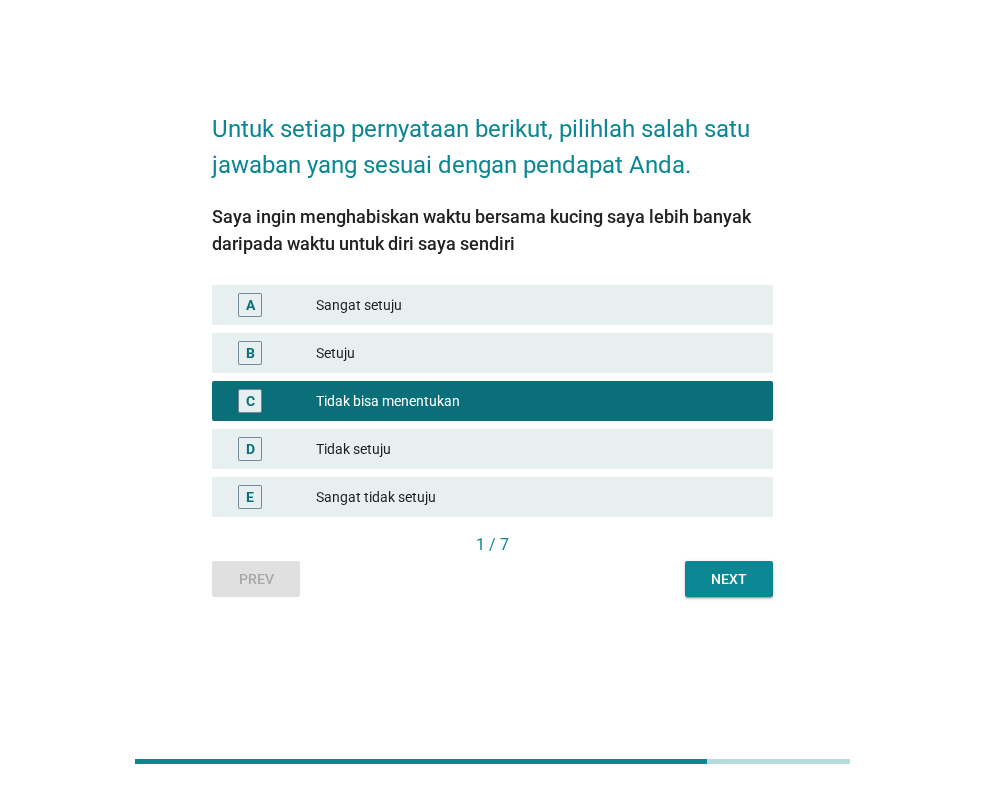 click on "Tidak setuju" at bounding box center [536, 449] 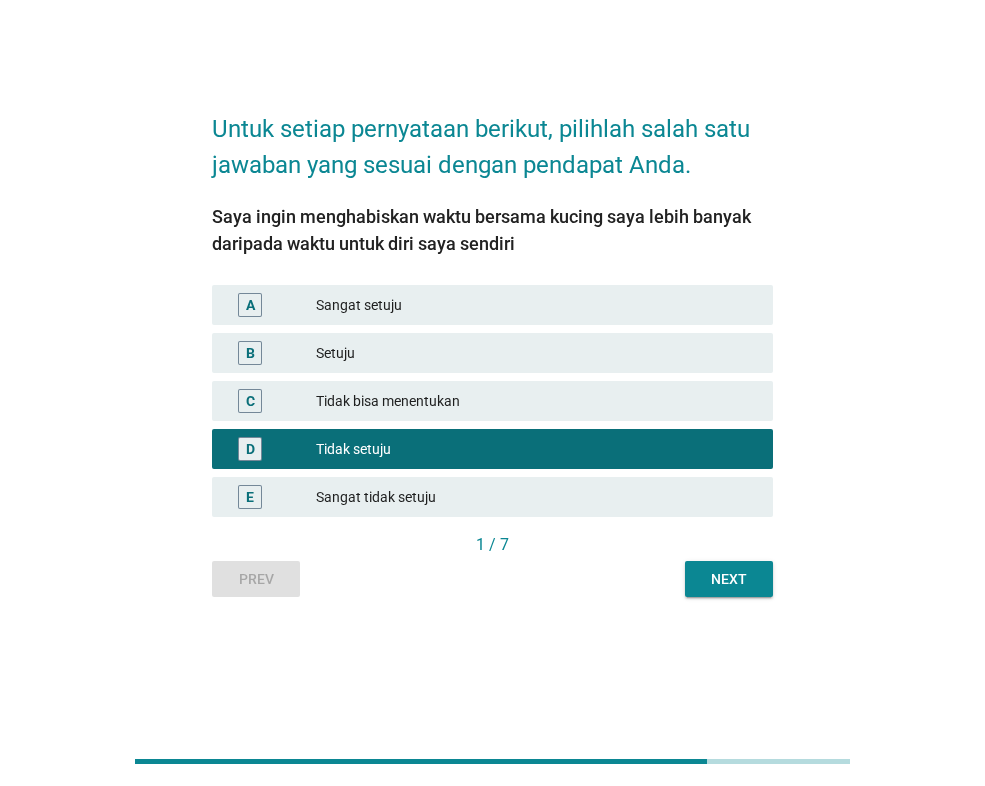 click on "Next" at bounding box center [729, 579] 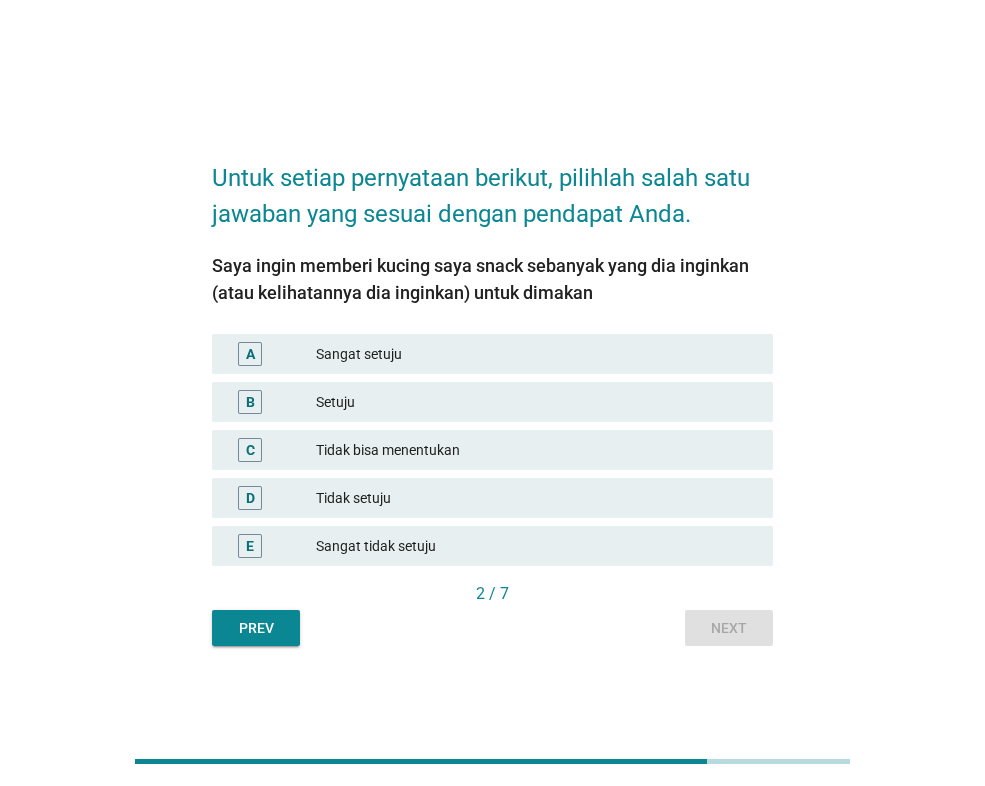 click on "Tidak bisa menentukan" at bounding box center [536, 450] 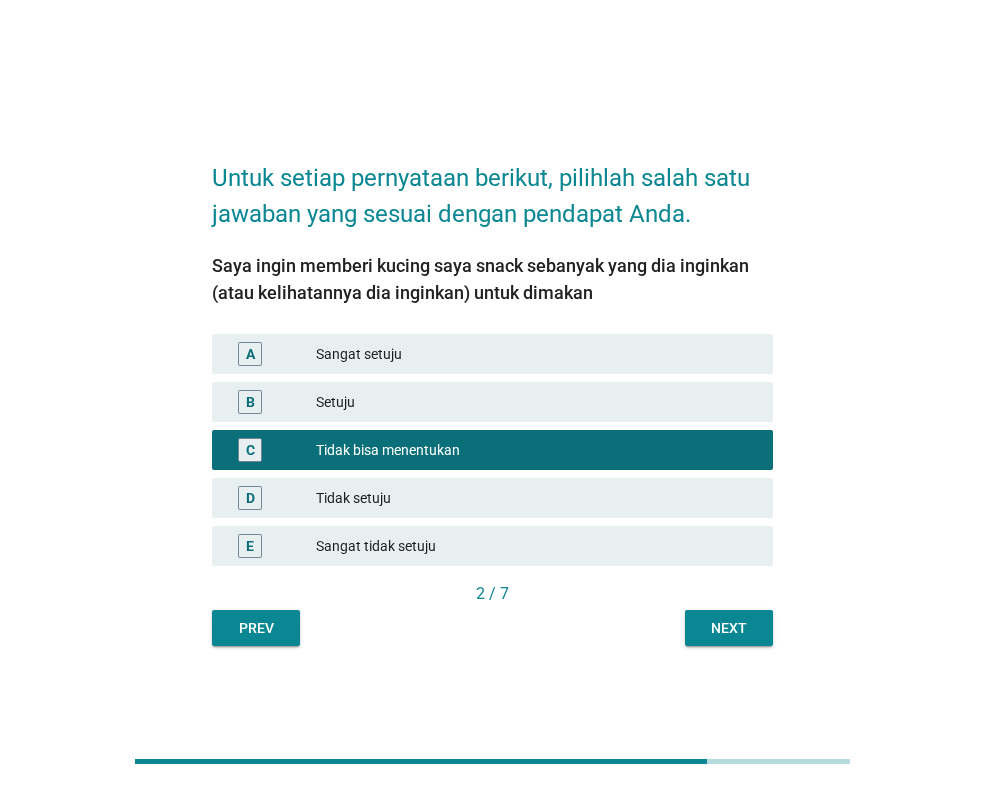 click on "Next" at bounding box center [729, 628] 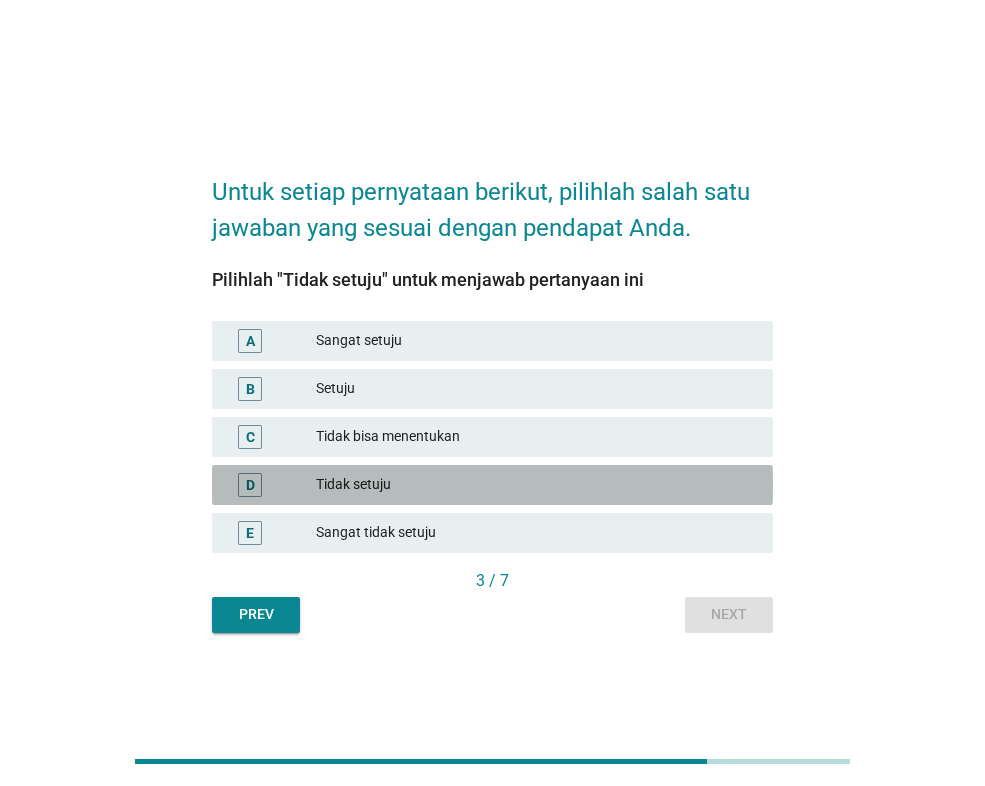 click on "Tidak setuju" at bounding box center [536, 485] 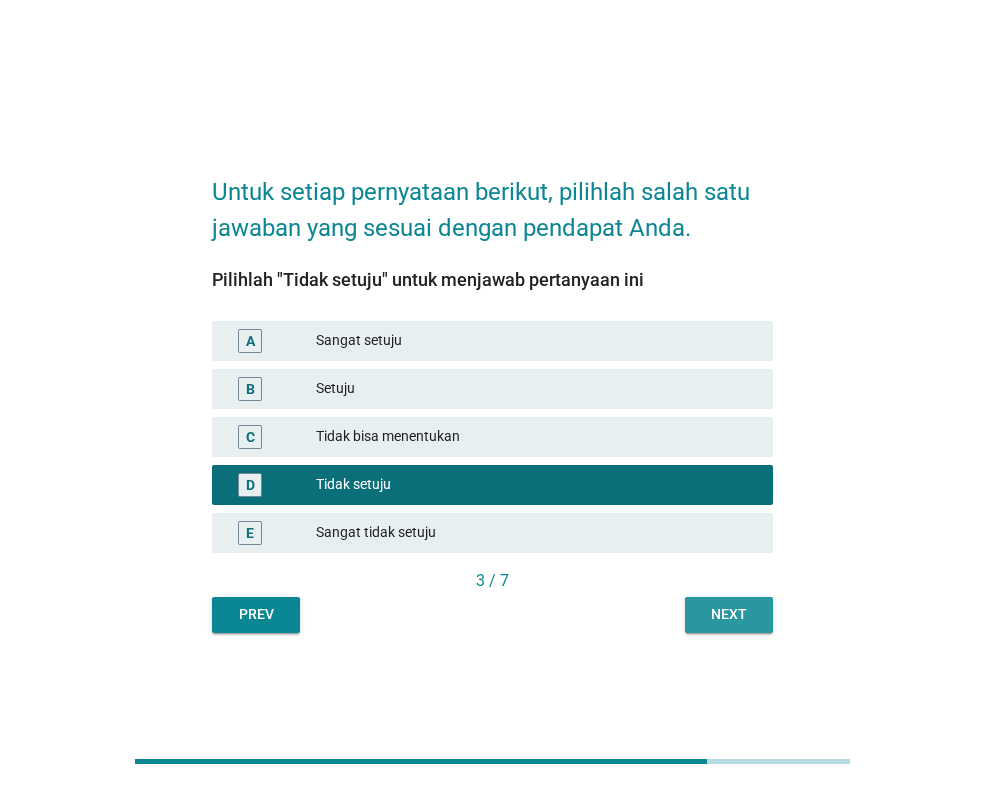 click on "Next" at bounding box center (729, 614) 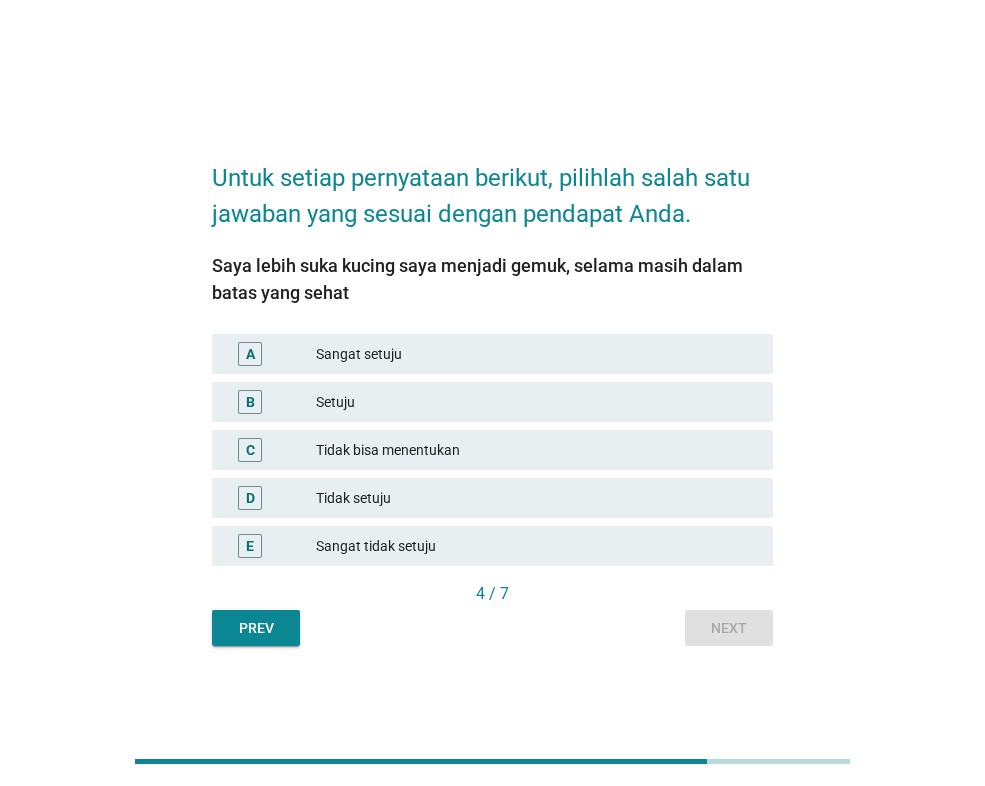 click on "C   Tidak bisa menentukan" at bounding box center (492, 450) 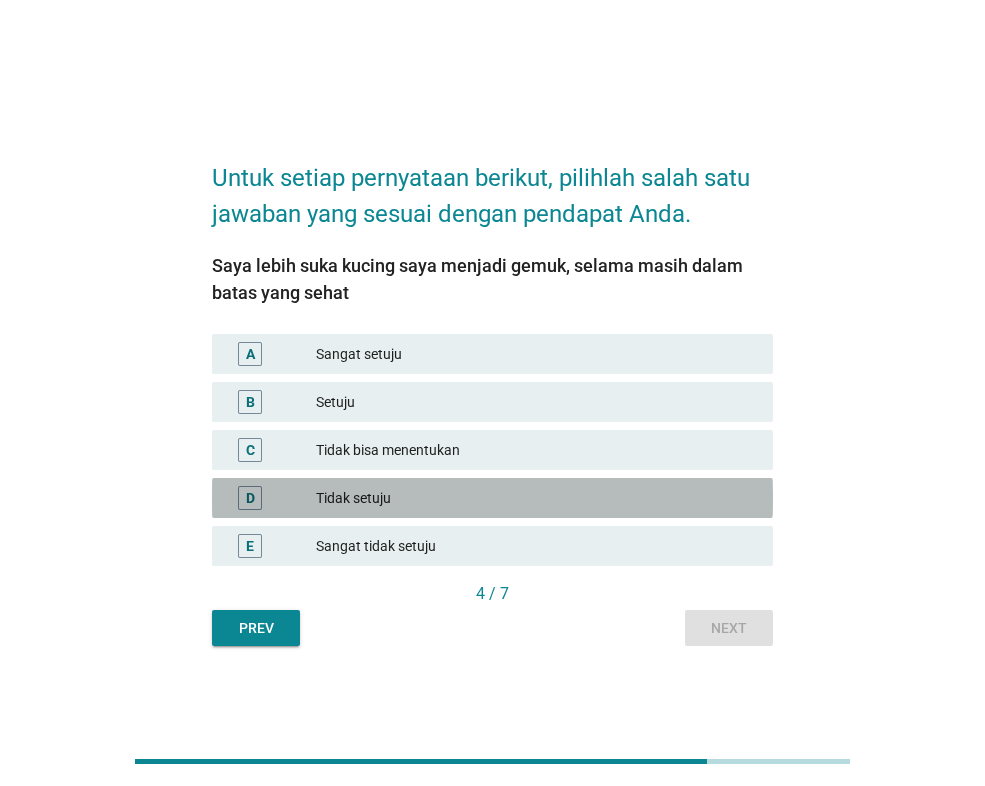click on "Tidak setuju" at bounding box center (536, 498) 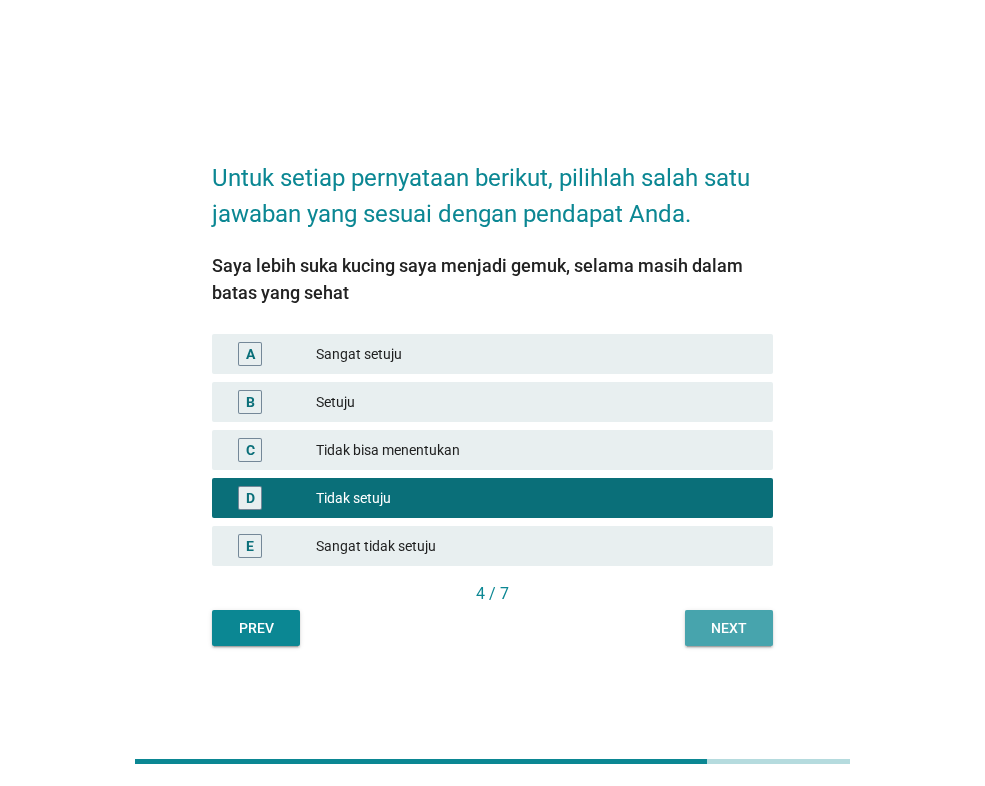 click on "Next" at bounding box center (729, 628) 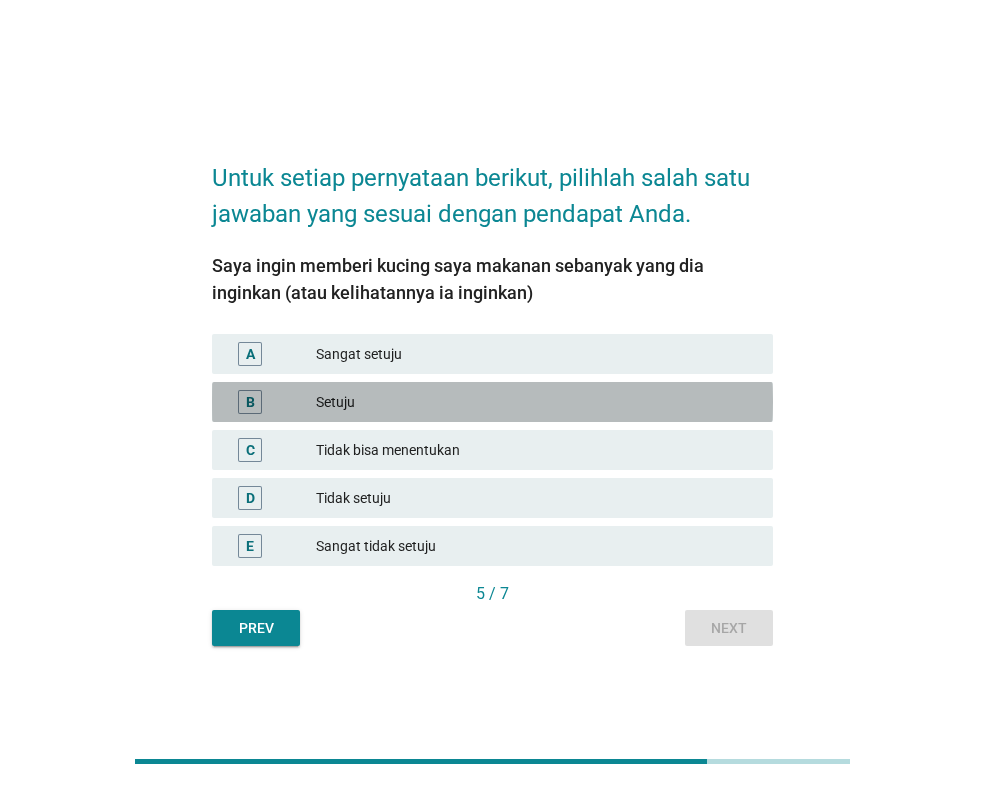 drag, startPoint x: 426, startPoint y: 393, endPoint x: 553, endPoint y: 484, distance: 156.237 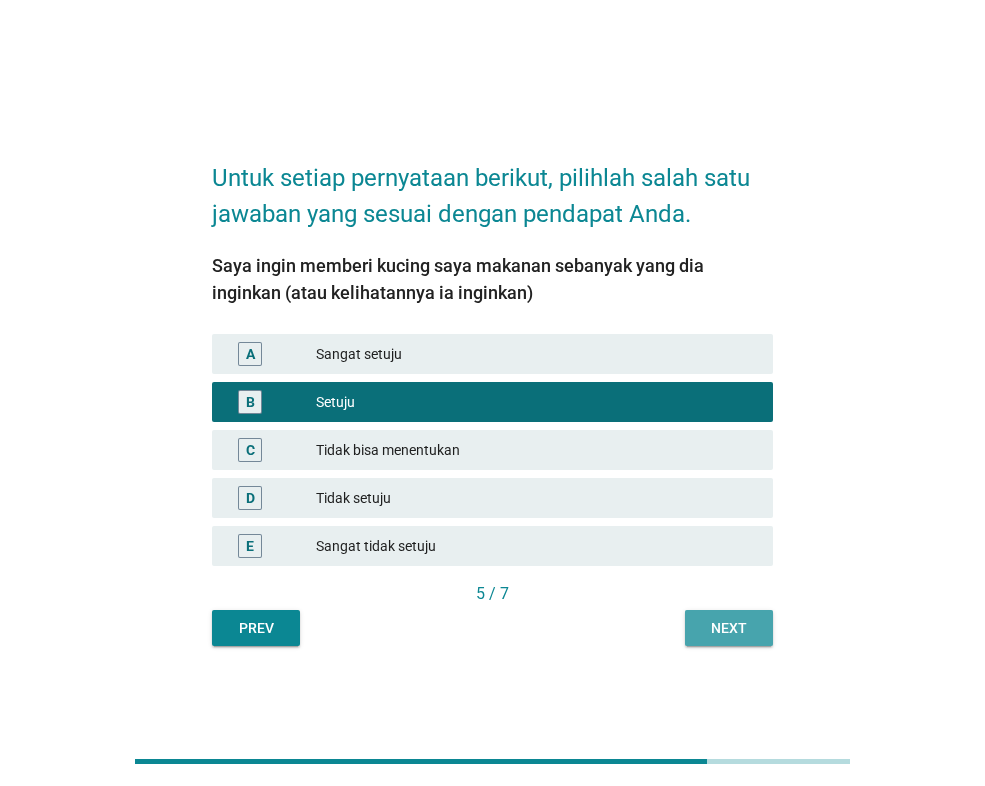 click on "Next" at bounding box center (729, 628) 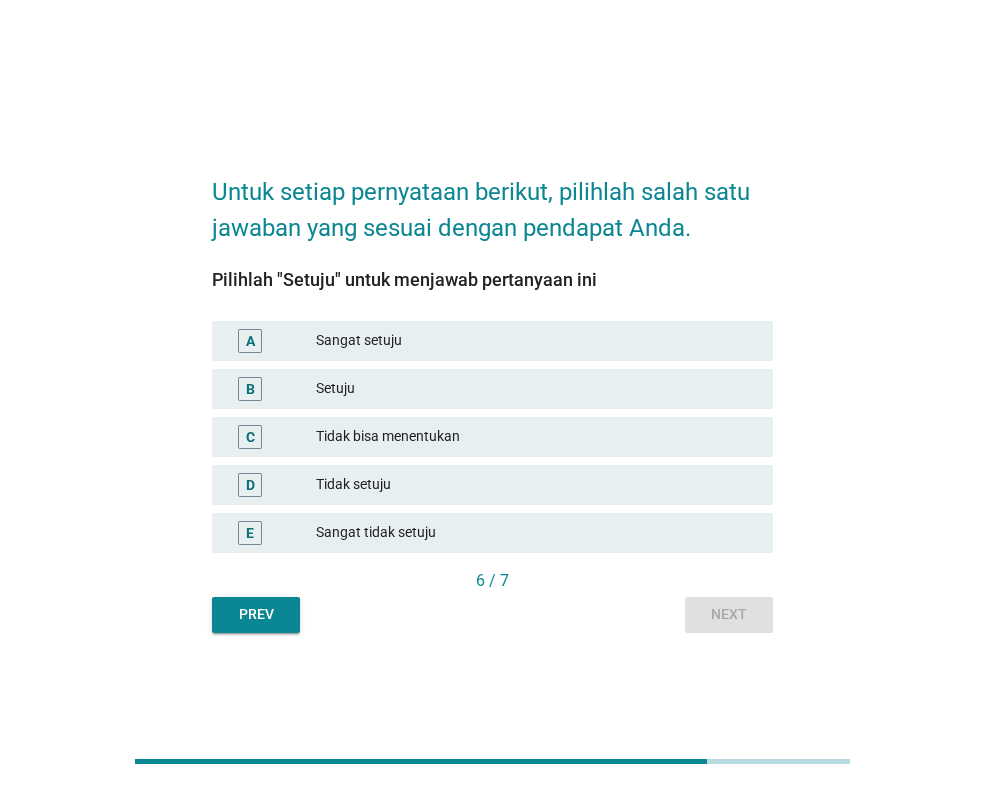 click on "B   Setuju" at bounding box center [492, 389] 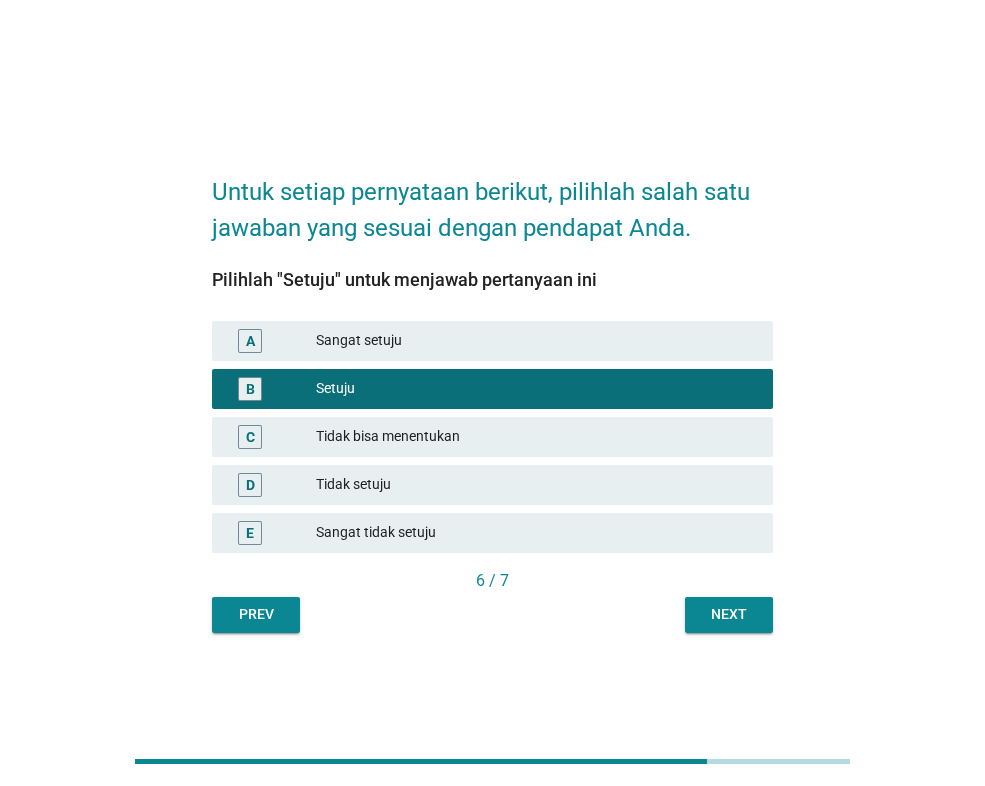 click on "Untuk setiap pernyataan berikut, pilihlah salah satu jawaban yang sesuai dengan pendapat Anda.
Pilihlah "Setuju" untuk menjawab pertanyaan ini
A   Sangat setuju B   Setuju C   Tidak bisa menentukan D   Tidak setuju E   Sangat tidak setuju
6 / 7
Prev   Next" at bounding box center (492, 393) 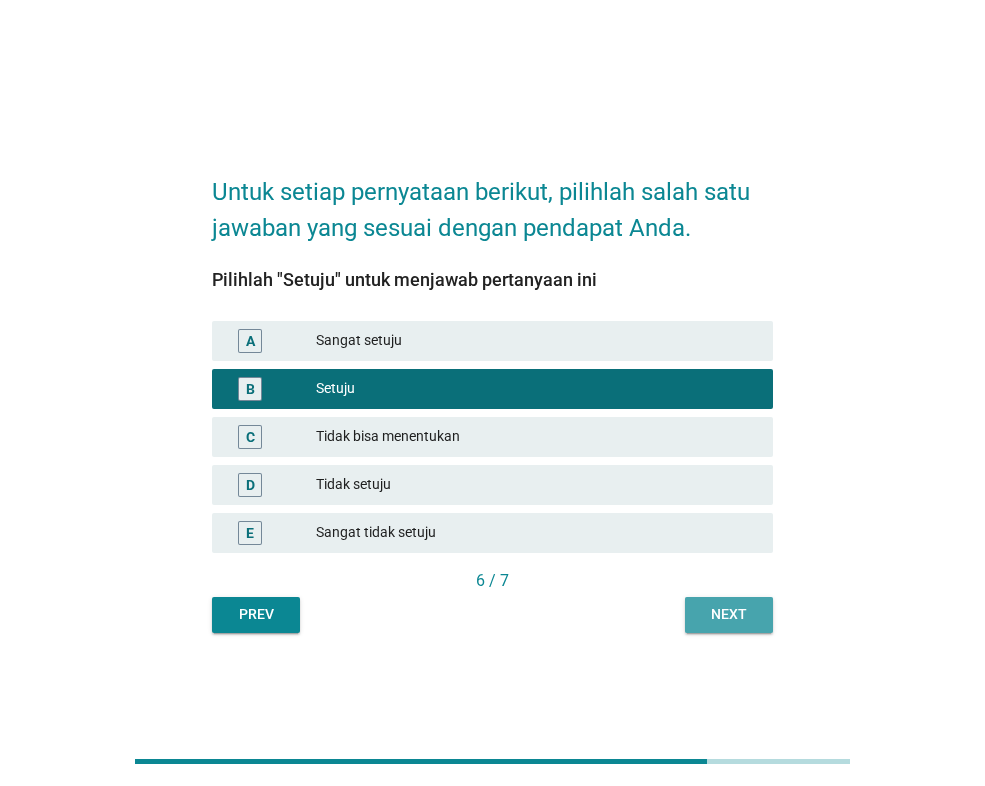 click on "Next" at bounding box center (729, 614) 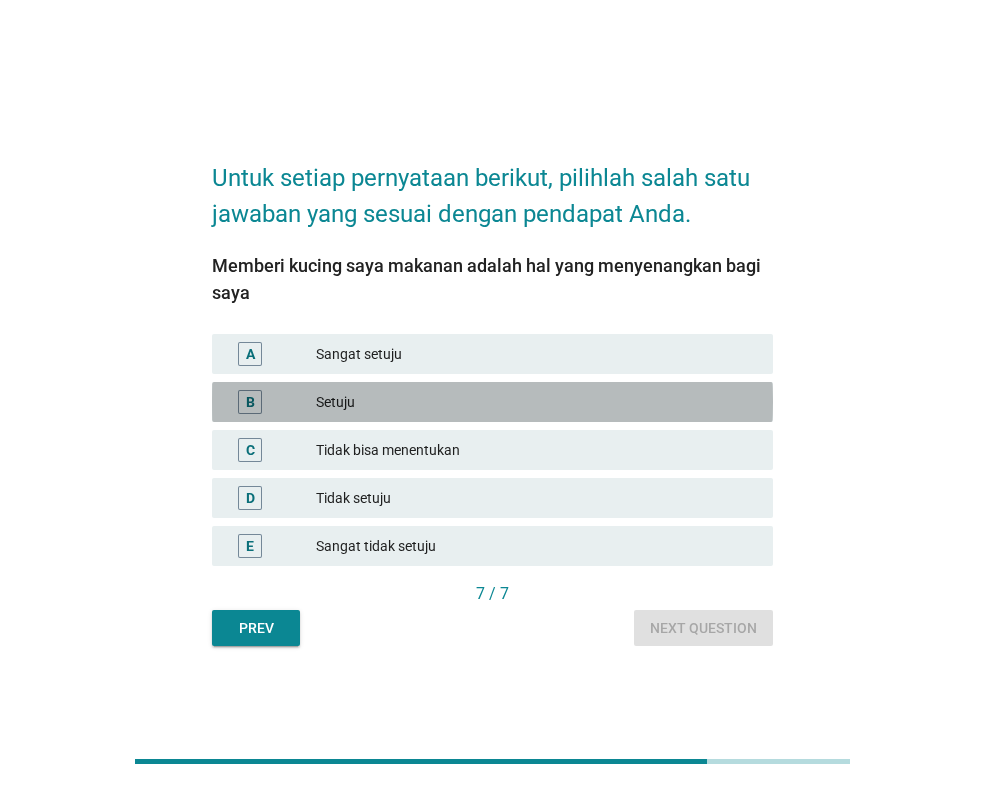 click on "Setuju" at bounding box center (536, 402) 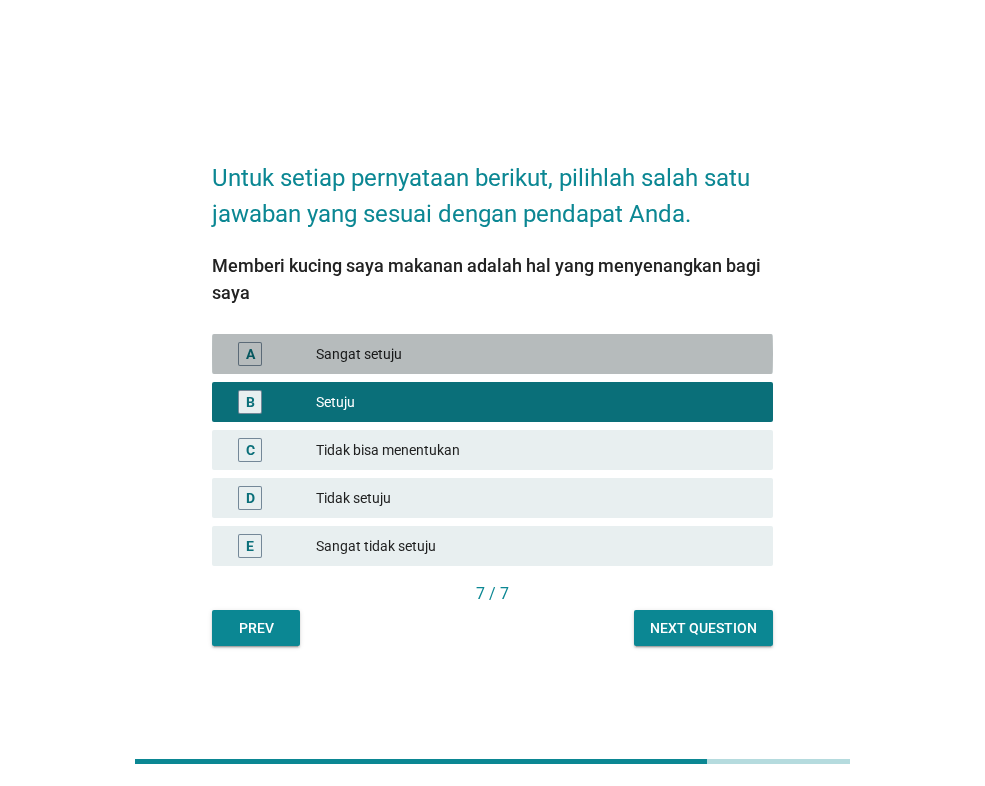 click on "A   Sangat setuju" at bounding box center [492, 354] 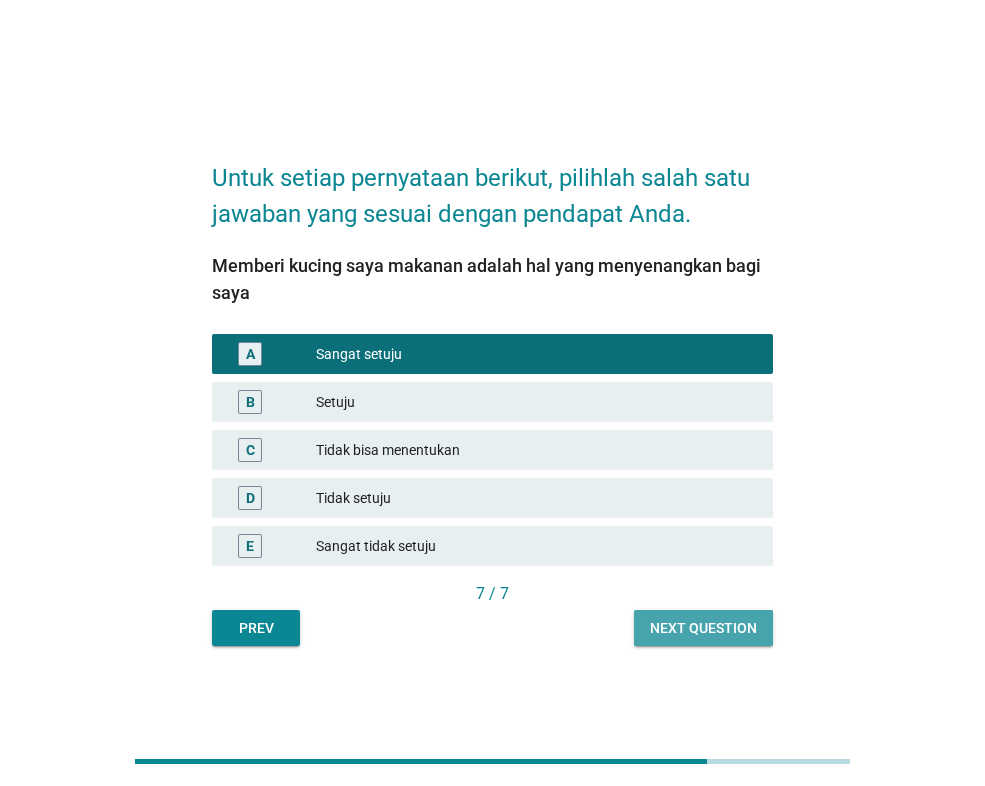 click on "Next question" at bounding box center (703, 628) 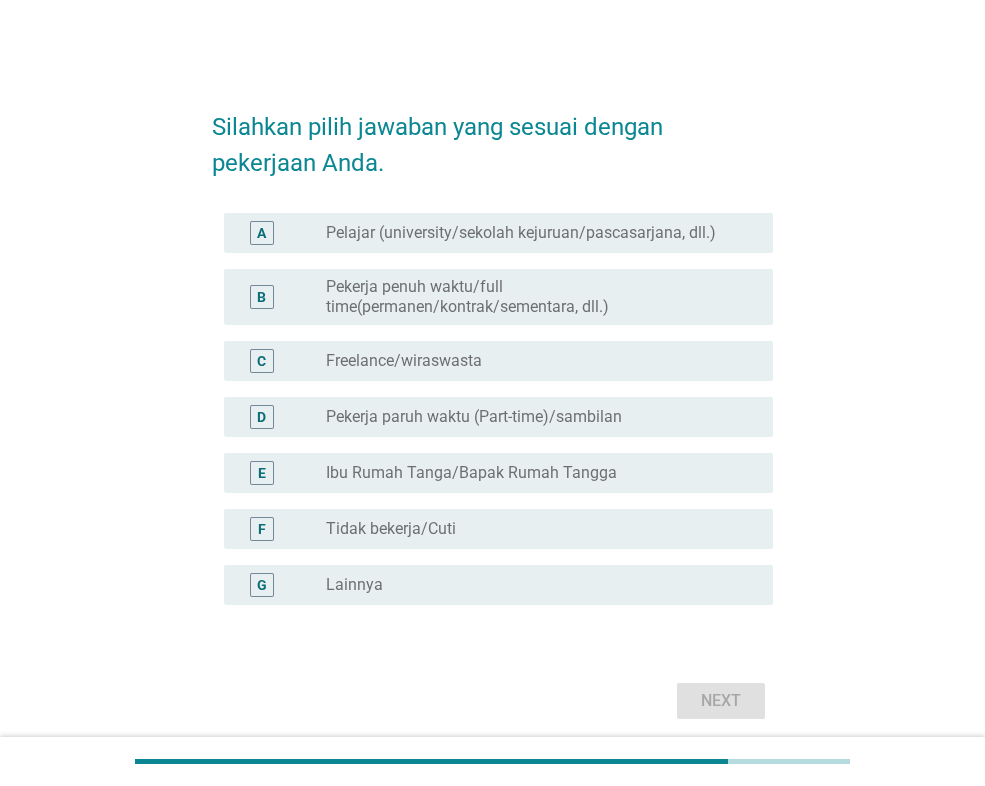click on "Pekerja paruh waktu (Part-time)/sambilan" at bounding box center (474, 417) 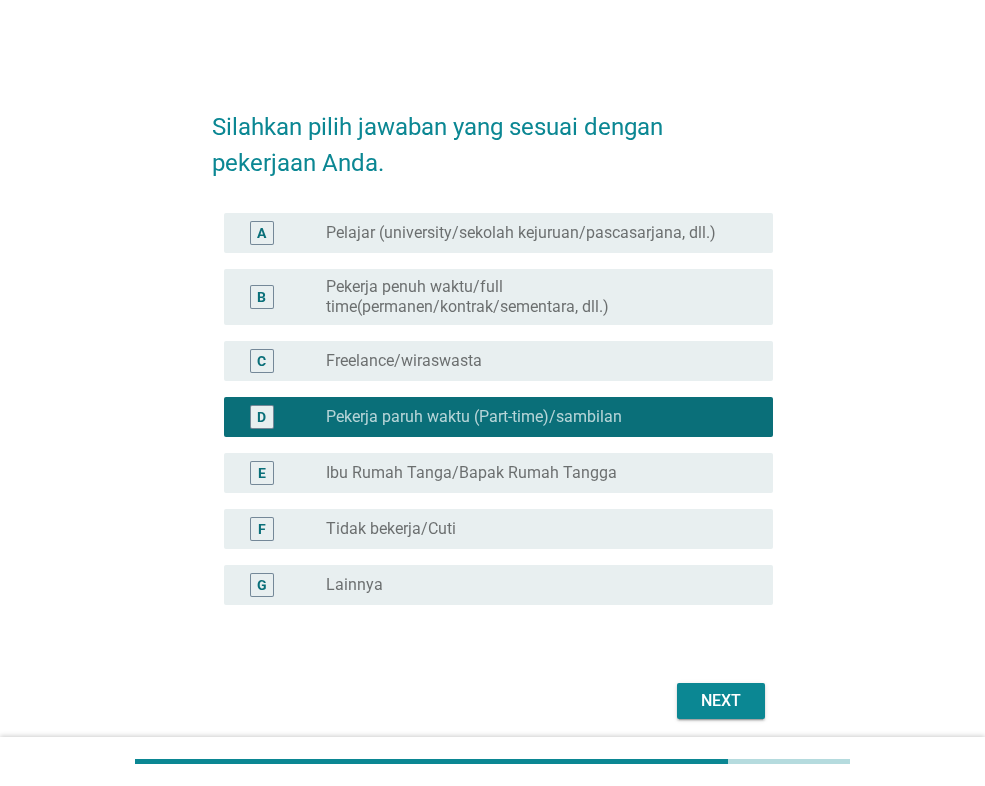 click on "radio_button_unchecked Freelance/wiraswasta" at bounding box center (533, 361) 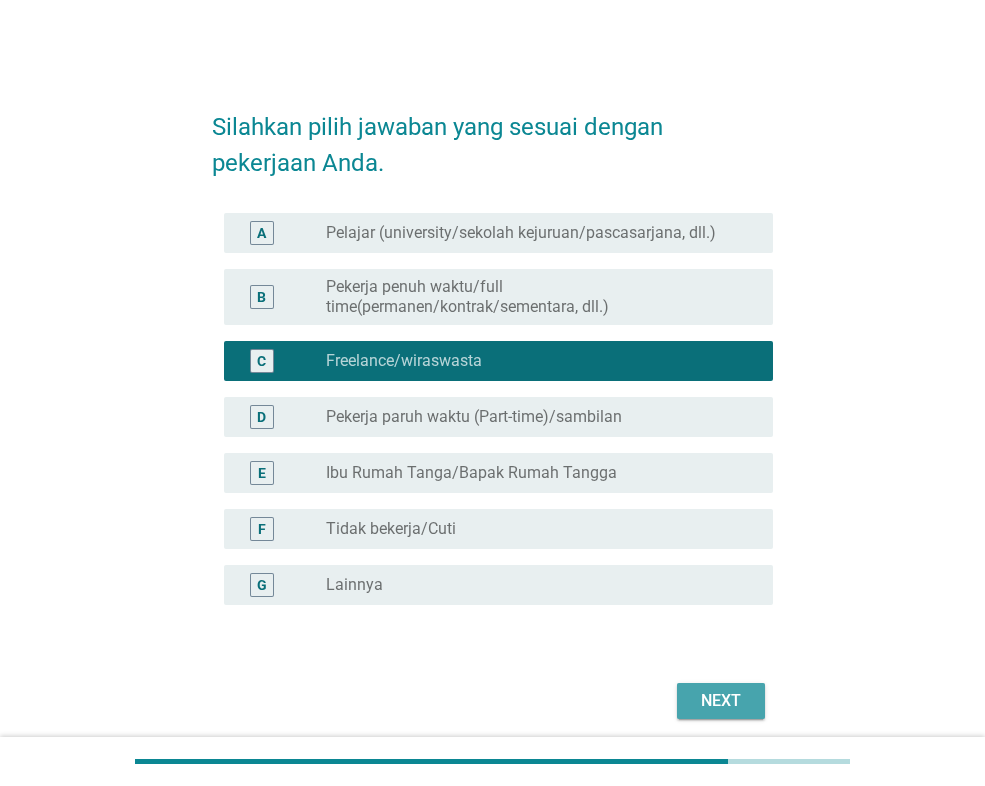 click on "Next" at bounding box center (721, 701) 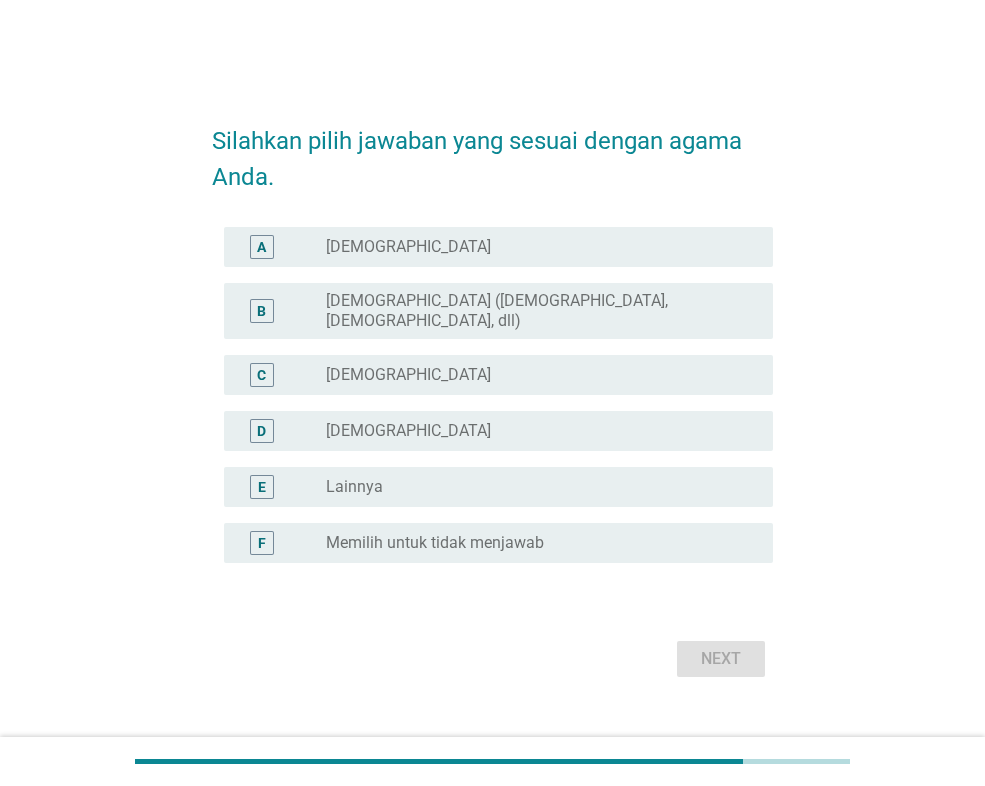 click on "C     radio_button_unchecked [DEMOGRAPHIC_DATA]" at bounding box center [498, 375] 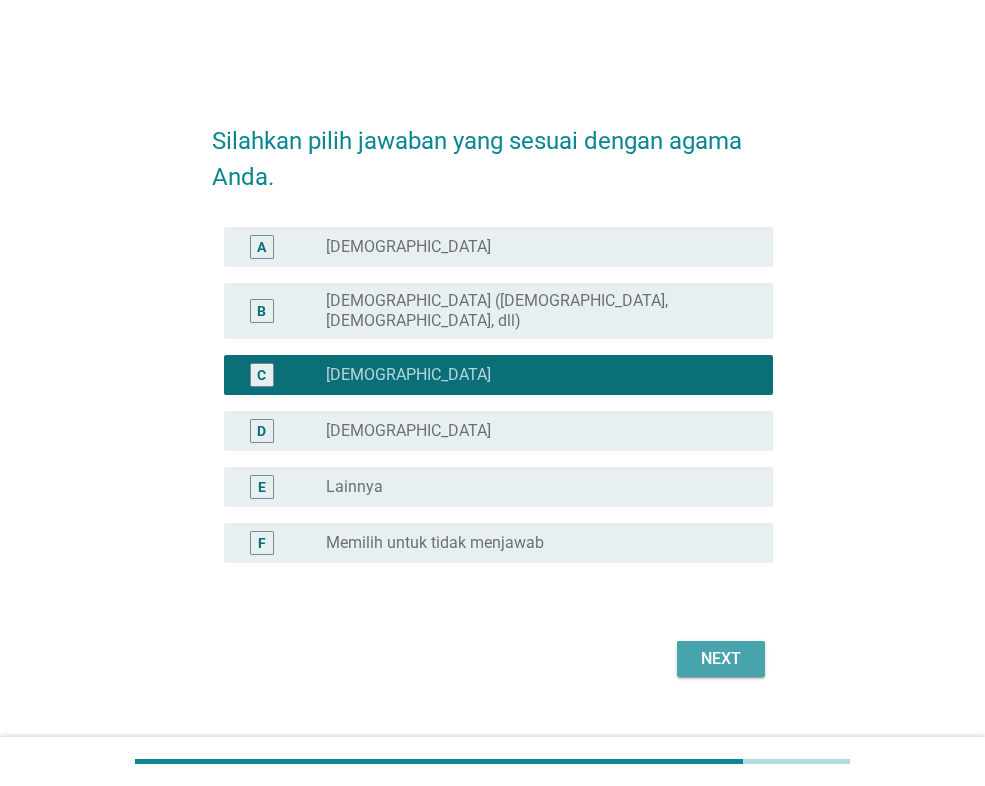 click on "Next" at bounding box center [721, 659] 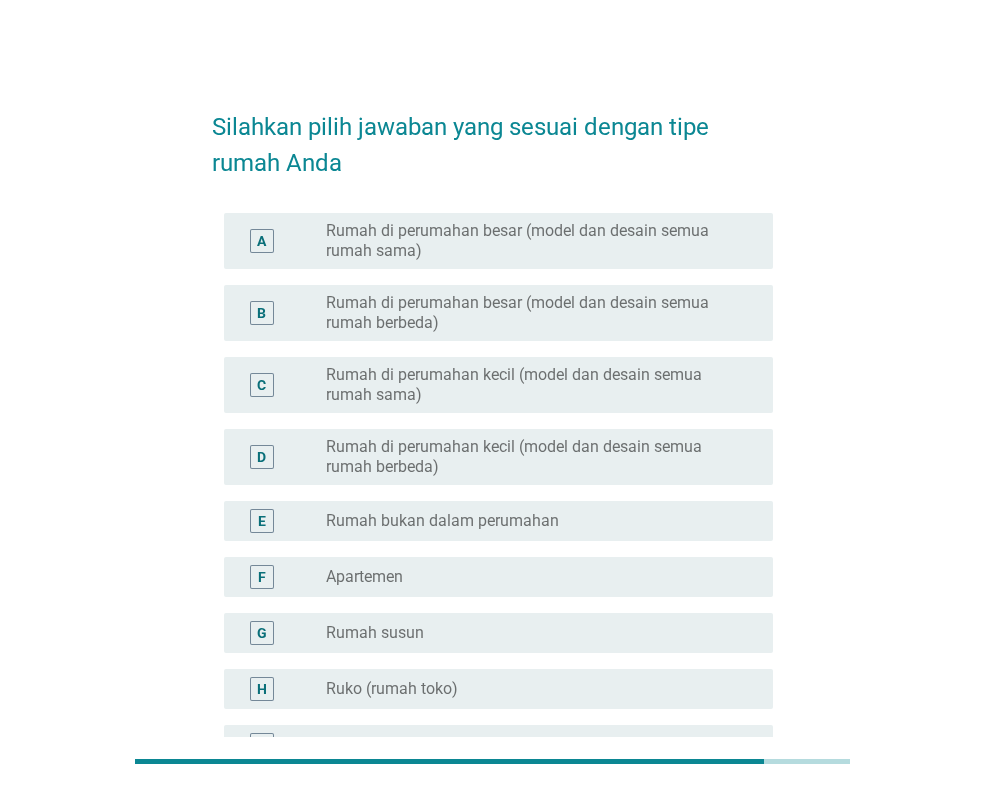 drag, startPoint x: 454, startPoint y: 237, endPoint x: 768, endPoint y: 295, distance: 319.31177 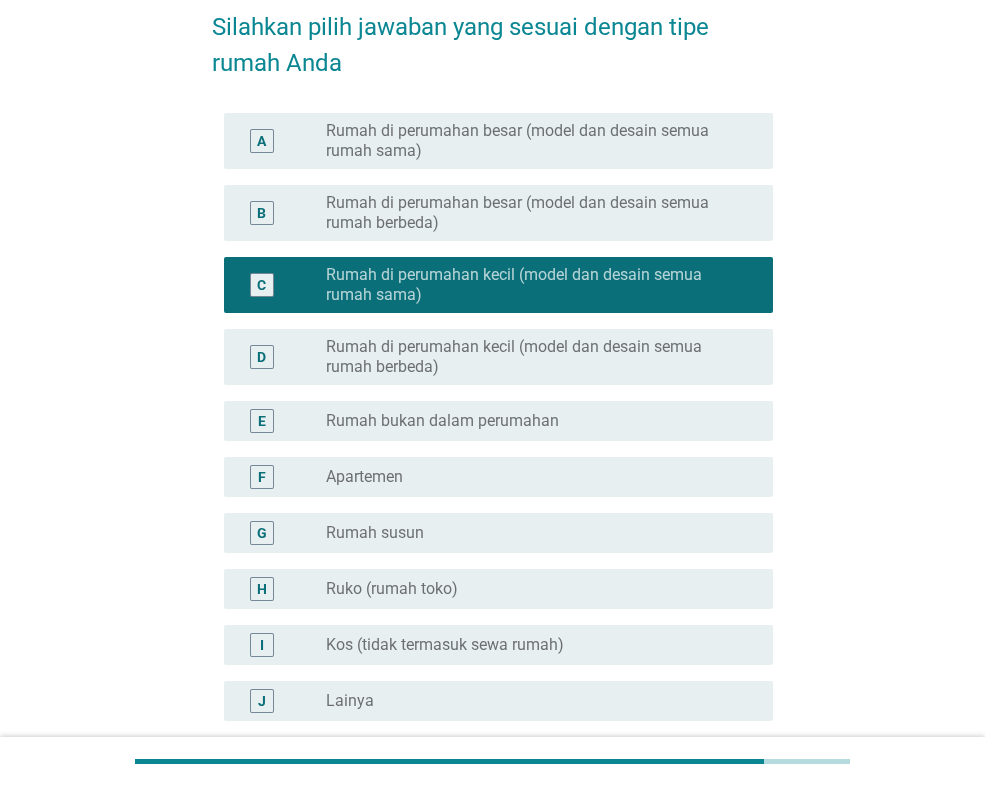 scroll, scrollTop: 200, scrollLeft: 0, axis: vertical 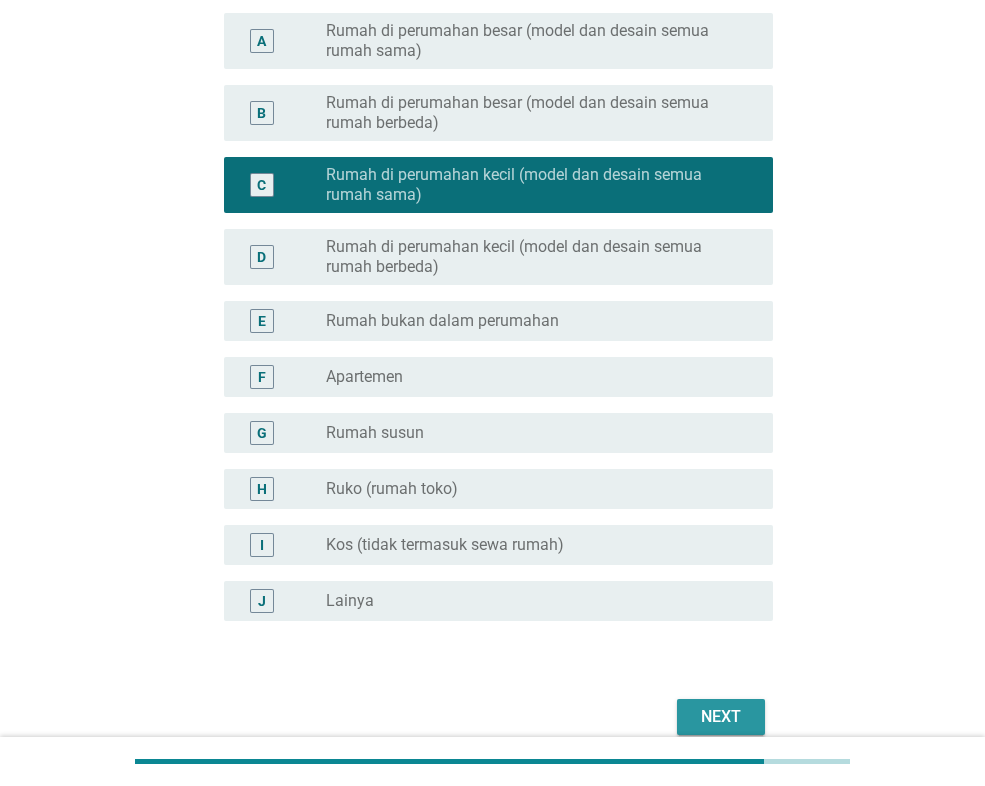 drag, startPoint x: 743, startPoint y: 702, endPoint x: 858, endPoint y: 535, distance: 202.76587 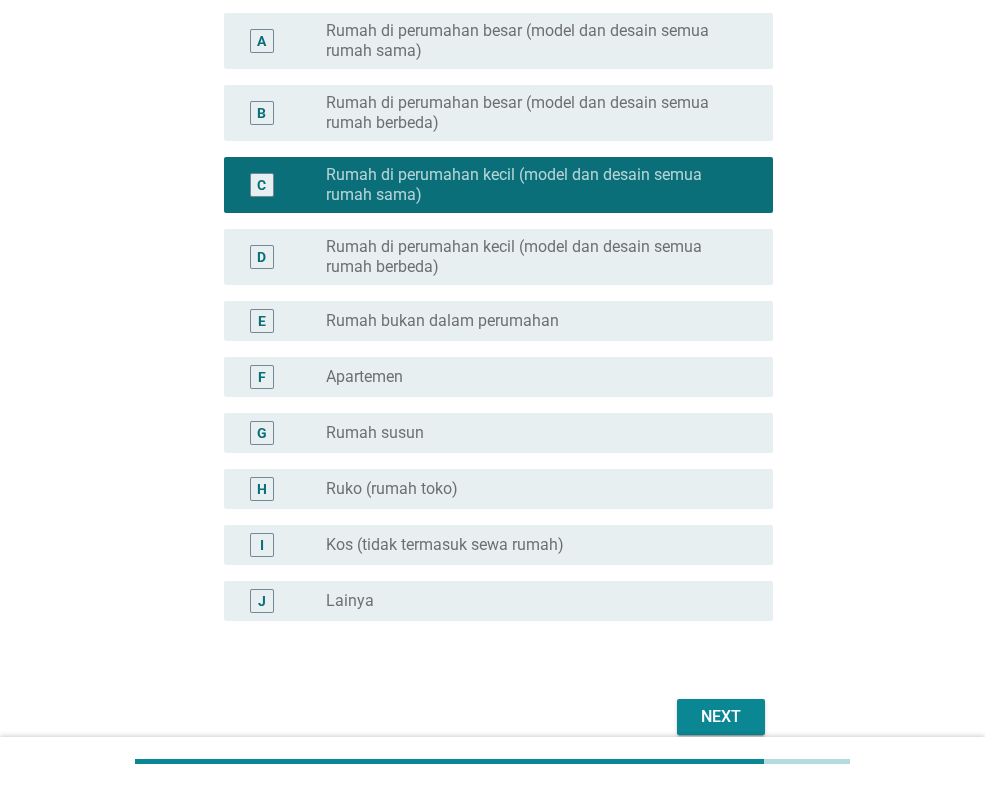 click on "Rumah di perumahan besar (model dan desain semua rumah sama)" at bounding box center [533, 41] 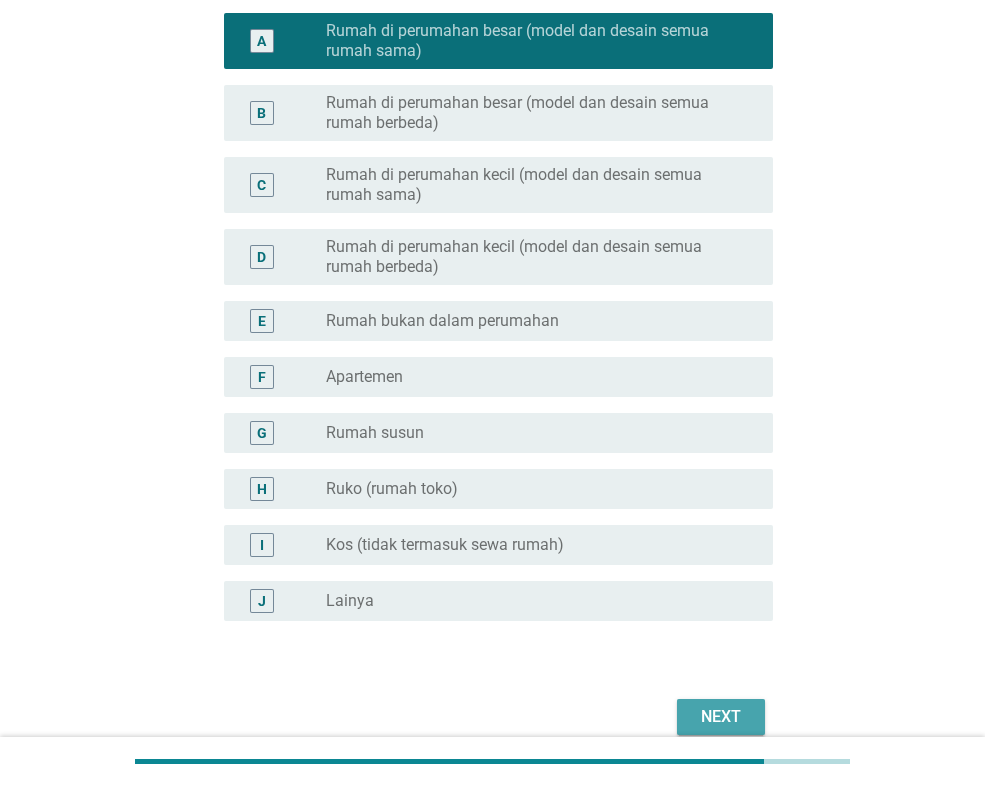 click on "Next" at bounding box center (721, 717) 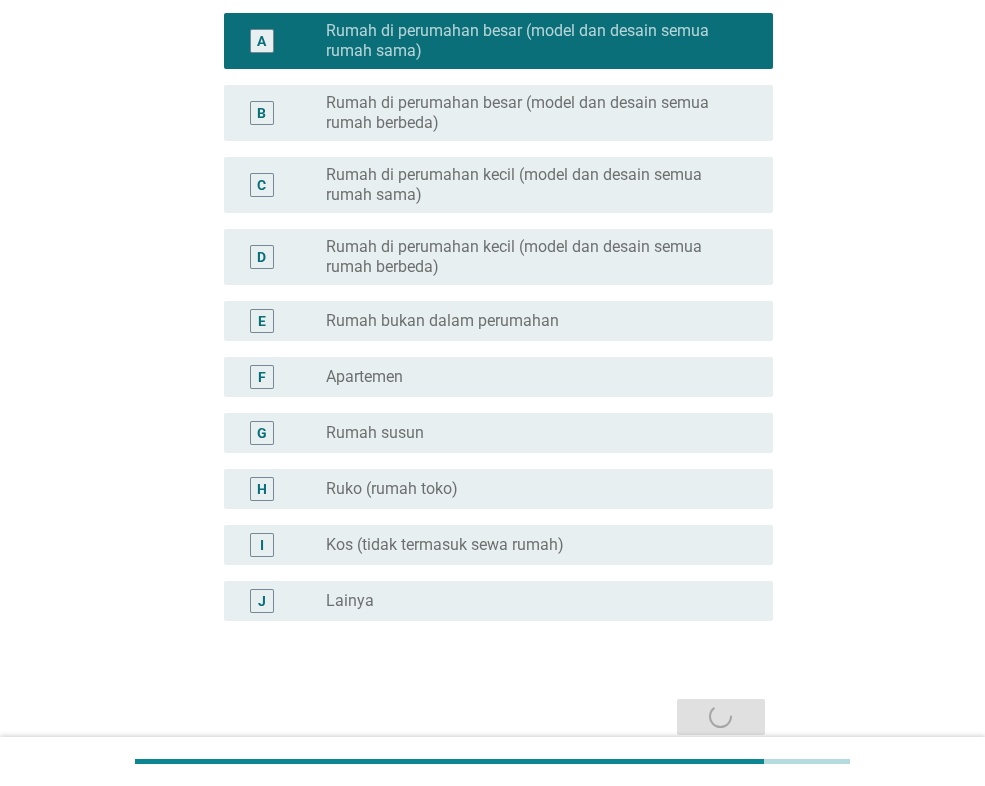 scroll, scrollTop: 0, scrollLeft: 0, axis: both 